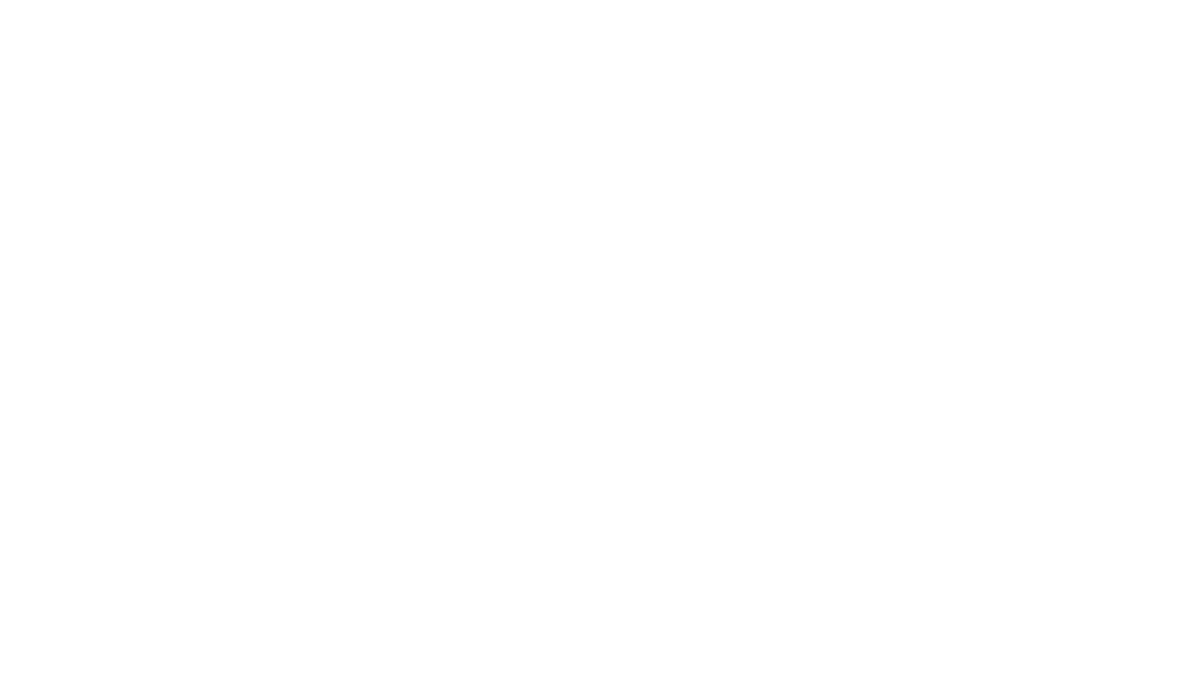 scroll, scrollTop: 0, scrollLeft: 0, axis: both 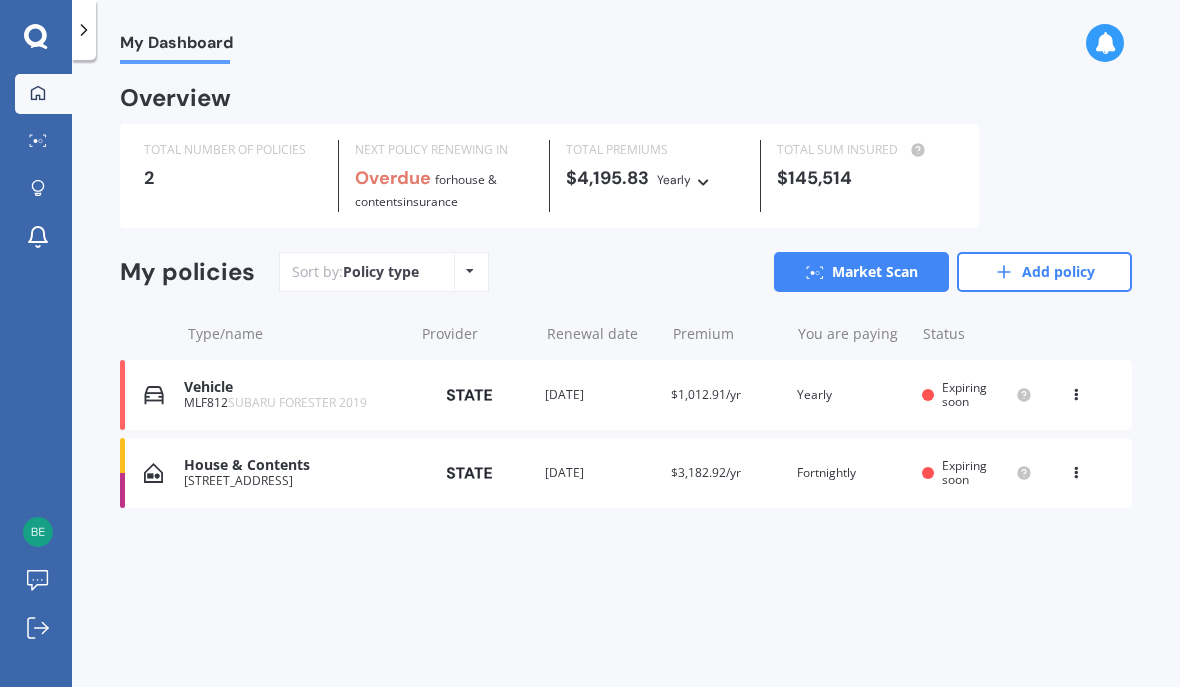 click at bounding box center (1076, 469) 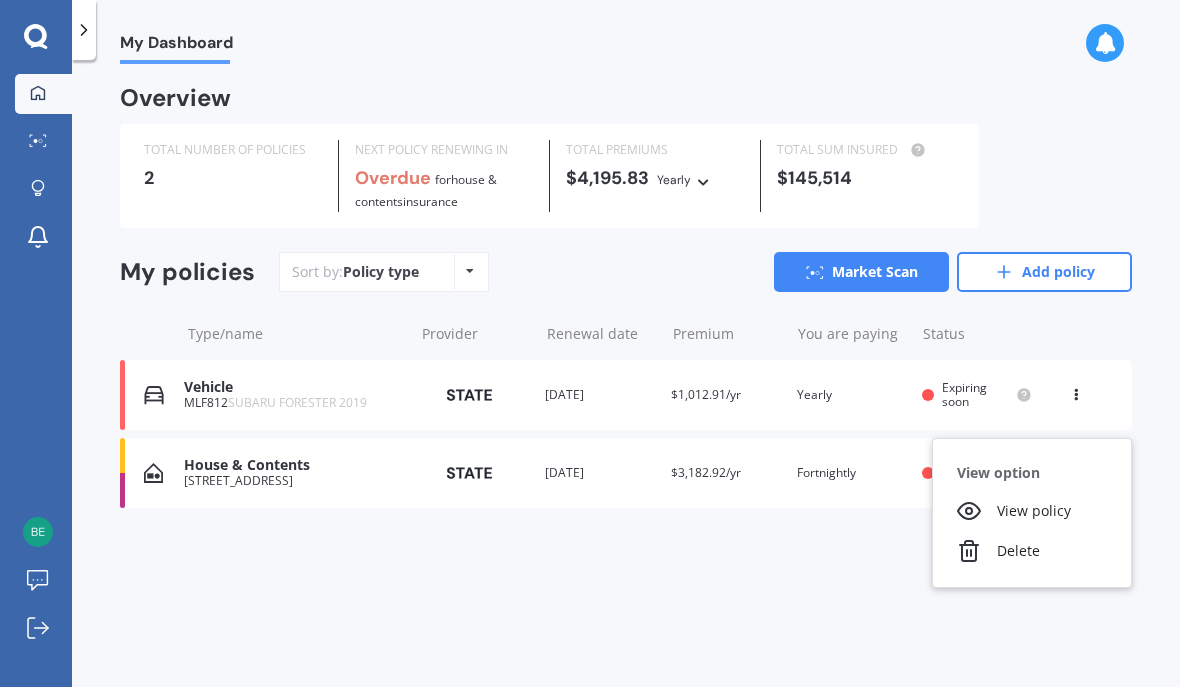click on "My Dashboard Overview TOTAL NUMBER OF POLICIES 2 NEXT POLICY RENEWING IN Overdue   for  House & Contents  insurance TOTAL PREMIUMS $4,195.83 Yearly Yearly Six-Monthly Quarterly Monthly Fortnightly Weekly TOTAL SUM INSURED $145,514 My policies Sort by:  Policy type Policy type Alphabetical Date added Renewing next Market Scan Add policy Type/name Provider Renewal date Premium You are paying Status Vehicle MLF812  SUBARU FORESTER 2019 Provider Renewal date [DATE] Premium $1,012.91/yr You are paying Yearly Status Expiring soon View option View policy Delete Vehicle MLF812  SUBARU FORESTER 2019 Provider Renewal date [DATE] Premium $1,012.91/yr You are paying Yearly Status Expiring soon View option View policy Delete House & Contents [STREET_ADDRESS] Provider Renewal date [DATE] Premium $3,182.92/yr You are paying Fortnightly Status Expiring soon View option View policy Delete House & Contents [STREET_ADDRESS] Provider Renewal date [DATE]" at bounding box center [626, 377] 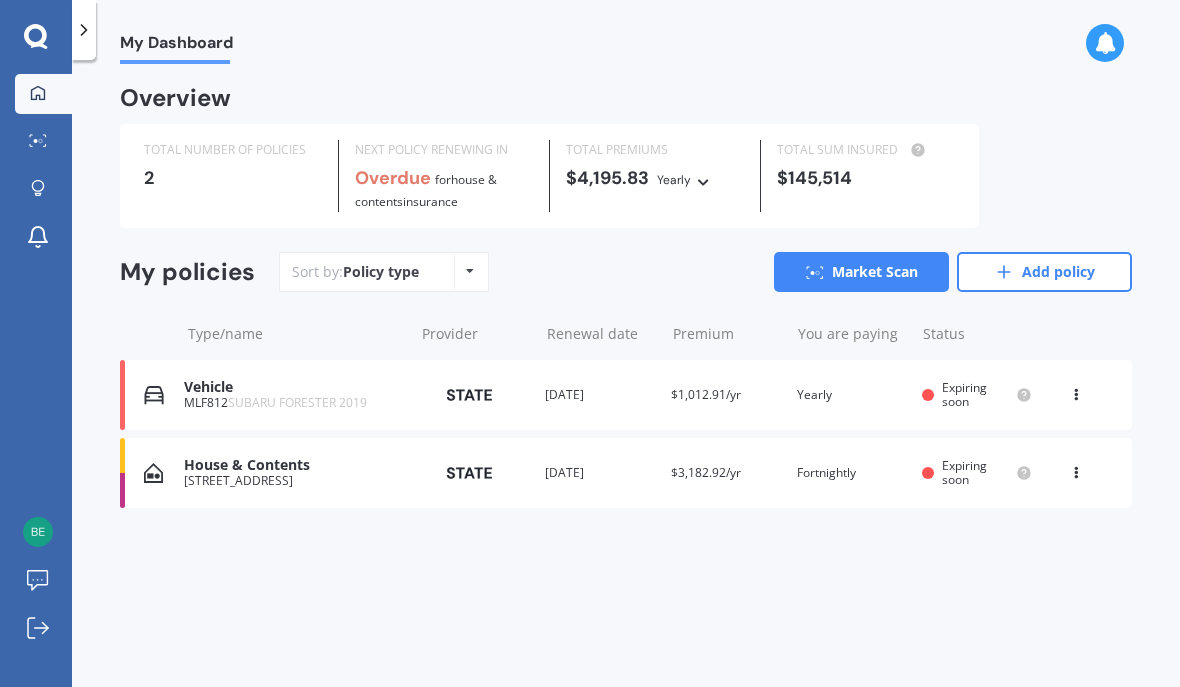 click on "Market Scan" at bounding box center (861, 272) 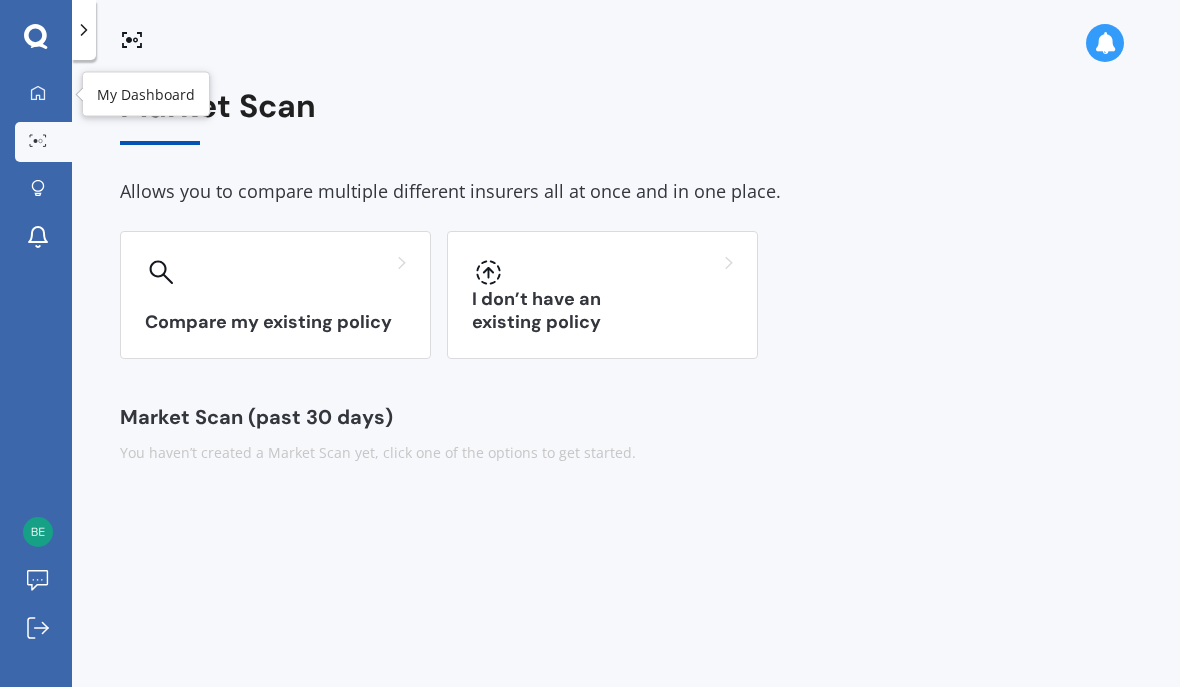 click on "My Dashboard" at bounding box center [43, 94] 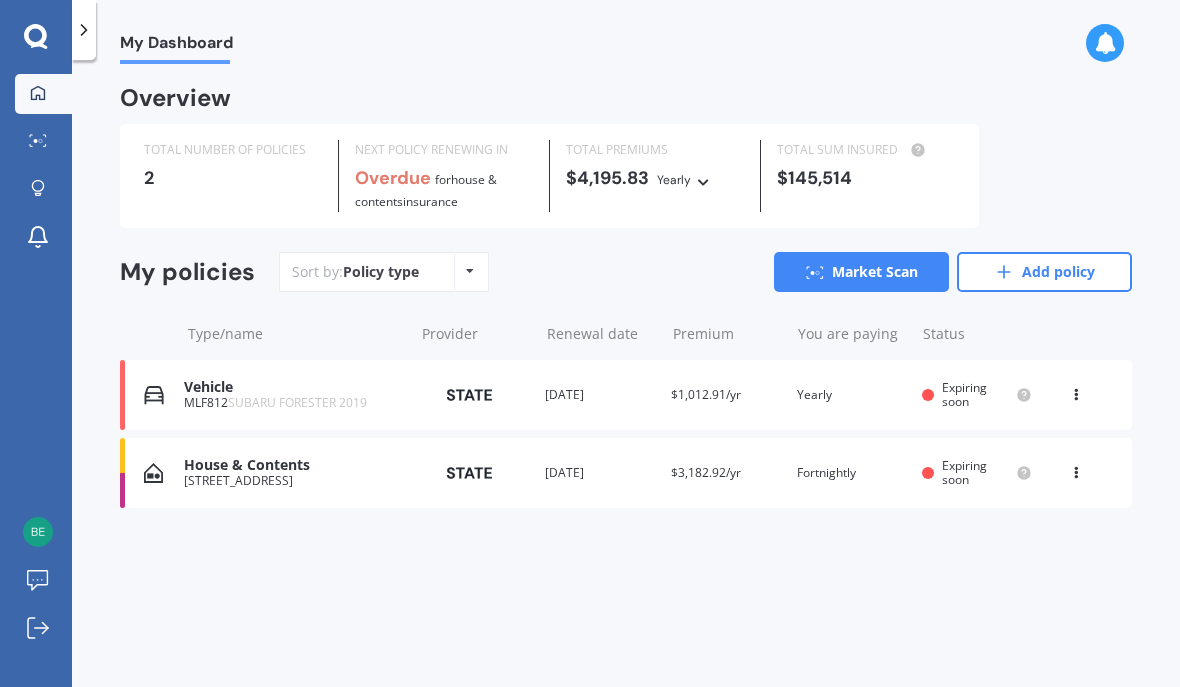 click at bounding box center (1076, 391) 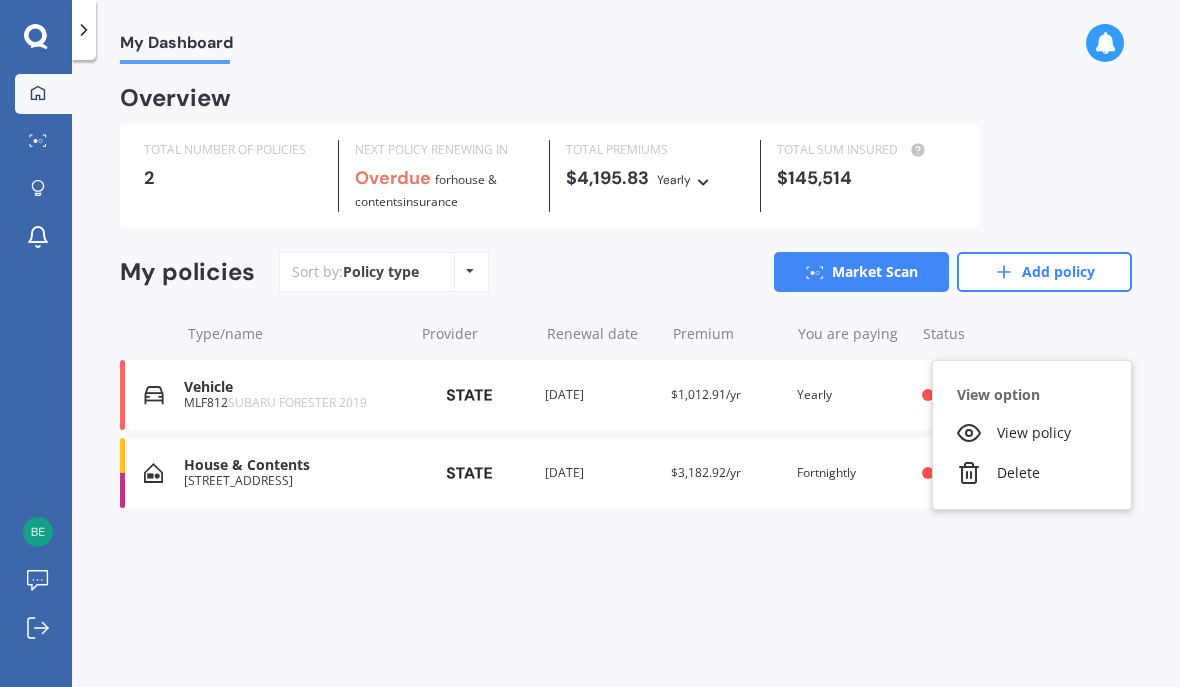 click on "View policy" at bounding box center (1032, 433) 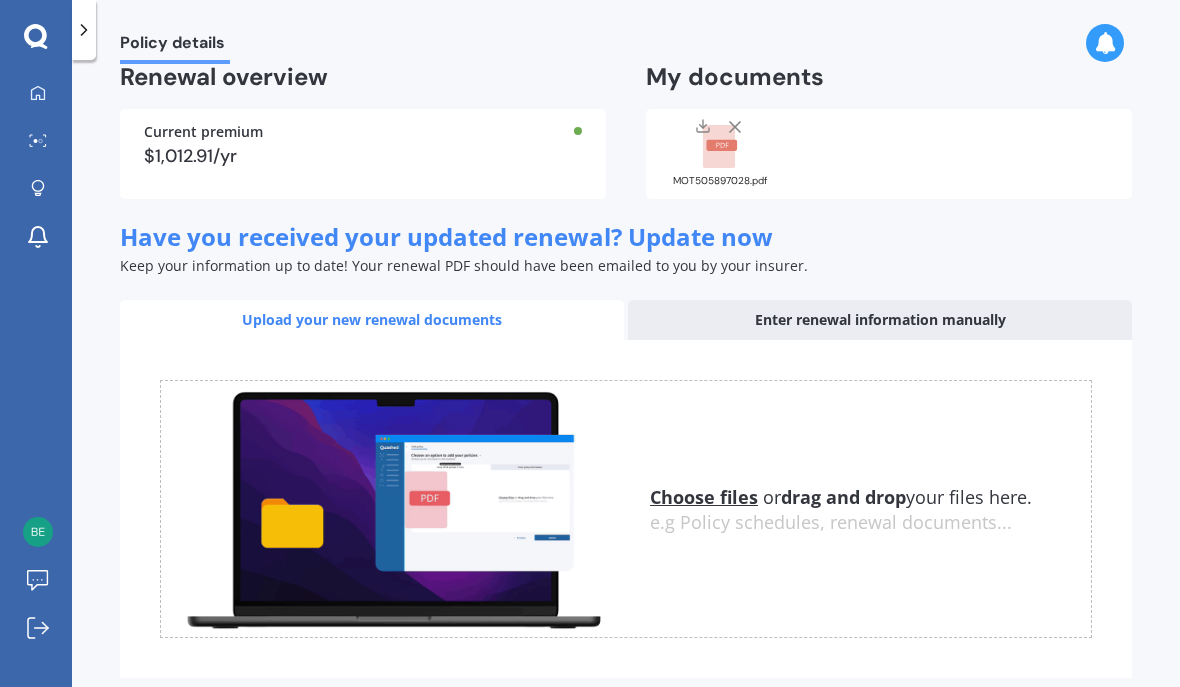 scroll, scrollTop: 139, scrollLeft: 0, axis: vertical 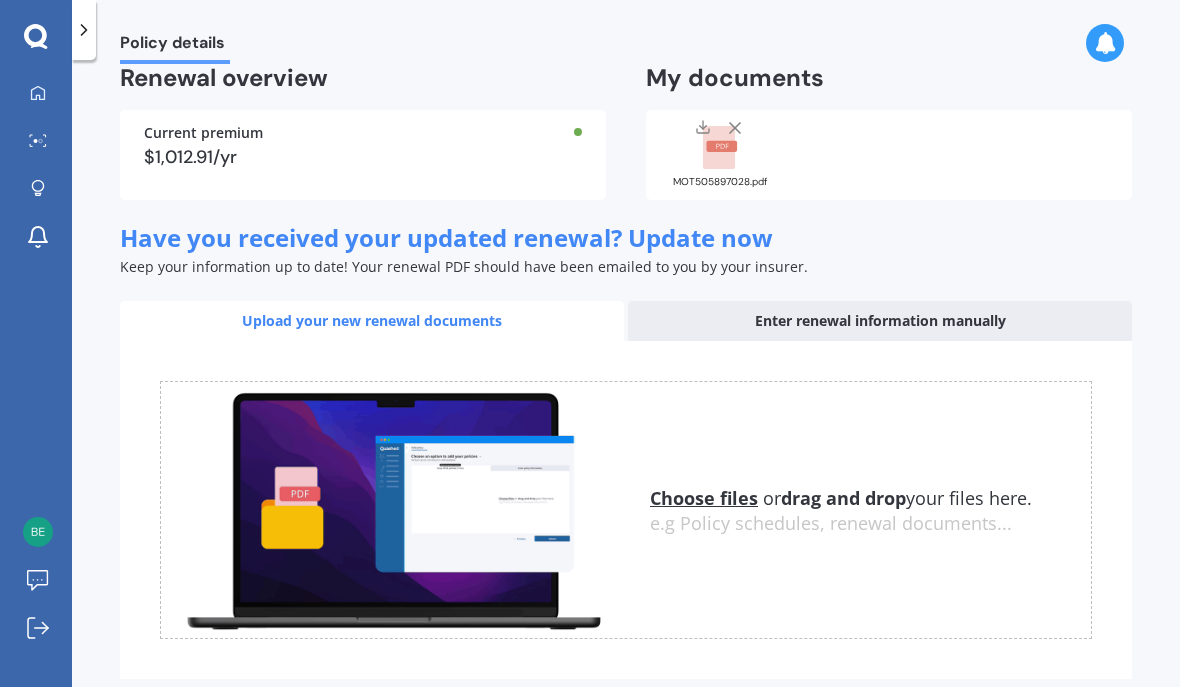 click on "Enter renewal information manually" at bounding box center [880, 321] 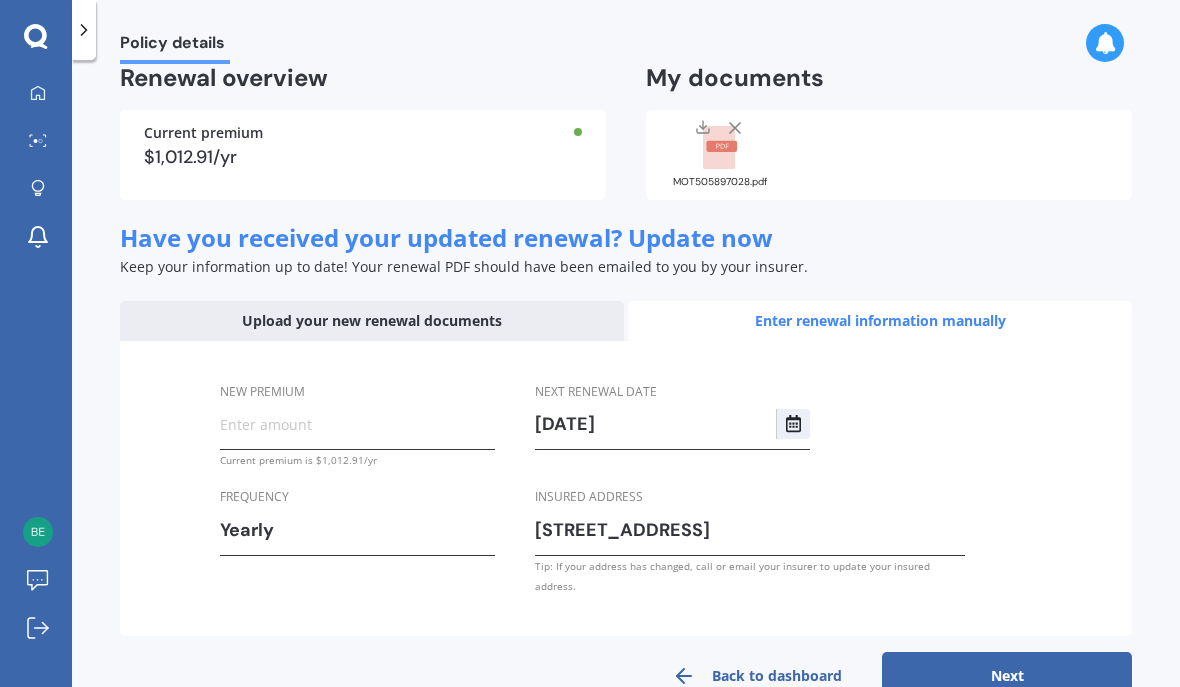 scroll, scrollTop: 75, scrollLeft: 0, axis: vertical 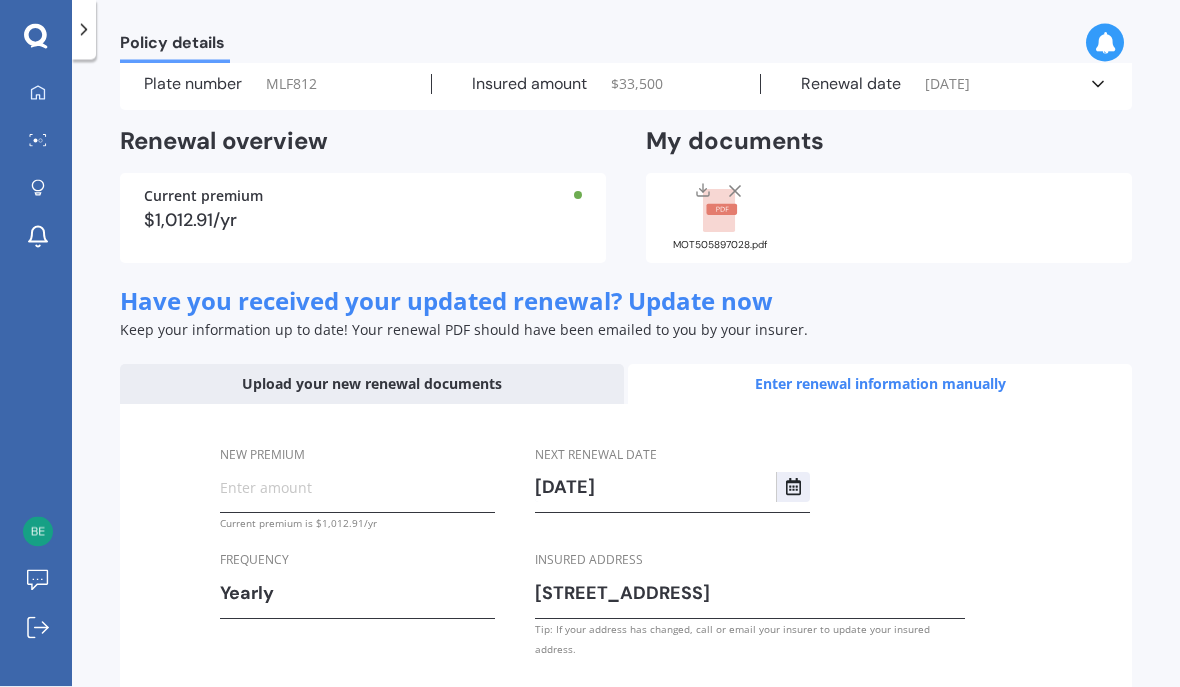 click on "New premium" at bounding box center [357, 488] 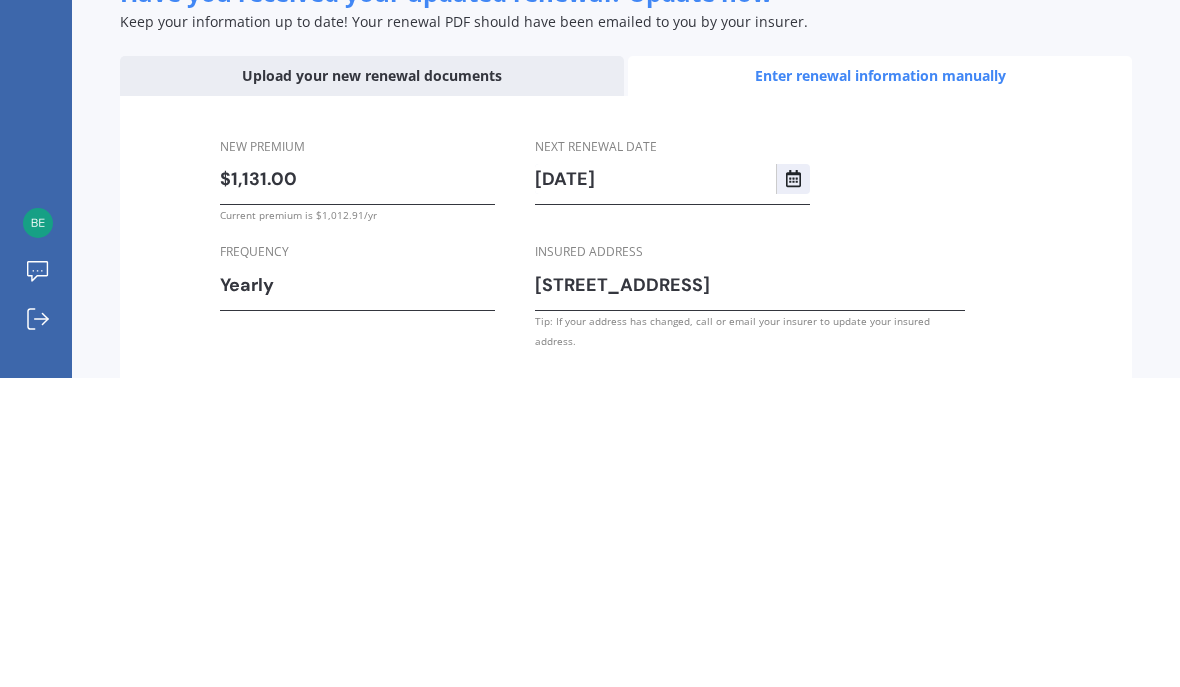 click on "$1,131.00" at bounding box center [357, 488] 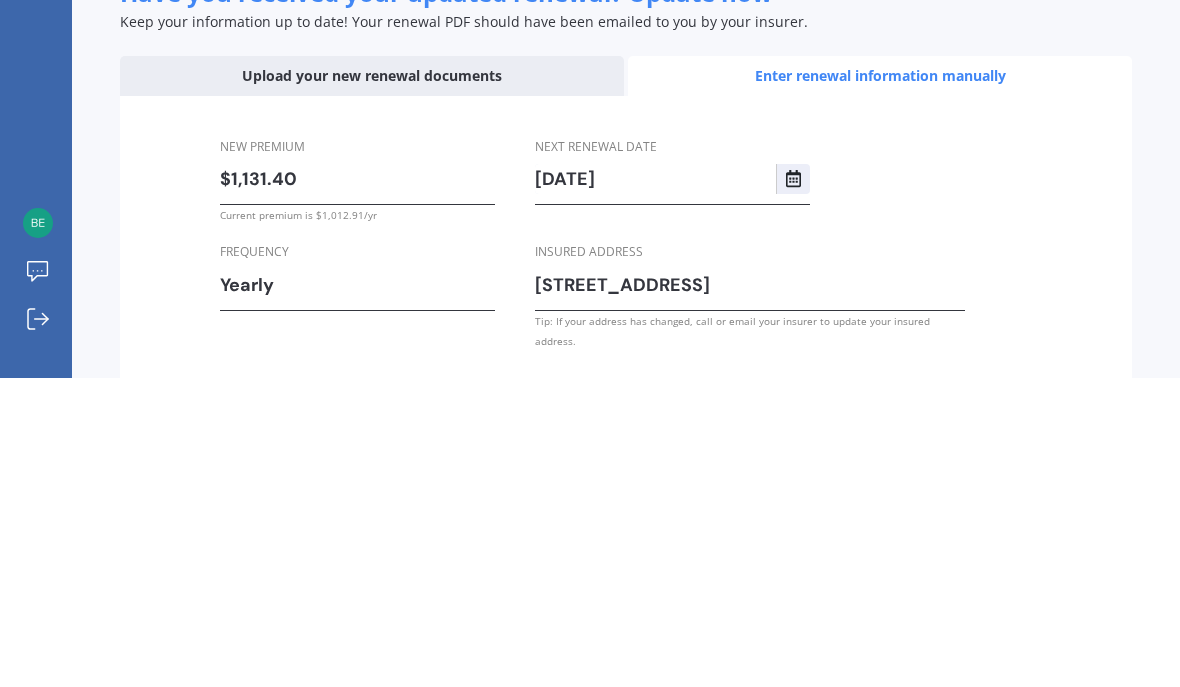 type on "$1,131.47" 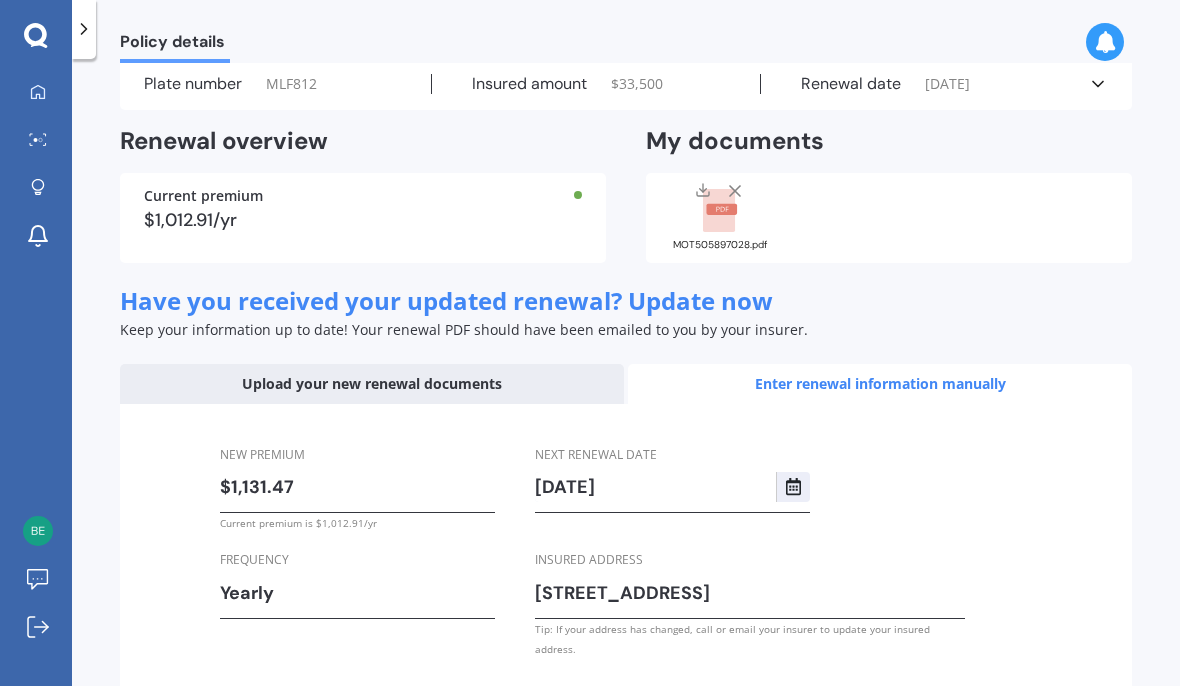 click on "Next" at bounding box center [1007, 740] 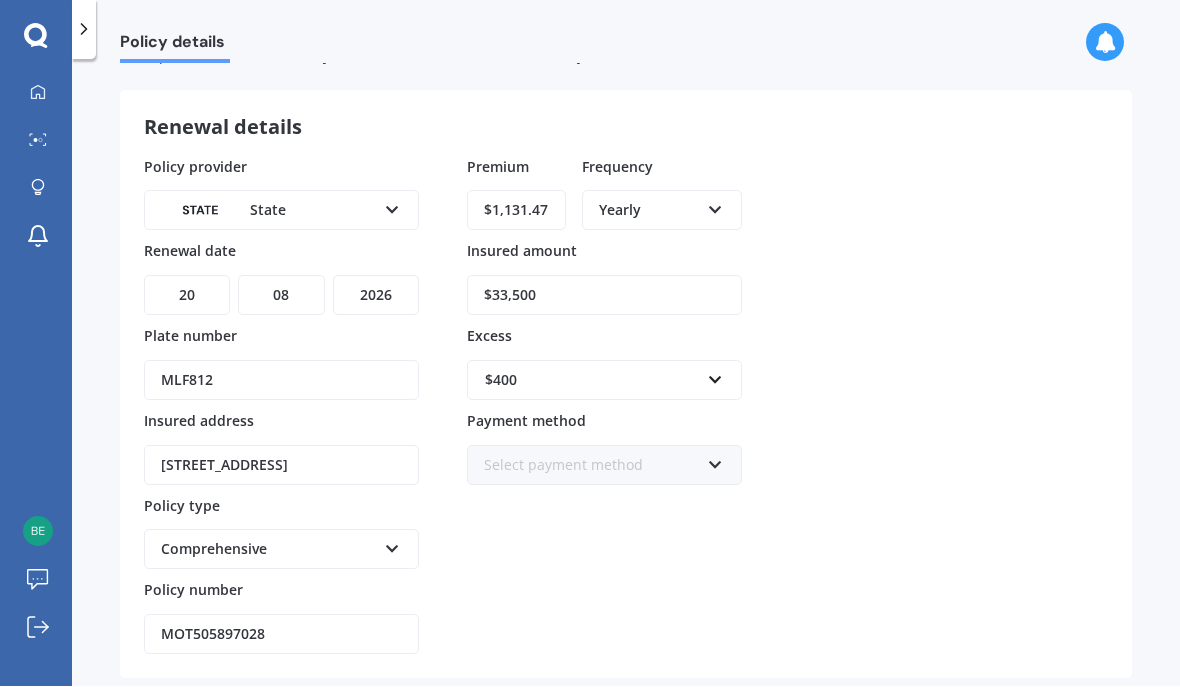 click on "$33,500" at bounding box center [604, 296] 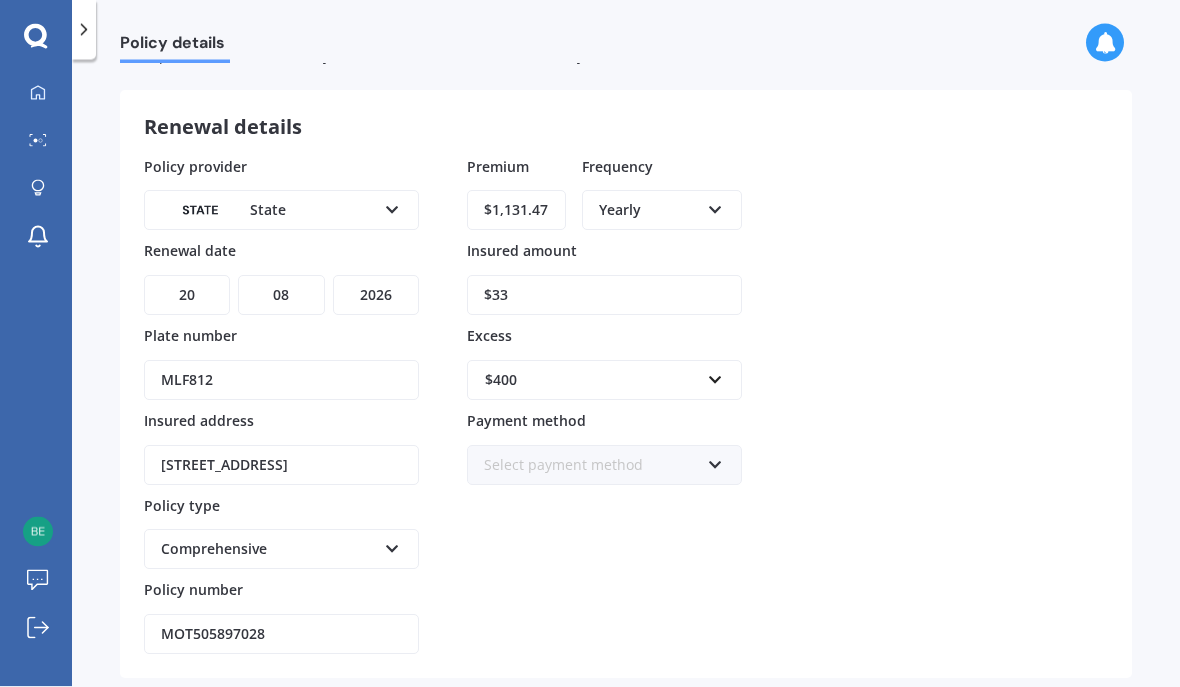 type on "$3" 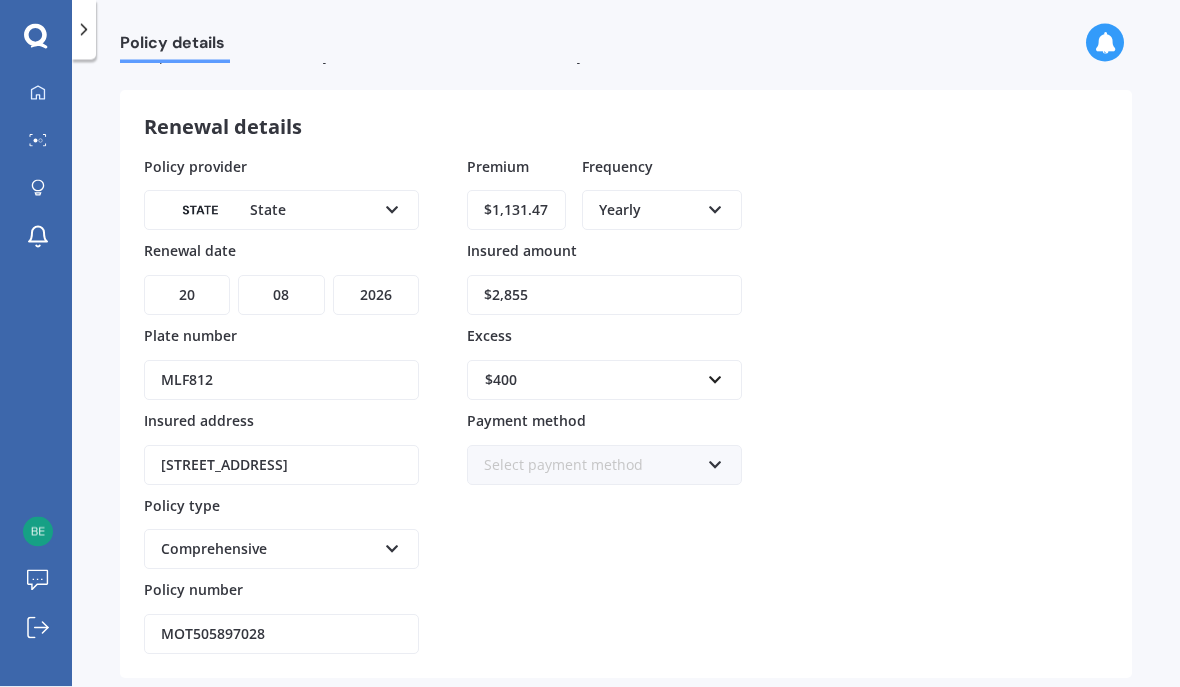 type on "$28,550" 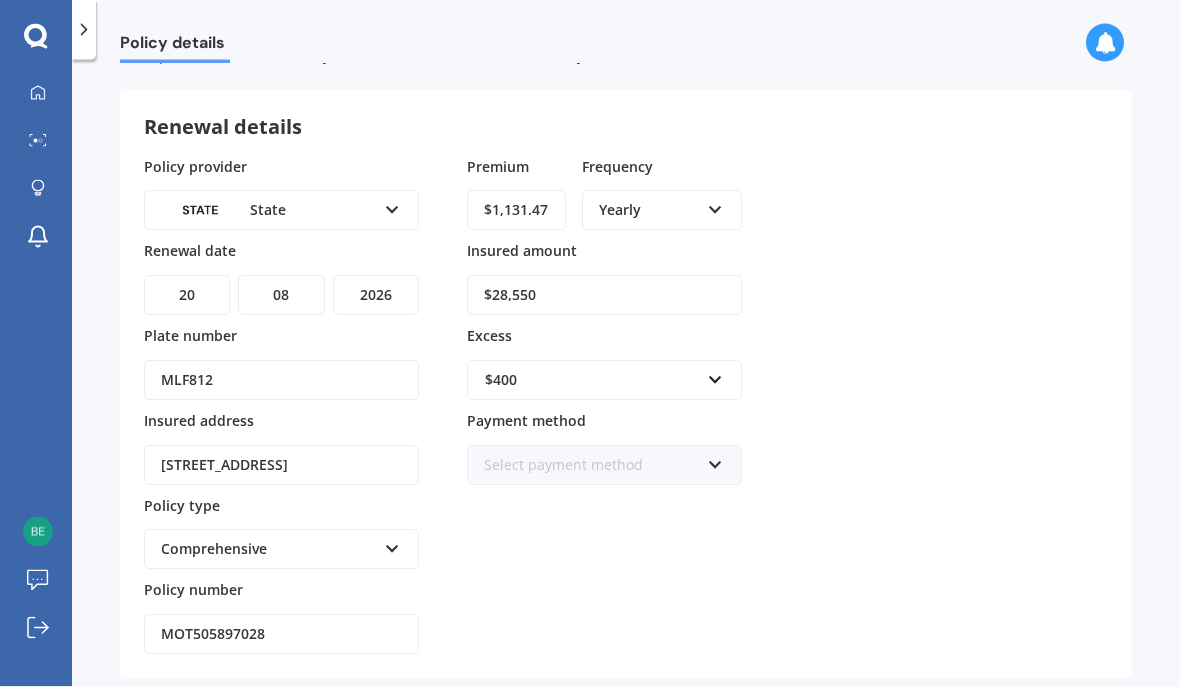 scroll, scrollTop: 0, scrollLeft: 0, axis: both 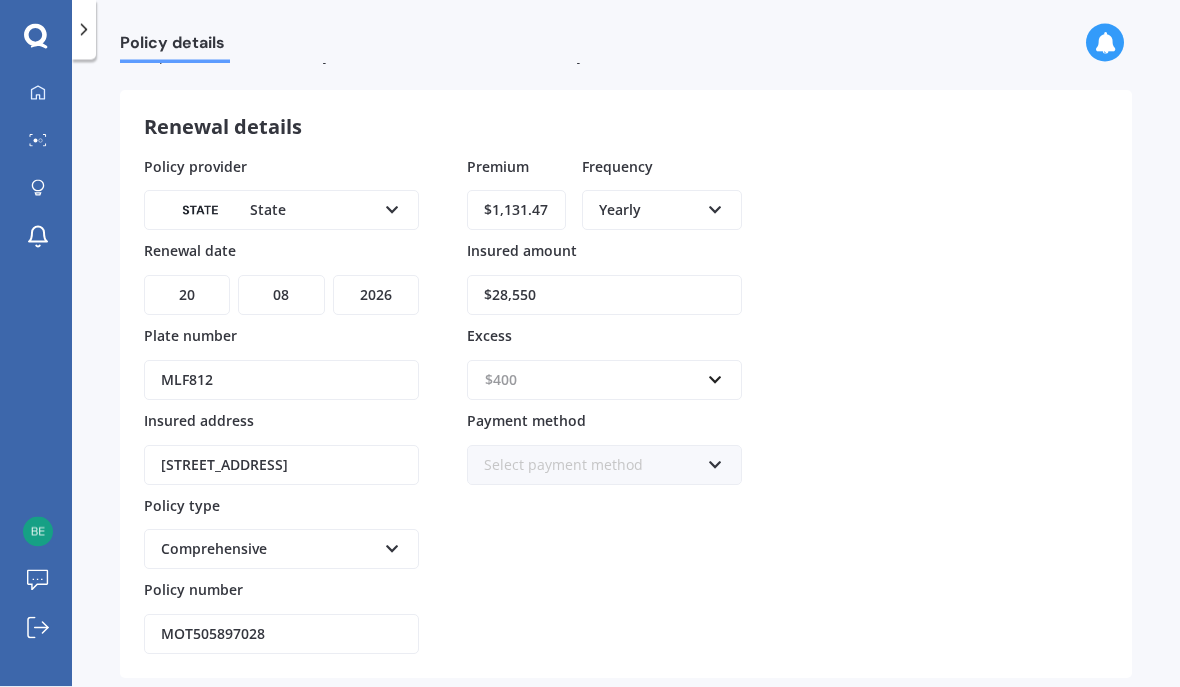 click at bounding box center [597, 381] 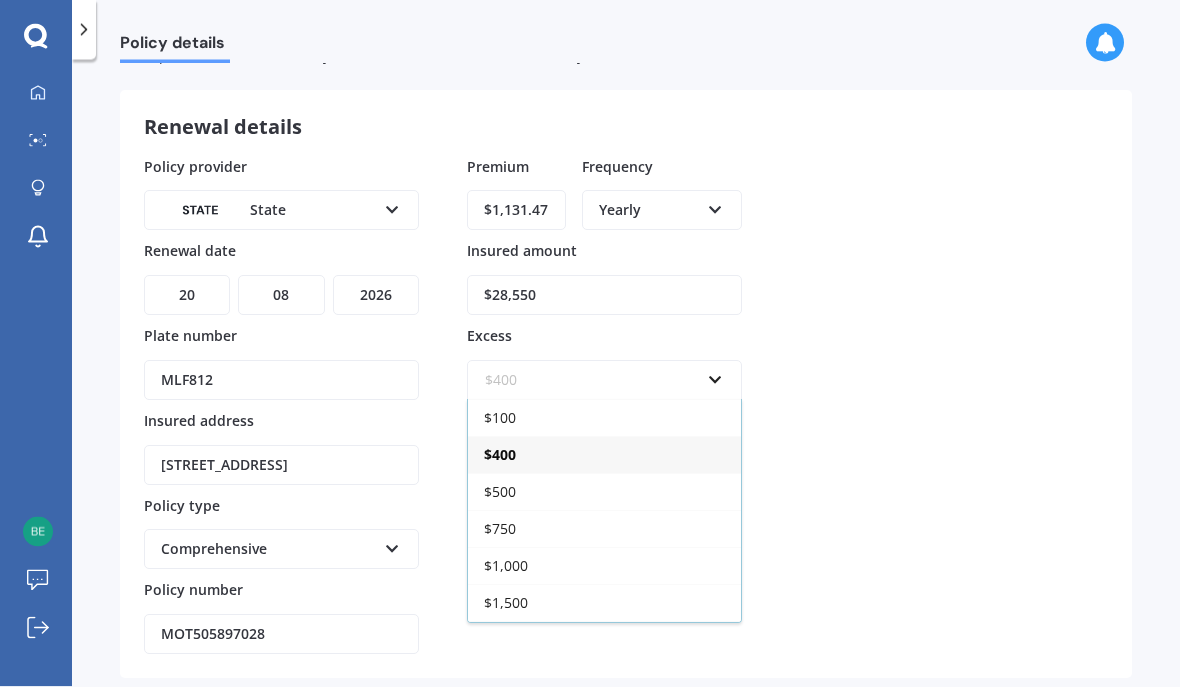 scroll, scrollTop: 0, scrollLeft: 0, axis: both 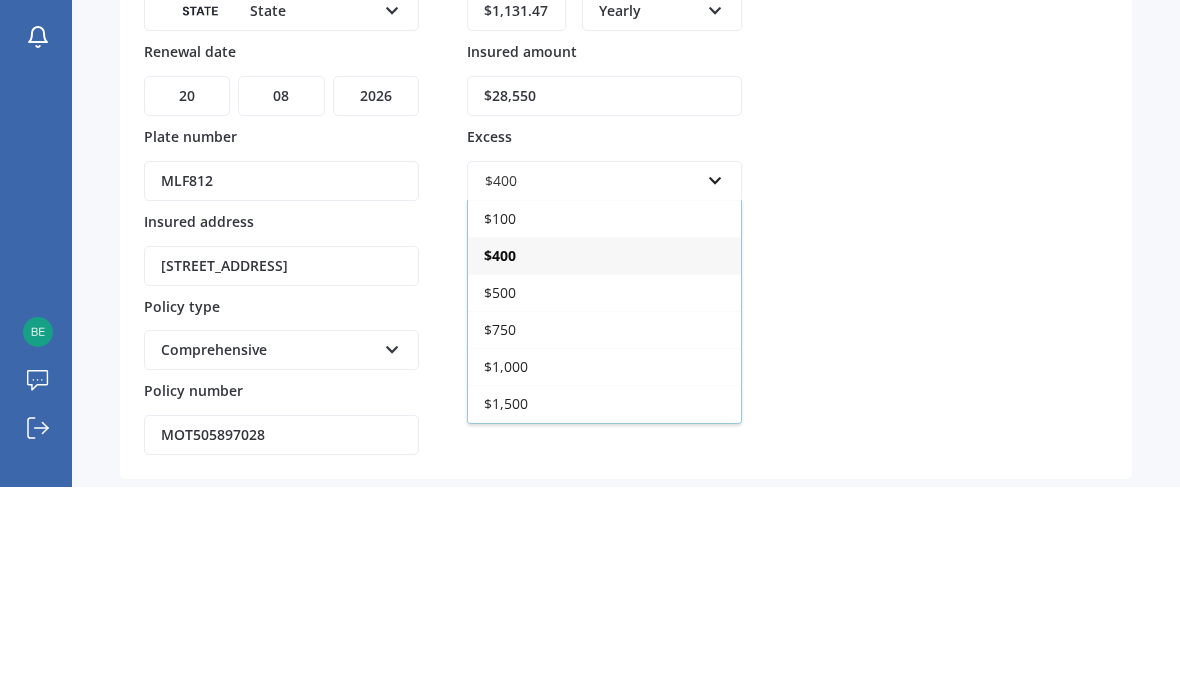 click on "$500" at bounding box center (604, 492) 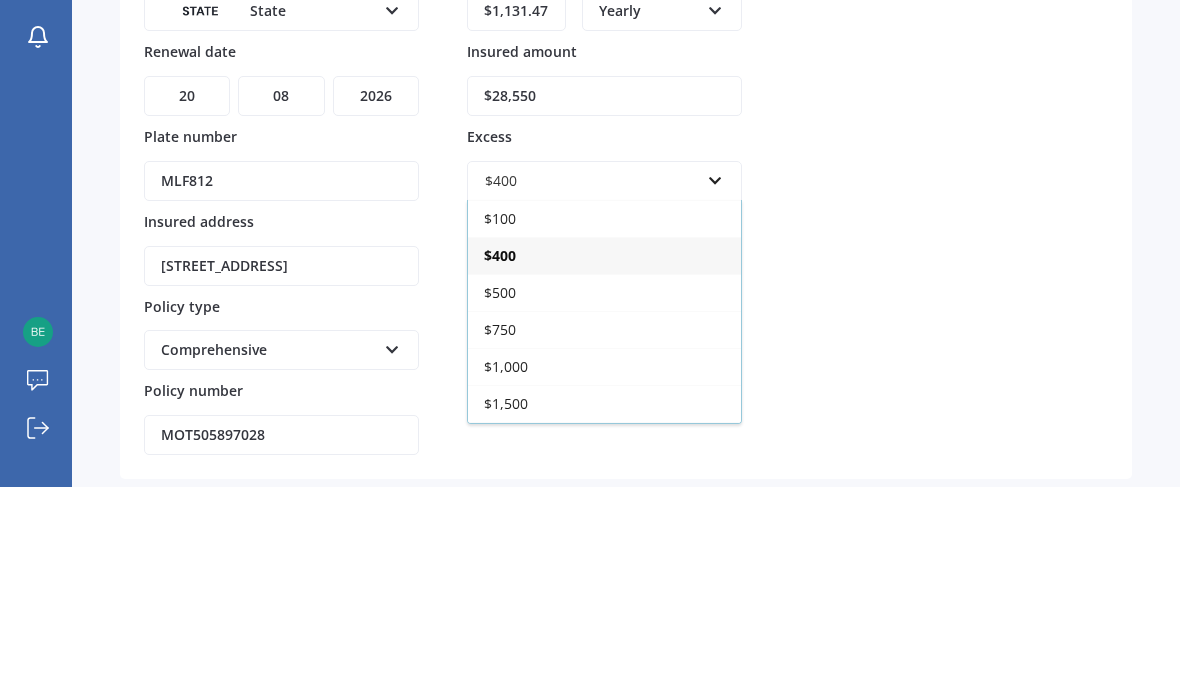 scroll, scrollTop: 0, scrollLeft: 0, axis: both 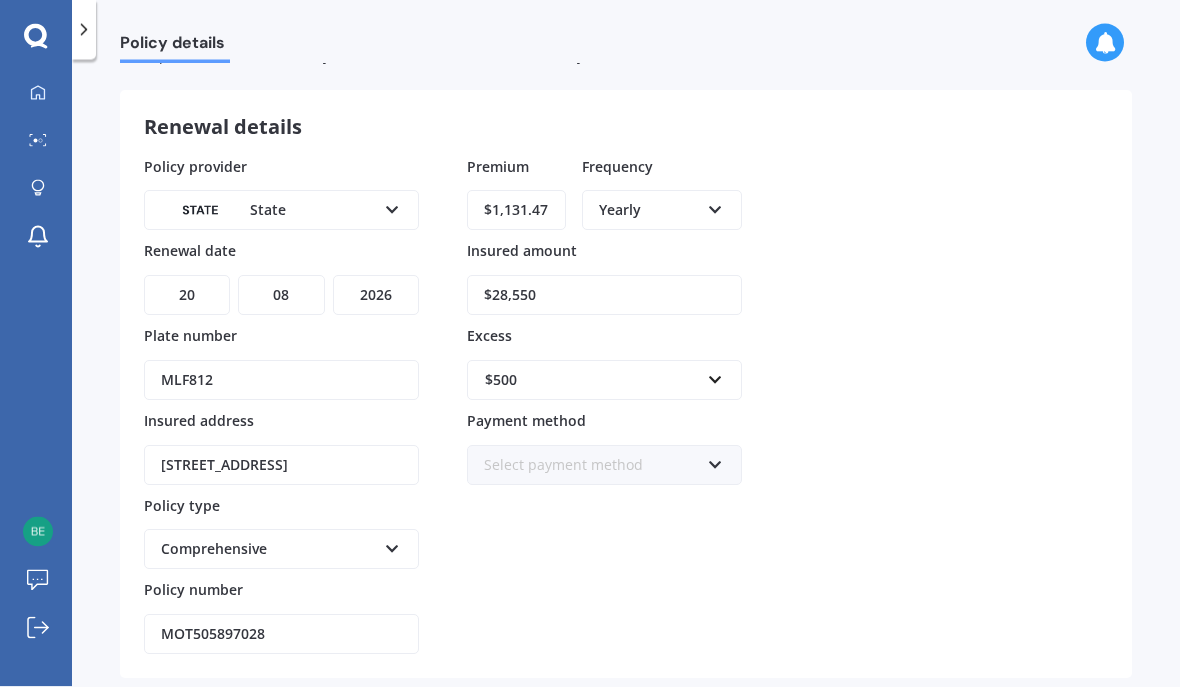 click at bounding box center [715, 462] 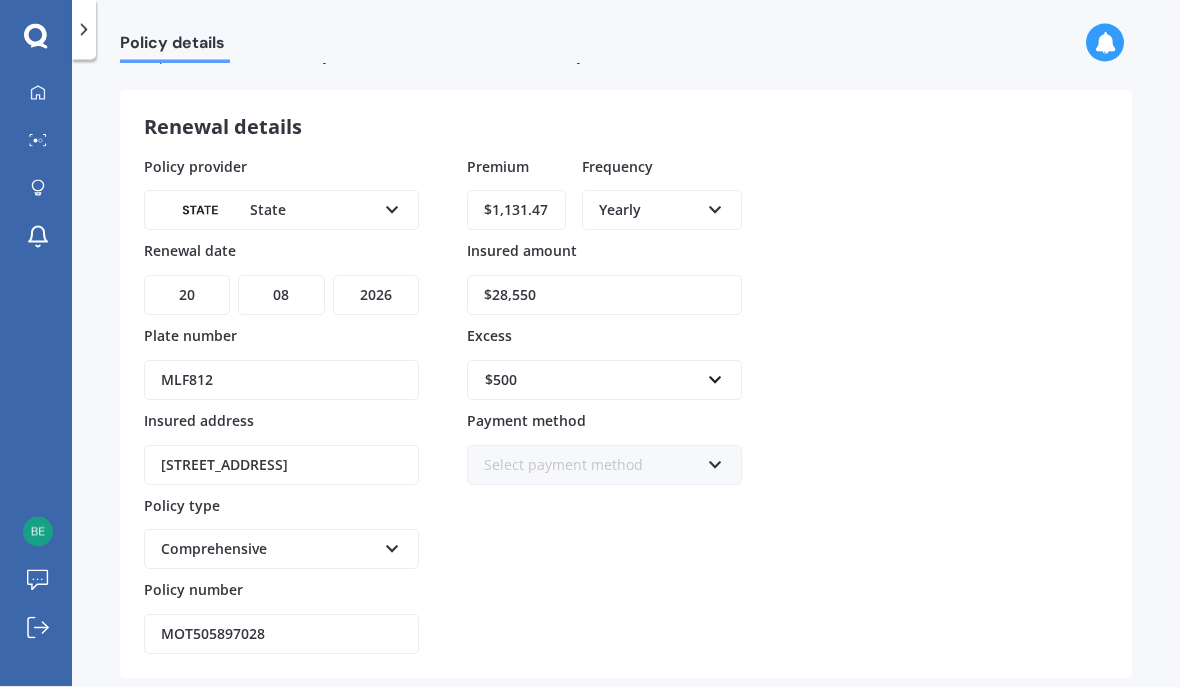 scroll, scrollTop: 0, scrollLeft: 0, axis: both 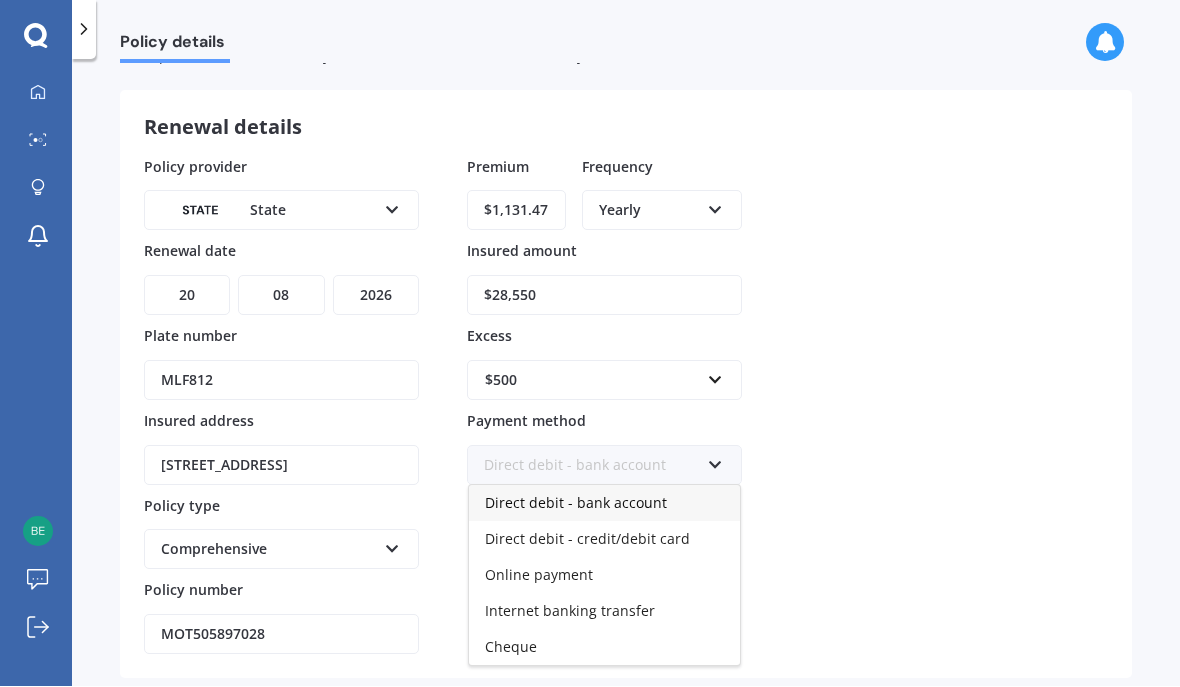 click on "Online payment" at bounding box center (539, 575) 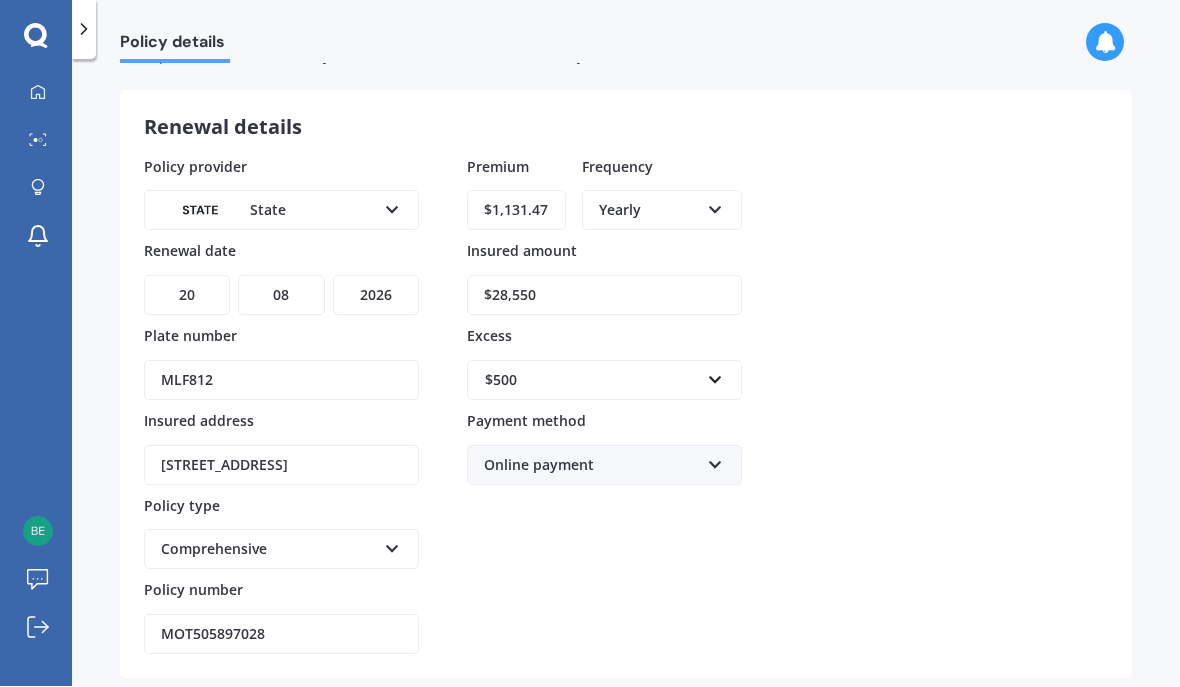 click on "YYYY 2027 2026 2025 2024 2023 2022 2021 2020 2019 2018 2017 2016 2015 2014 2013 2012 2011 2010 2009 2008 2007 2006 2005 2004 2003 2002 2001 2000 1999 1998 1997 1996 1995 1994 1993 1992 1991 1990 1989 1988 1987 1986 1985 1984 1983 1982 1981 1980 1979 1978 1977 1976 1975 1974 1973 1972 1971 1970 1969 1968 1967 1966 1965 1964 1963 1962 1961 1960 1959 1958 1957 1956 1955 1954 1953 1952 1951 1950 1949 1948 1947 1946 1945 1944 1943 1942 1941 1940 1939 1938 1937 1936 1935 1934 1933 1932 1931 1930 1929 1928" at bounding box center [376, 296] 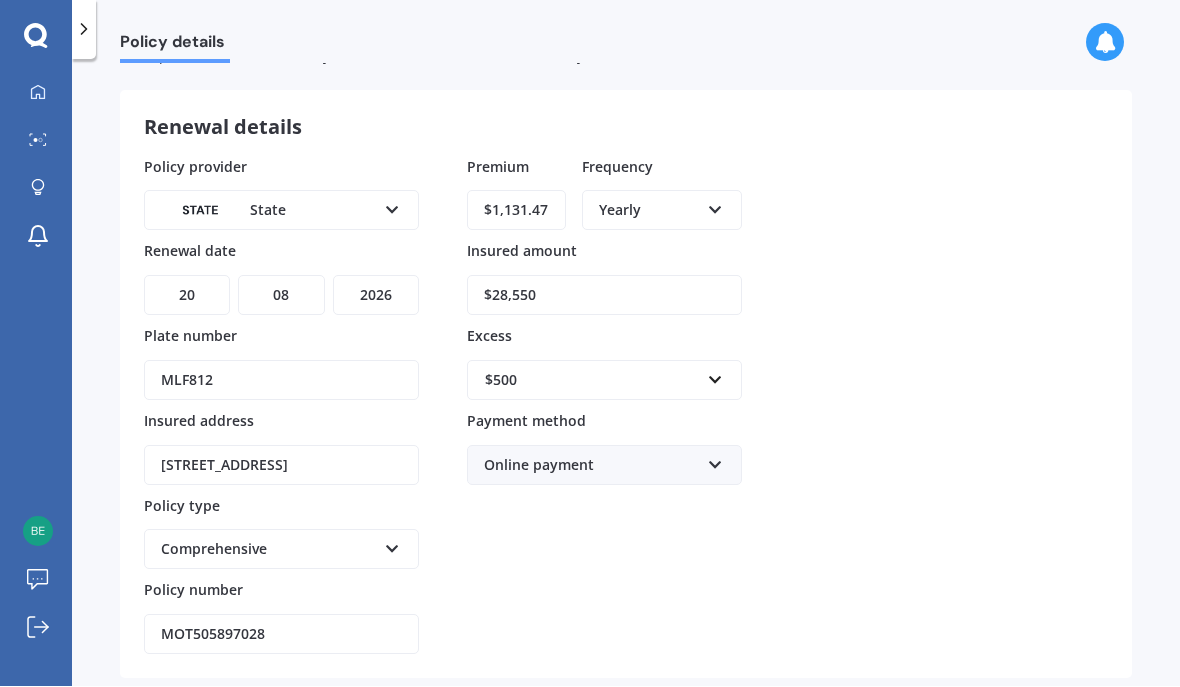 select on "2025" 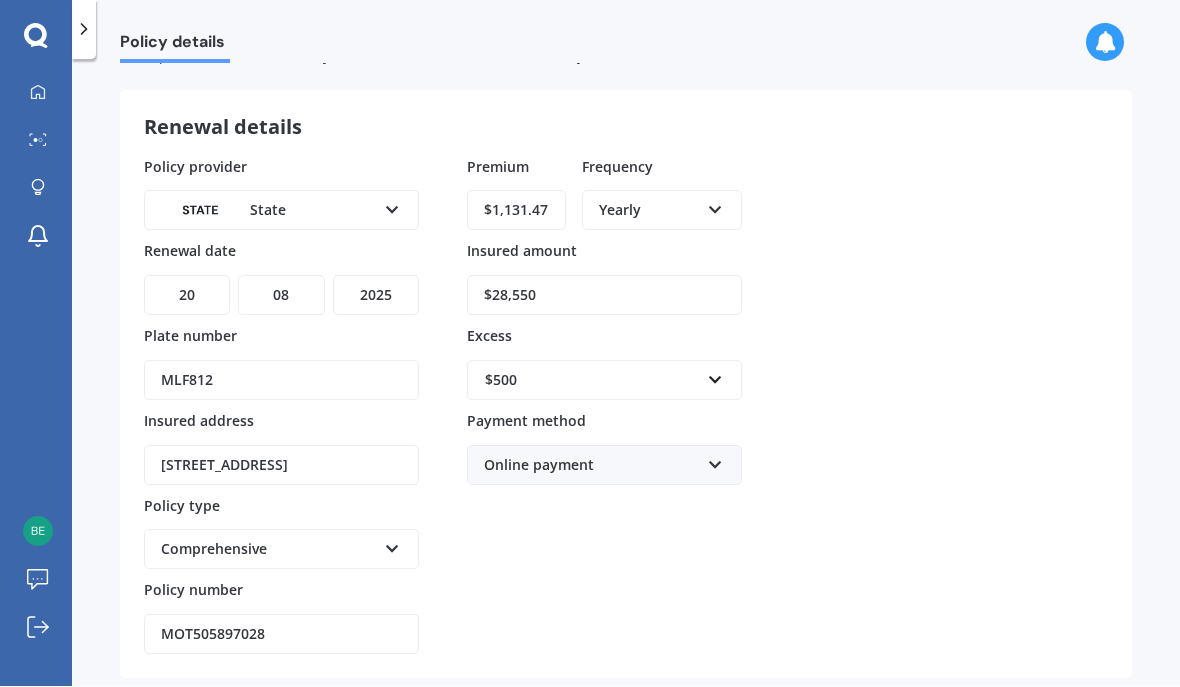 click on "Update" at bounding box center [1007, 727] 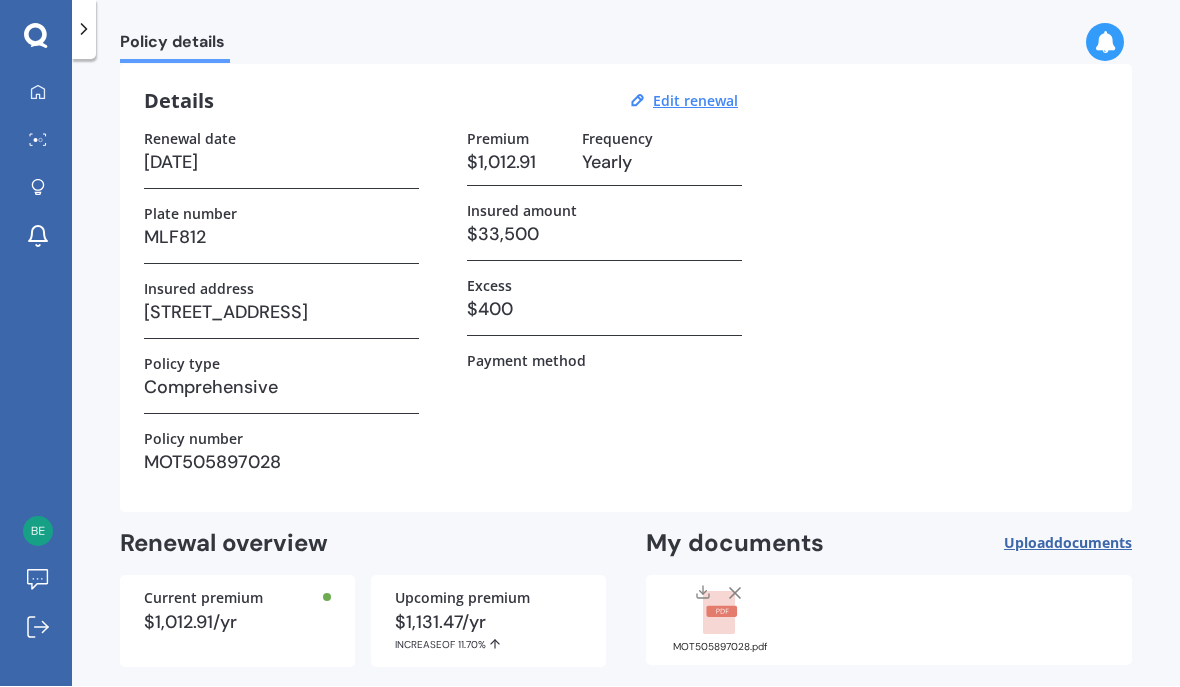scroll, scrollTop: 67, scrollLeft: 0, axis: vertical 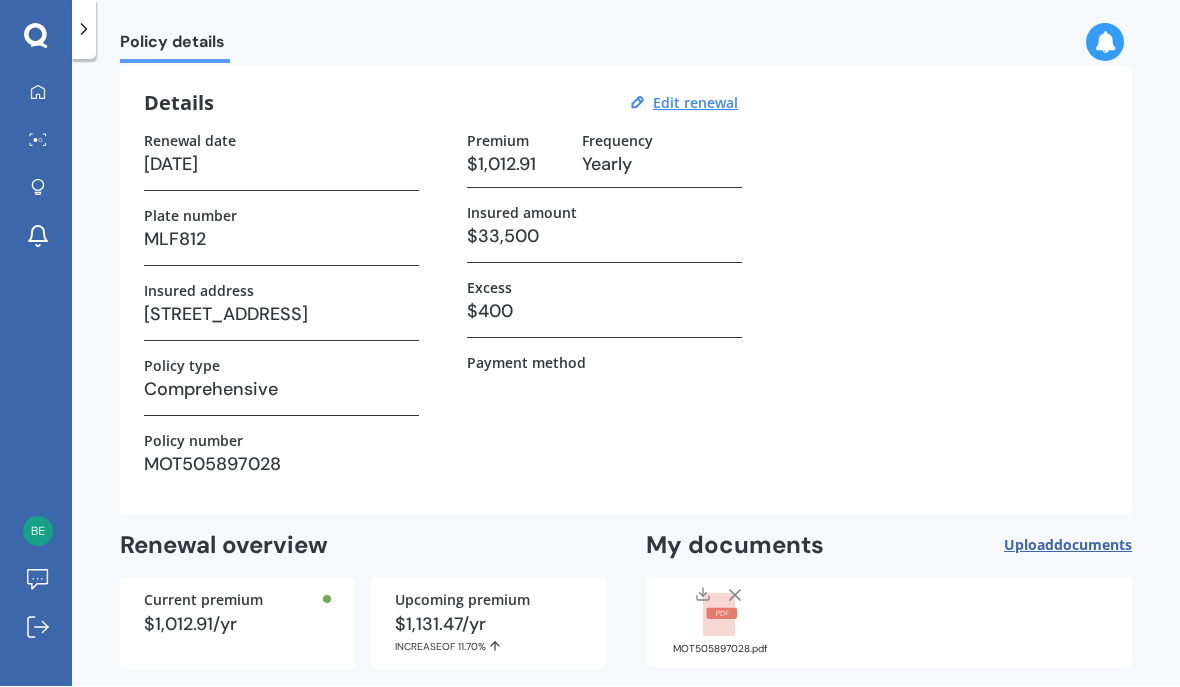 click on "Find better deals" at bounding box center [1007, 718] 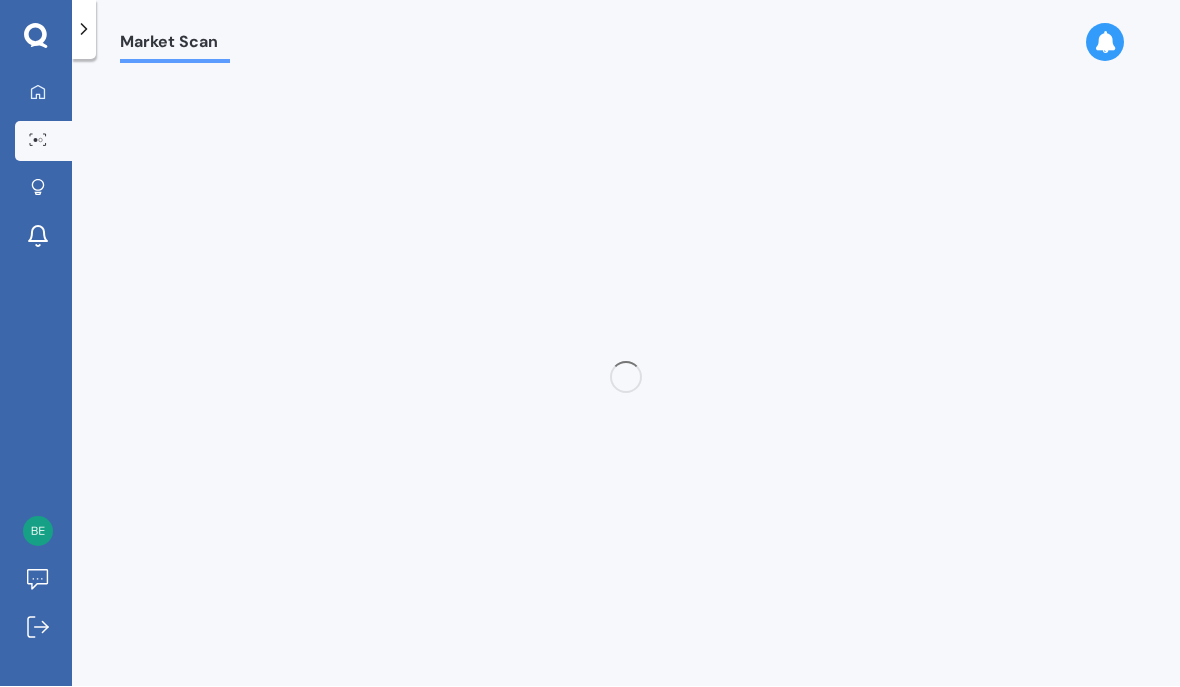 scroll, scrollTop: 0, scrollLeft: 0, axis: both 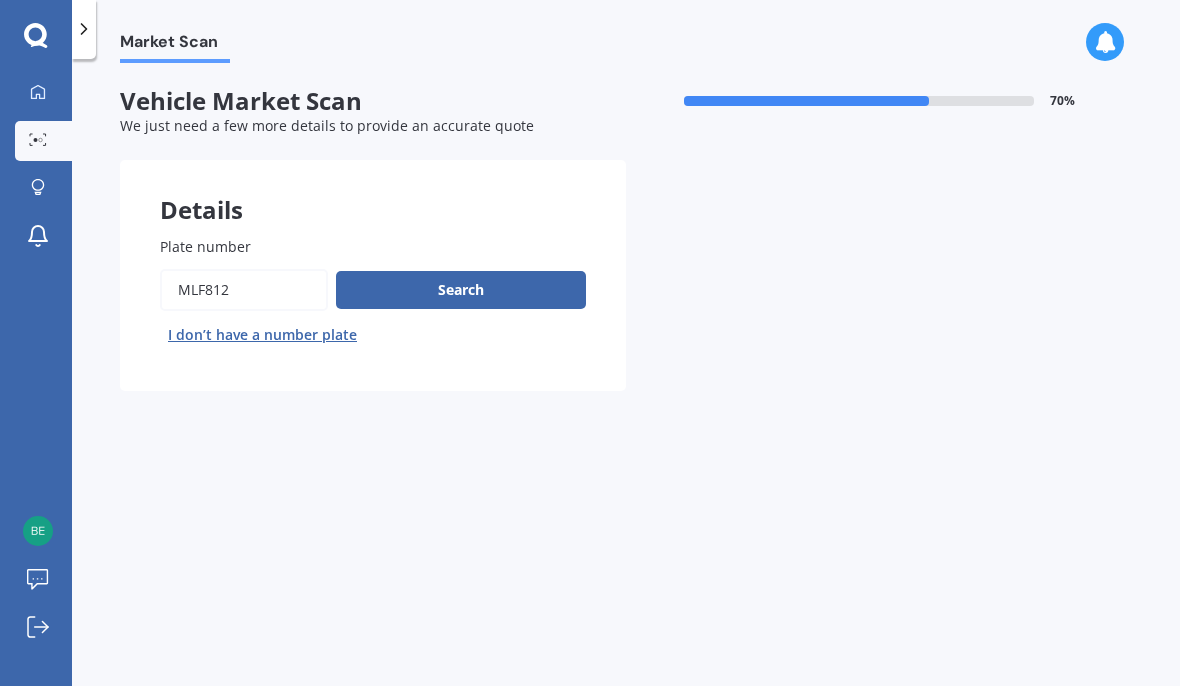 click on "Search" at bounding box center (461, 291) 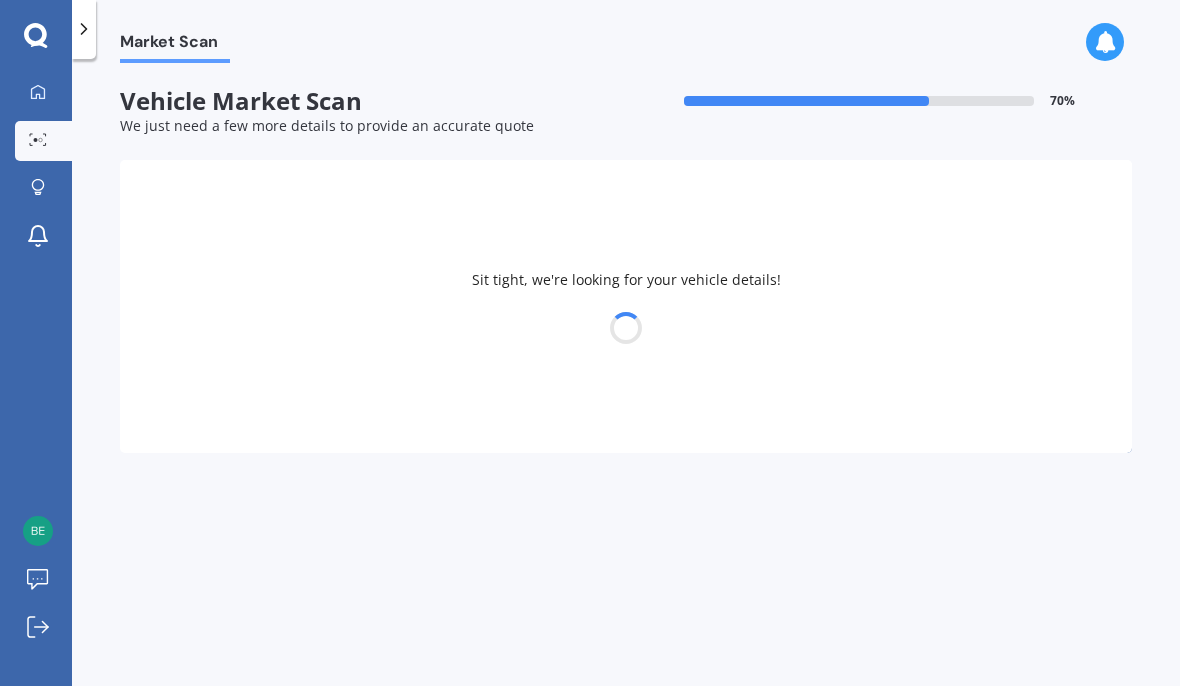 select on "SUBARU" 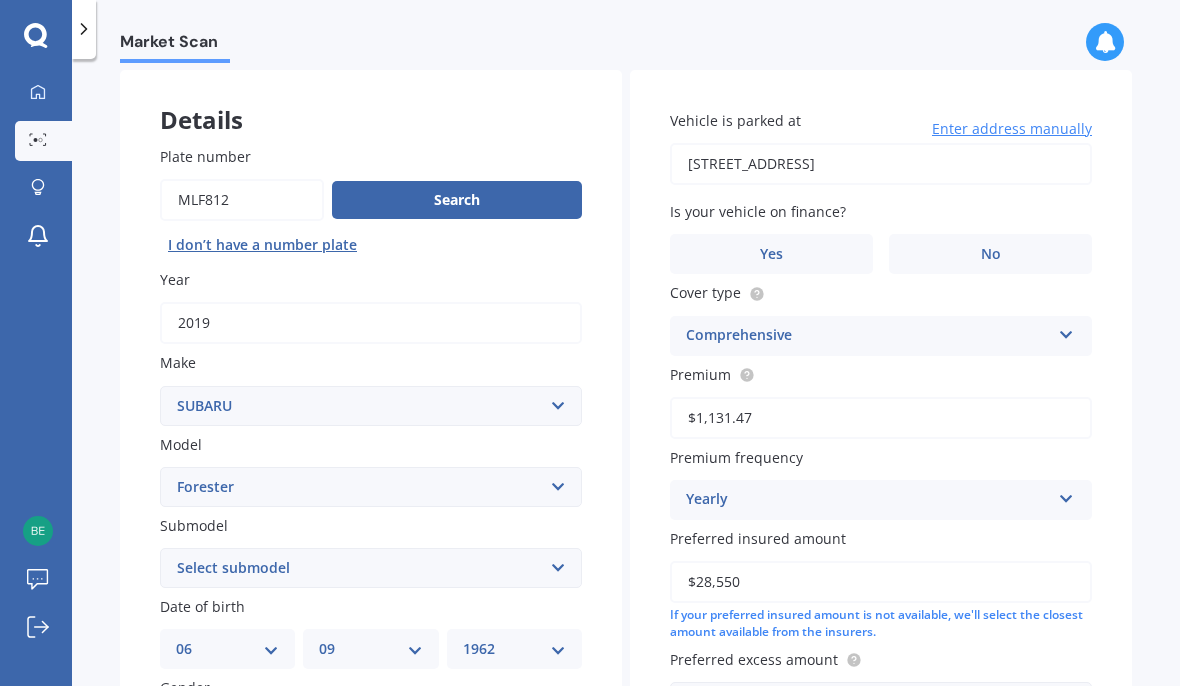scroll, scrollTop: 101, scrollLeft: 0, axis: vertical 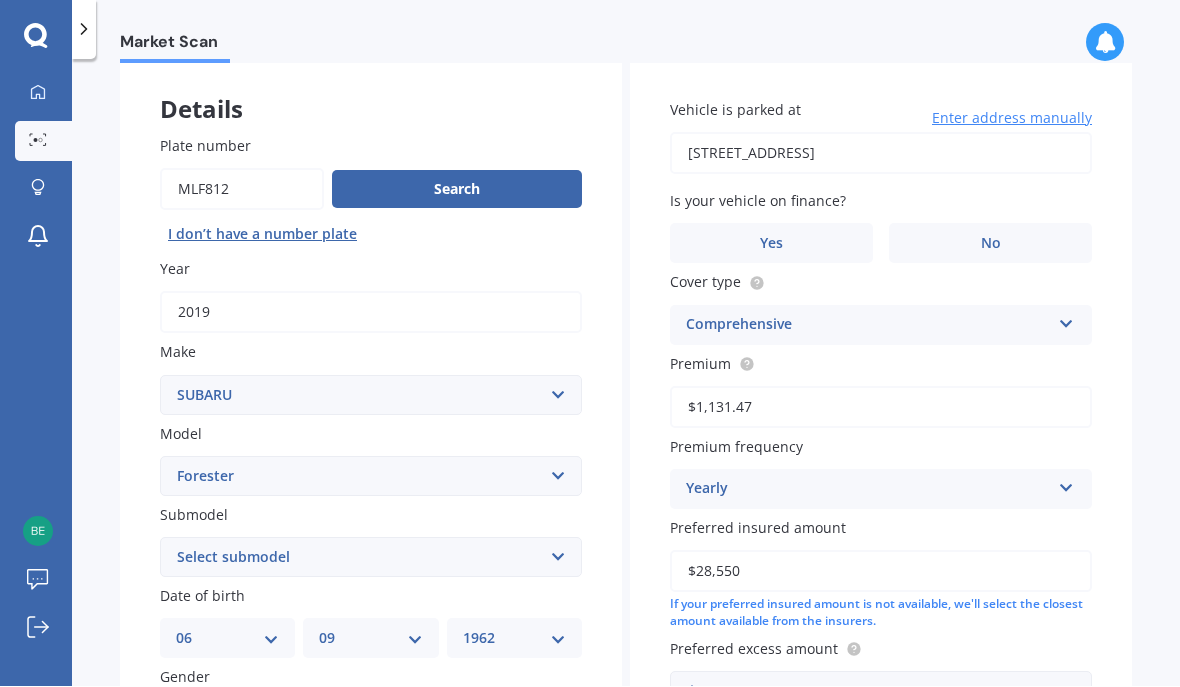 click on "Select submodel 2.0 Diesel 2.0 Turbo 2.0 XS 2.0 XT premium 2.5 Sti Turbo 2.5 XS 2.5 XS Ltd 2.5 XT Turbo 2.5i 2.5i premium 2.5i Sport 2.5P/4WD/CVT 2.5X Alpine 2.5 GT Turbo Non Turbo S/tb Sport Limited 2L XG" at bounding box center [371, 558] 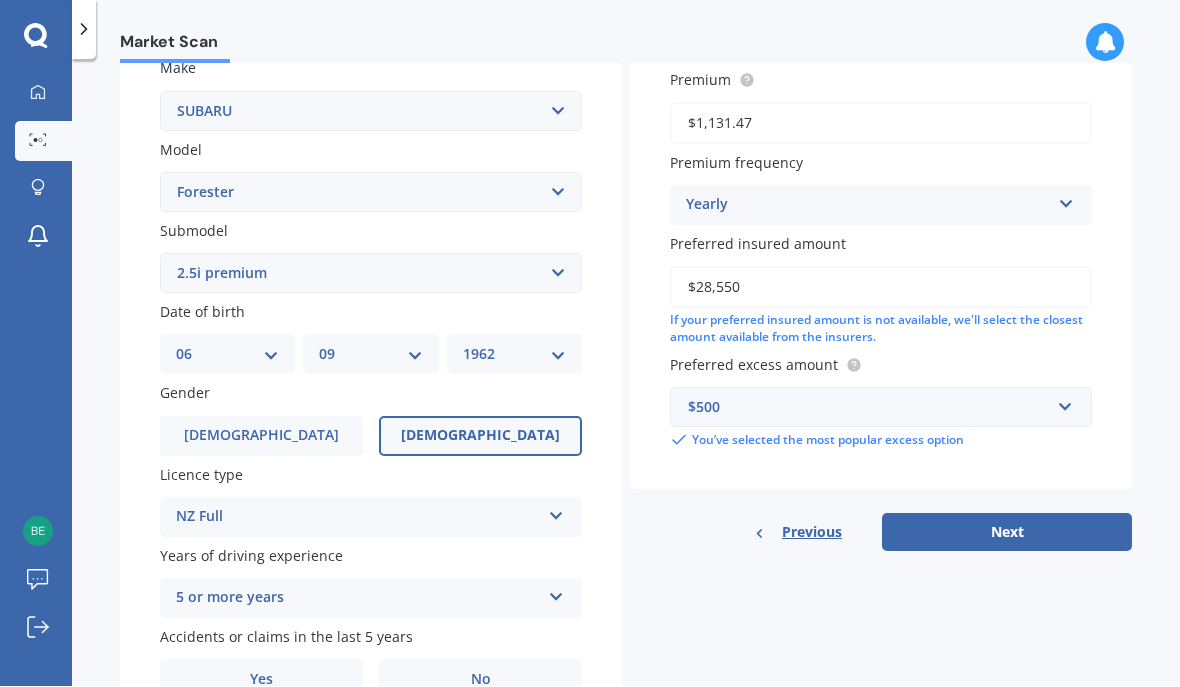 scroll, scrollTop: 384, scrollLeft: 0, axis: vertical 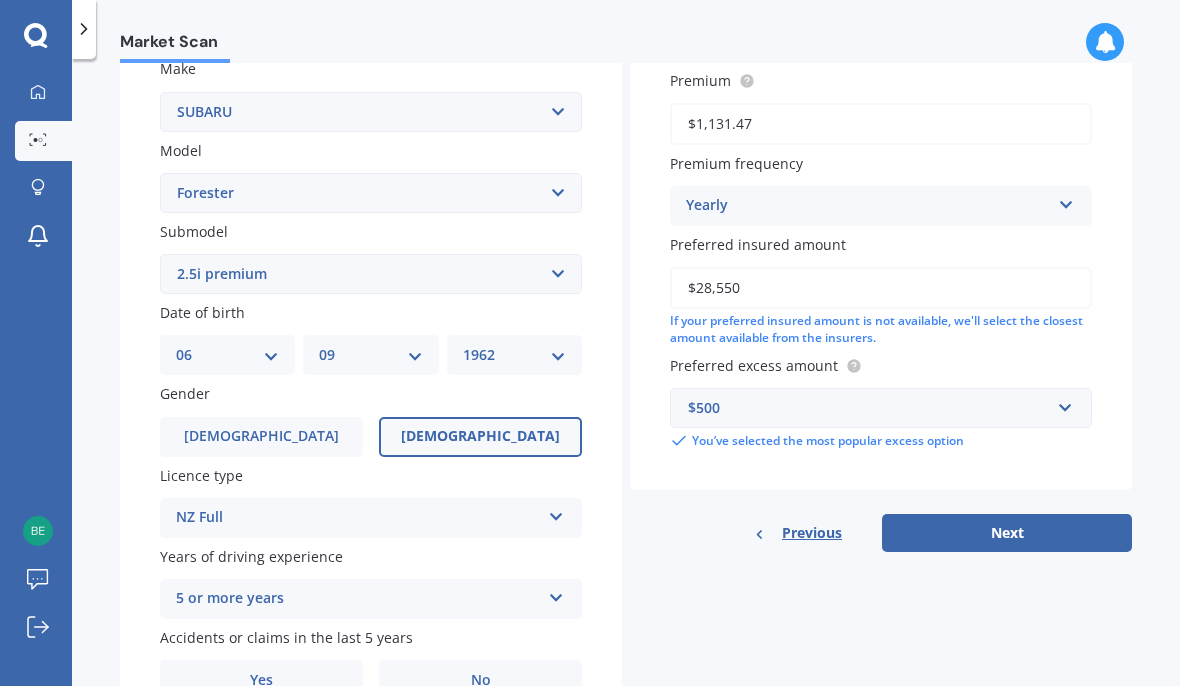 click at bounding box center (556, 595) 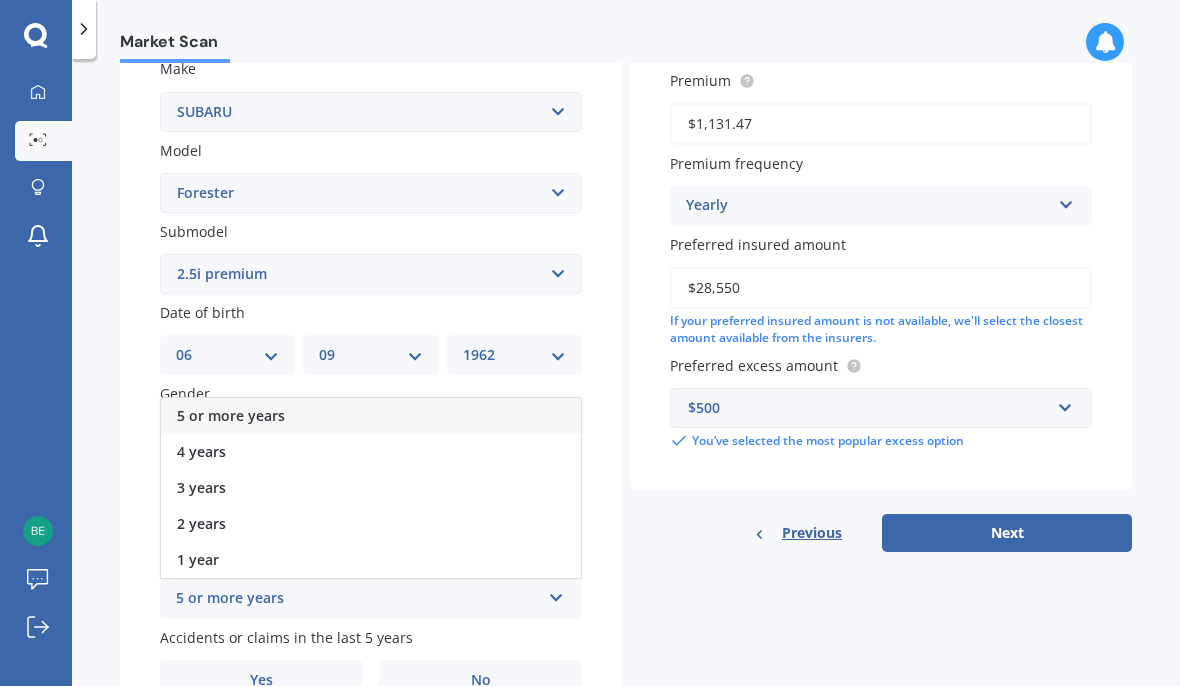 click on "5 or more years" at bounding box center [371, 417] 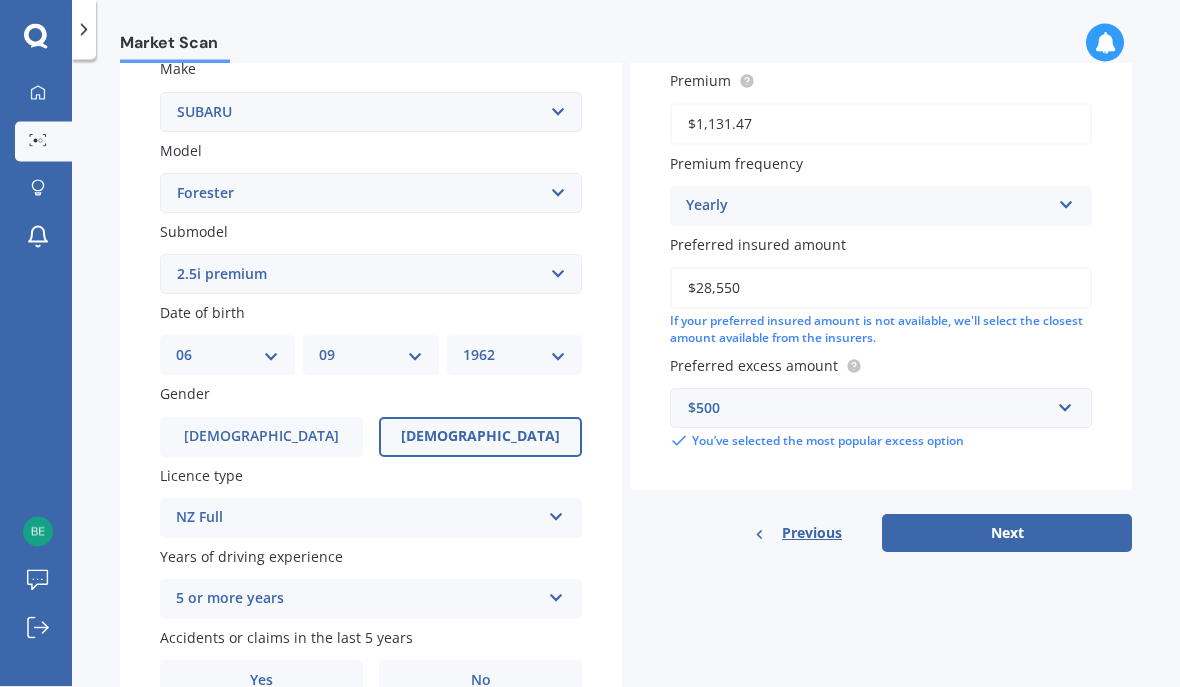 scroll, scrollTop: 0, scrollLeft: 0, axis: both 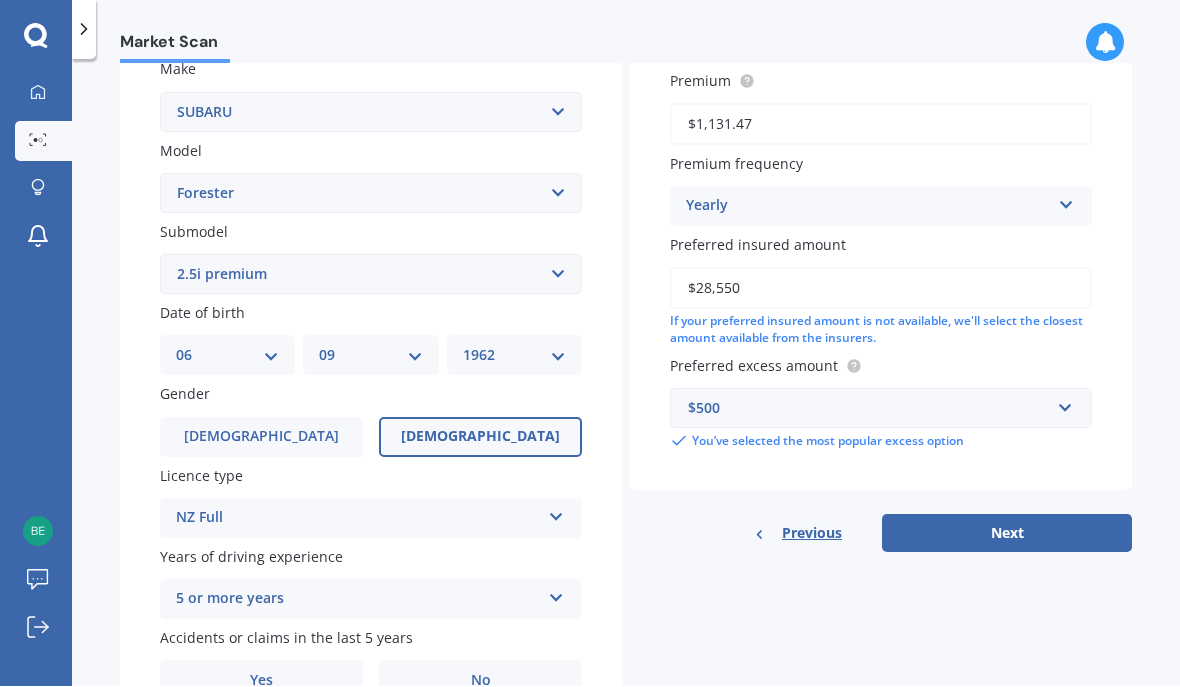 click on "Yes" at bounding box center [261, 681] 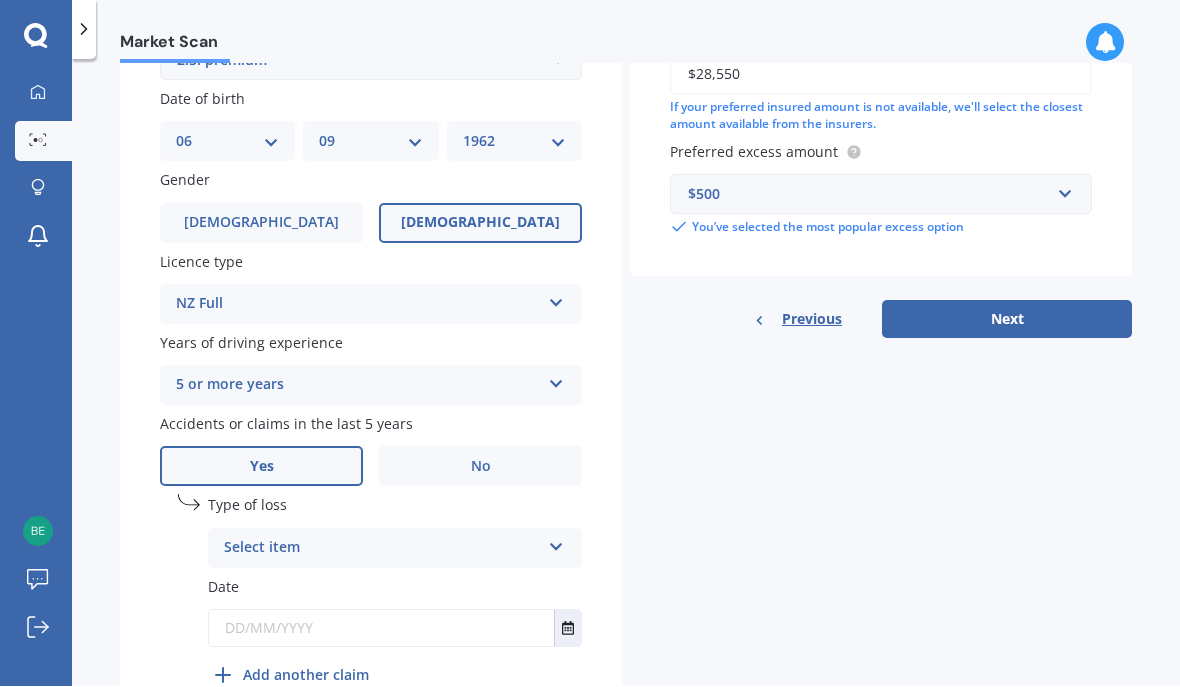 scroll, scrollTop: 597, scrollLeft: 0, axis: vertical 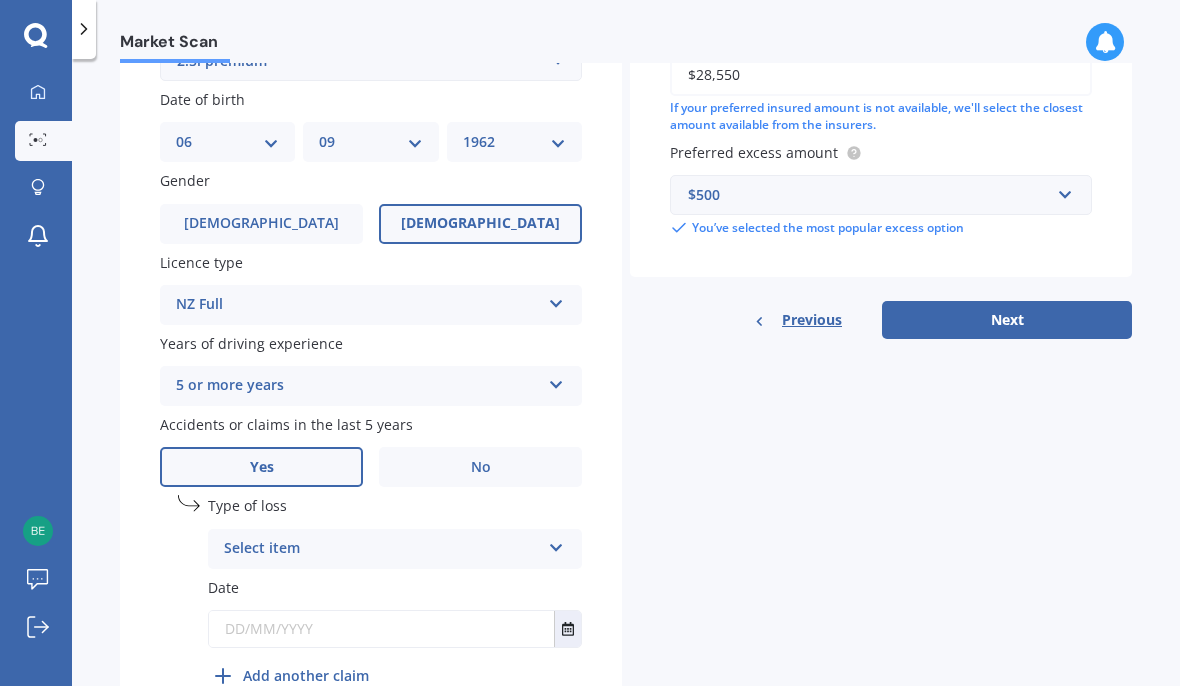 click at bounding box center (556, 545) 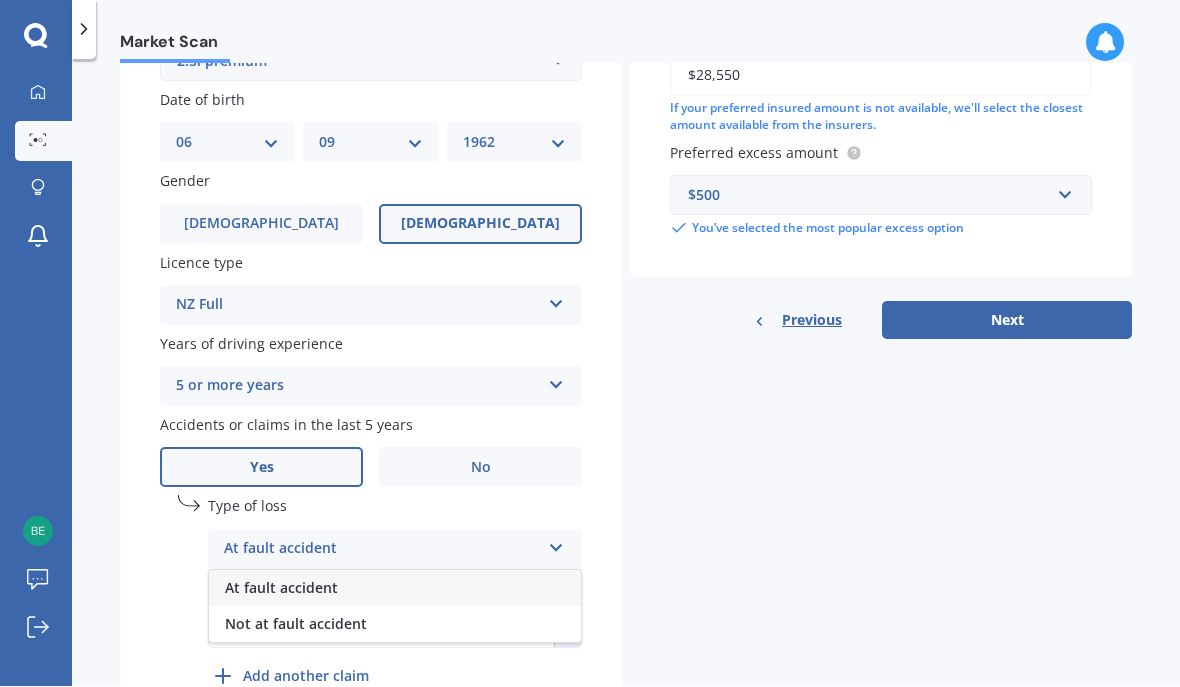 click on "Add another claim" at bounding box center (306, 676) 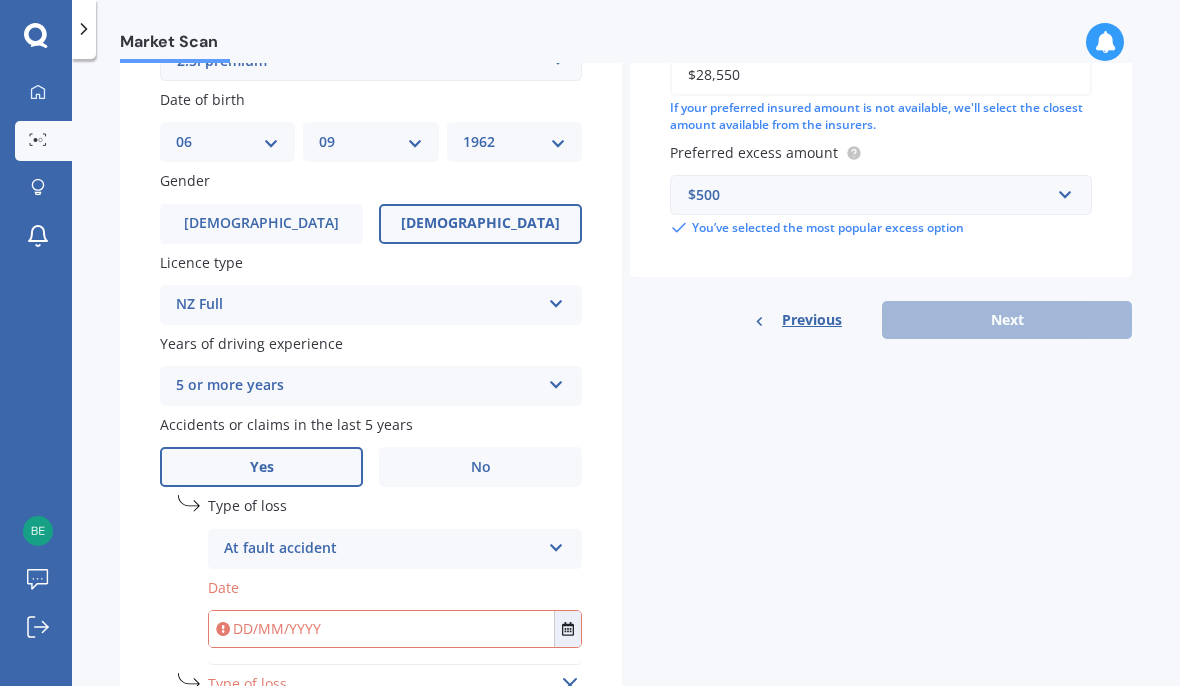 click at bounding box center (556, 545) 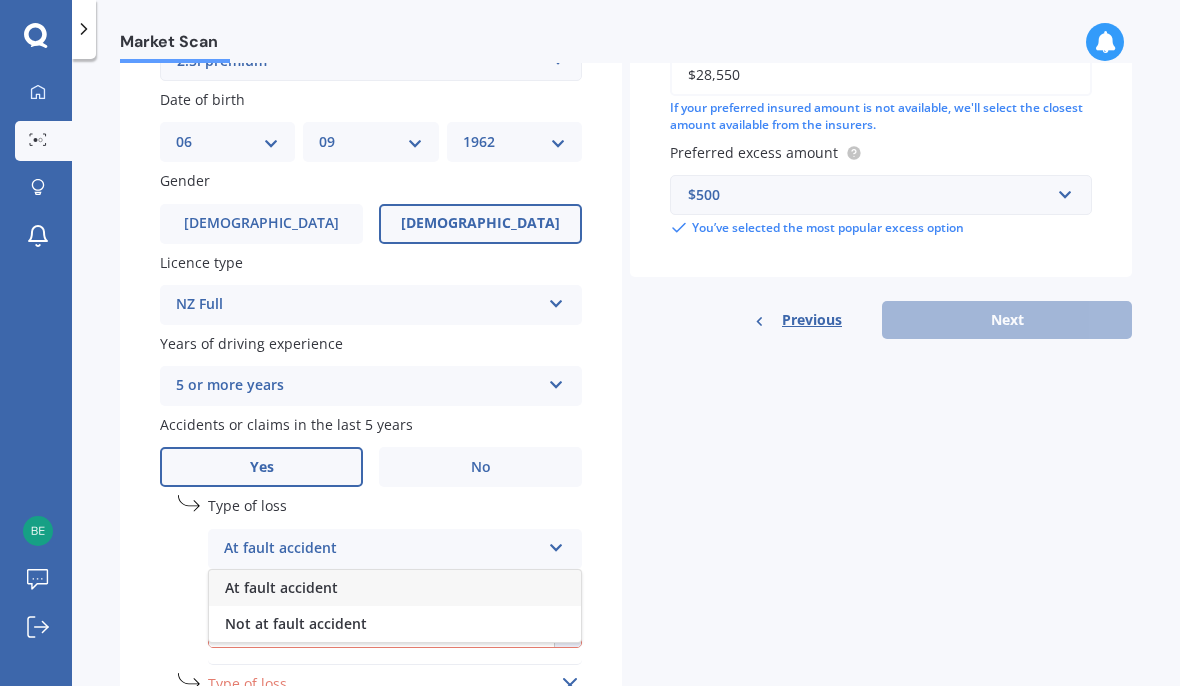 click on "Not at fault accident" at bounding box center [296, 624] 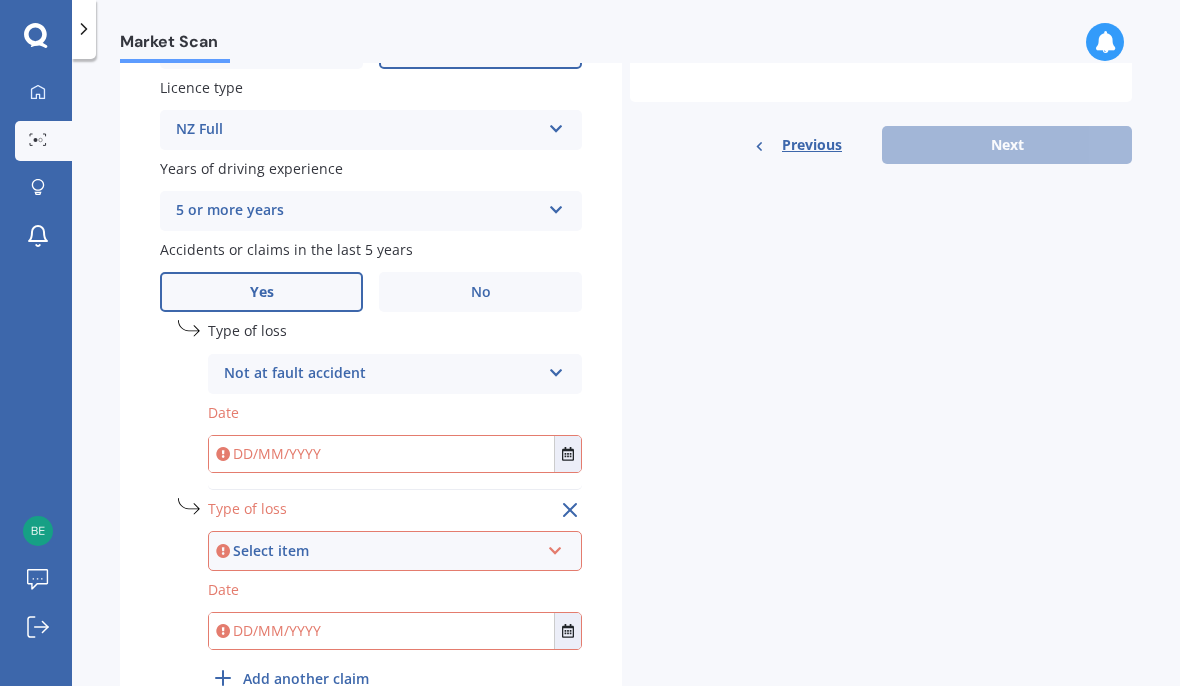 scroll, scrollTop: 772, scrollLeft: 0, axis: vertical 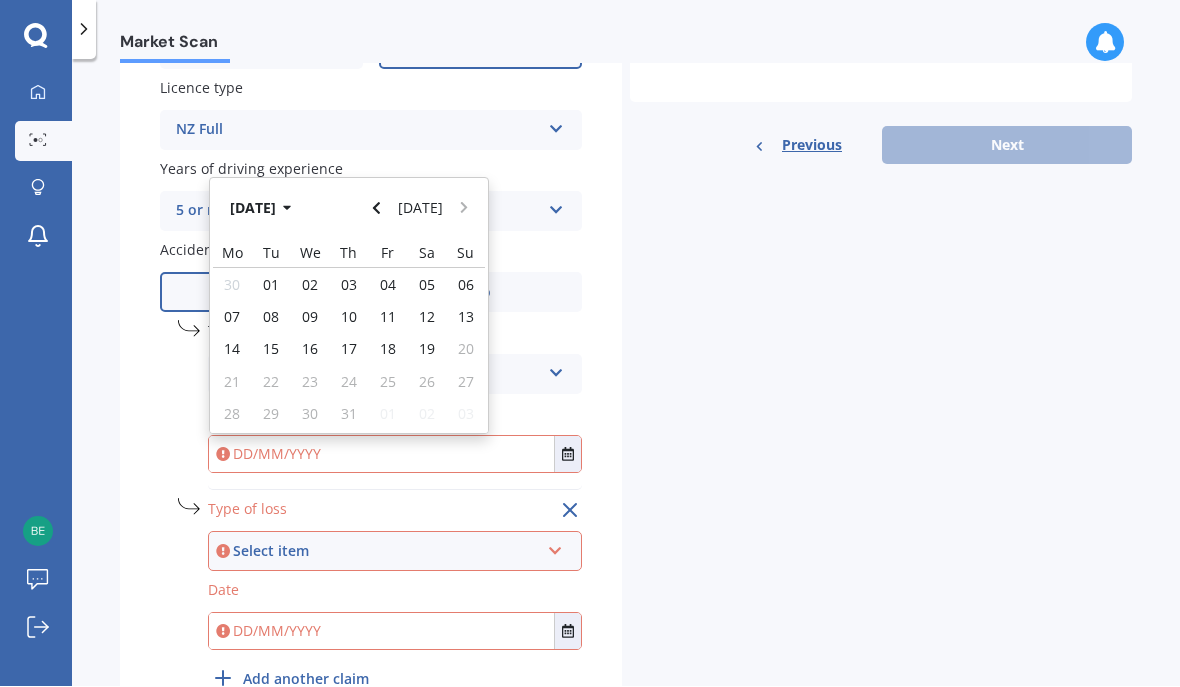 click 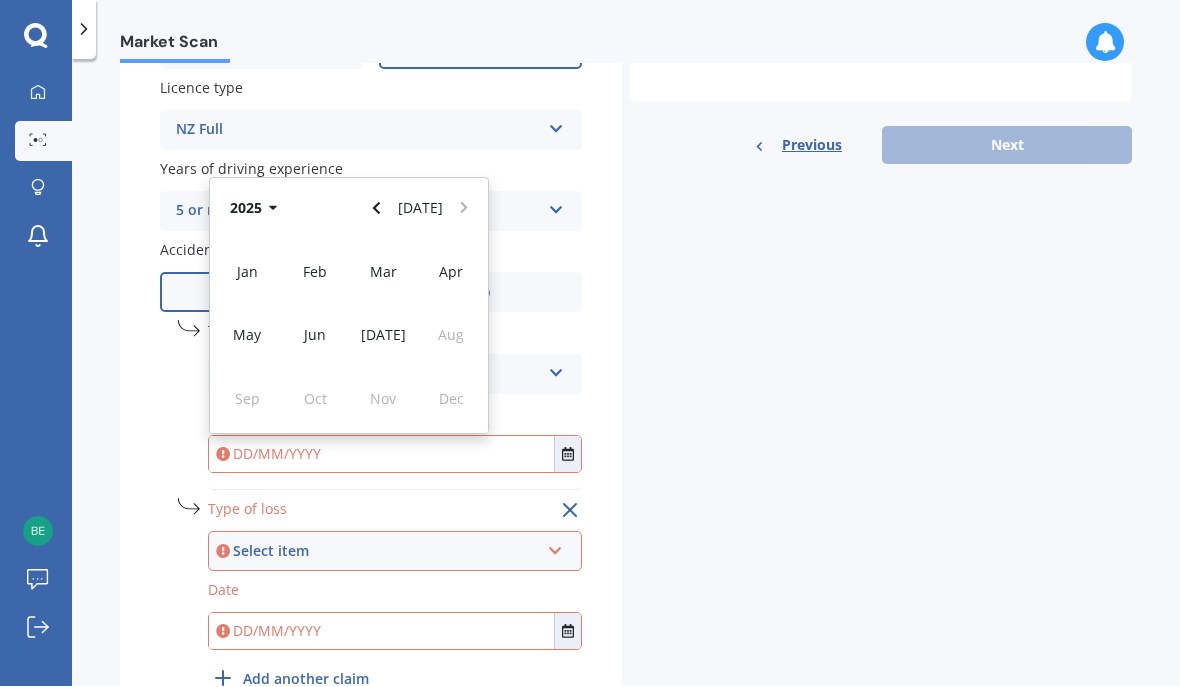 click on "May" at bounding box center [247, 335] 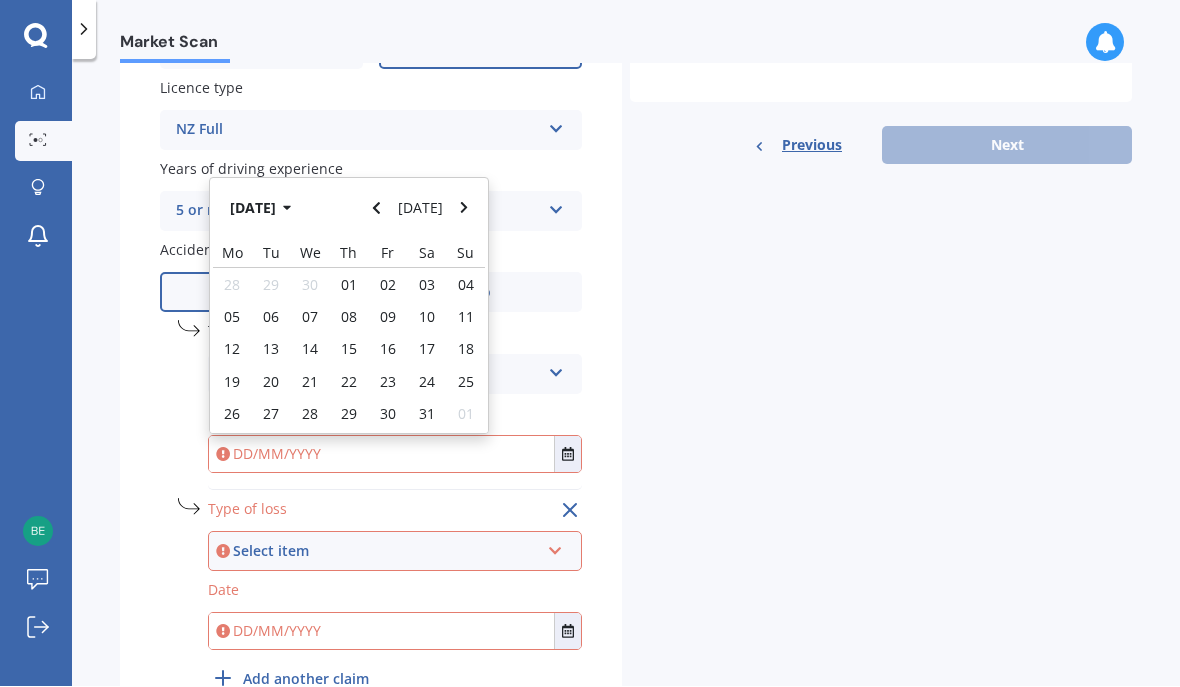 click on "13" at bounding box center [271, 350] 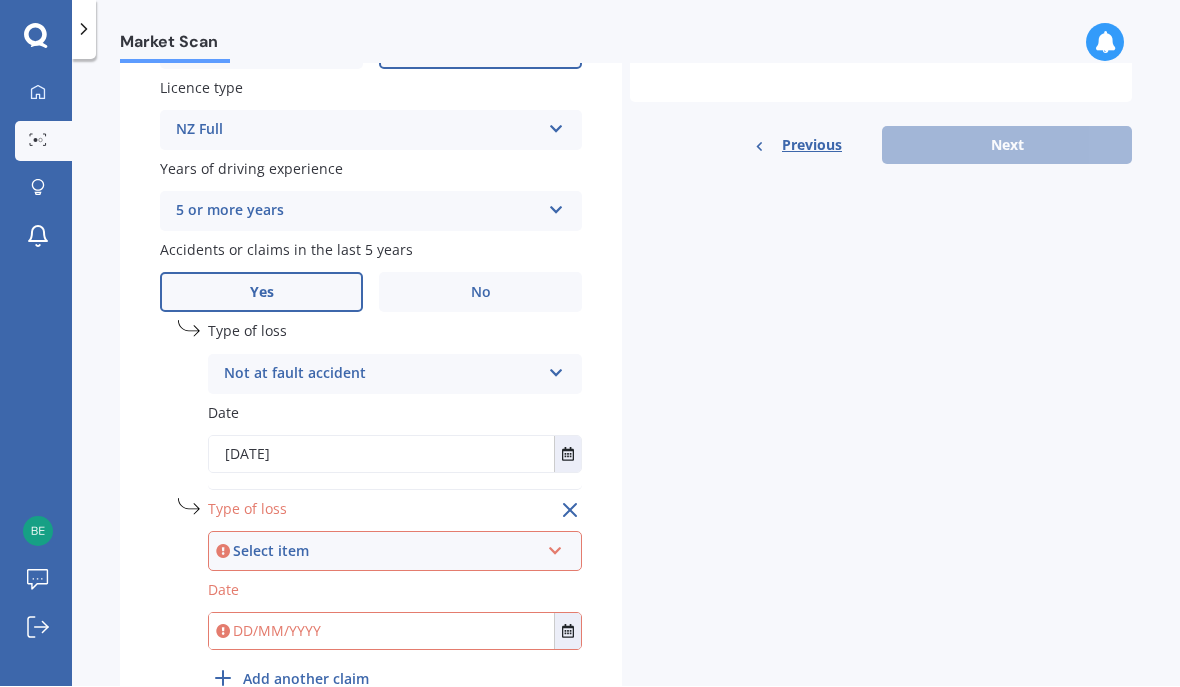 click on "Select item" at bounding box center [386, 552] 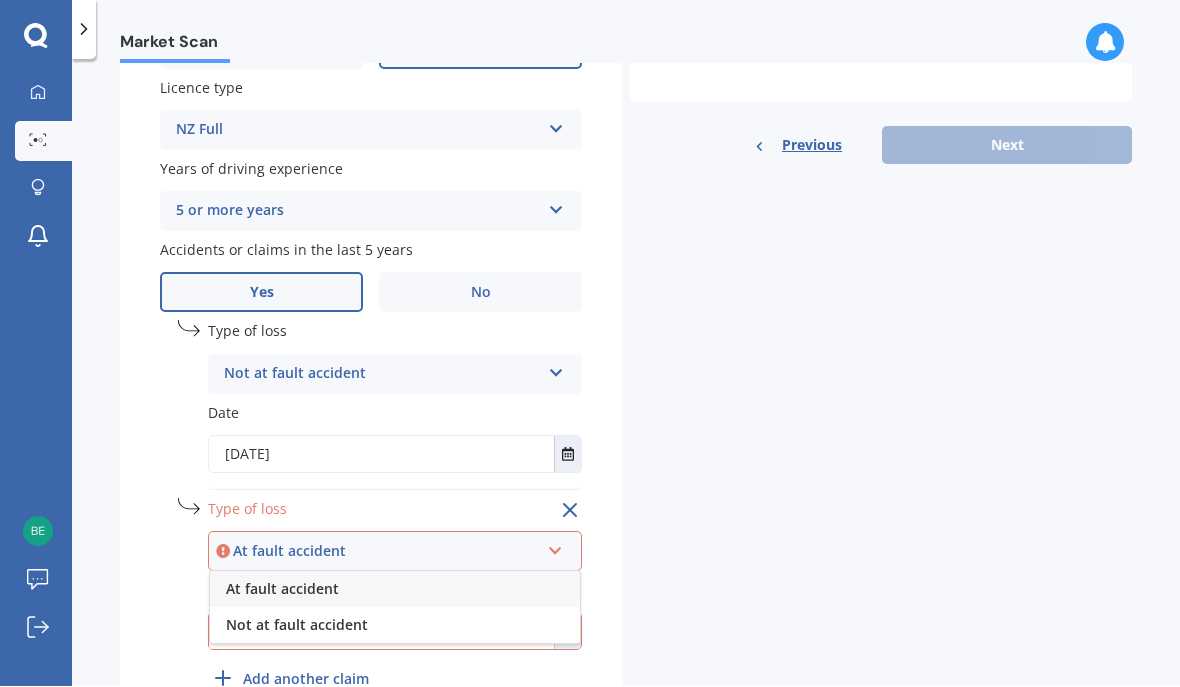 click on "Details Plate number Search I don’t have a number plate Year [DATE] Make Select make AC ALFA ROMEO ASTON [PERSON_NAME] AUDI AUSTIN BEDFORD Bentley BMW BYD CADILLAC CAN-AM CHERY CHEVROLET CHRYSLER Citroen CRUISEAIR CUPRA DAEWOO DAIHATSU DAIMLER DAMON DIAHATSU DODGE EXOCET FACTORY FIVE FERRARI FIAT Fiord FLEETWOOD FORD FOTON FRASER GEELY GENESIS GEORGIE BOY GMC GREAT WALL GWM [PERSON_NAME] HINO [PERSON_NAME] HOLIDAY RAMBLER HONDA HUMMER HYUNDAI INFINITI ISUZU IVECO JAC JAECOO JAGUAR JEEP KGM KIA LADA LAMBORGHINI LANCIA LANDROVER LDV LEXUS LINCOLN LOTUS LUNAR M.G M.G. MAHINDRA MASERATI MAZDA MCLAREN MERCEDES AMG Mercedes Benz MERCEDES-AMG MERCURY MINI MITSUBISHI [PERSON_NAME] NEWMAR NISSAN OMODA OPEL OXFORD PEUGEOT Plymouth Polestar PONTIAC PORSCHE PROTON RAM Range Rover Rayne RENAULT ROLLS ROYCE ROVER SAAB SATURN SEAT SHELBY SKODA SMART SSANGYONG SUBARU SUZUKI TATA TESLA TIFFIN Toyota TRIUMPH TVR Vauxhall VOLKSWAGEN VOLVO WESTFIELD WINNEBAGO ZX Model Select model BRZ Crosstrek Dex Exiga Forester Impreza Justy Legacy Leone R2" at bounding box center [626, 68] 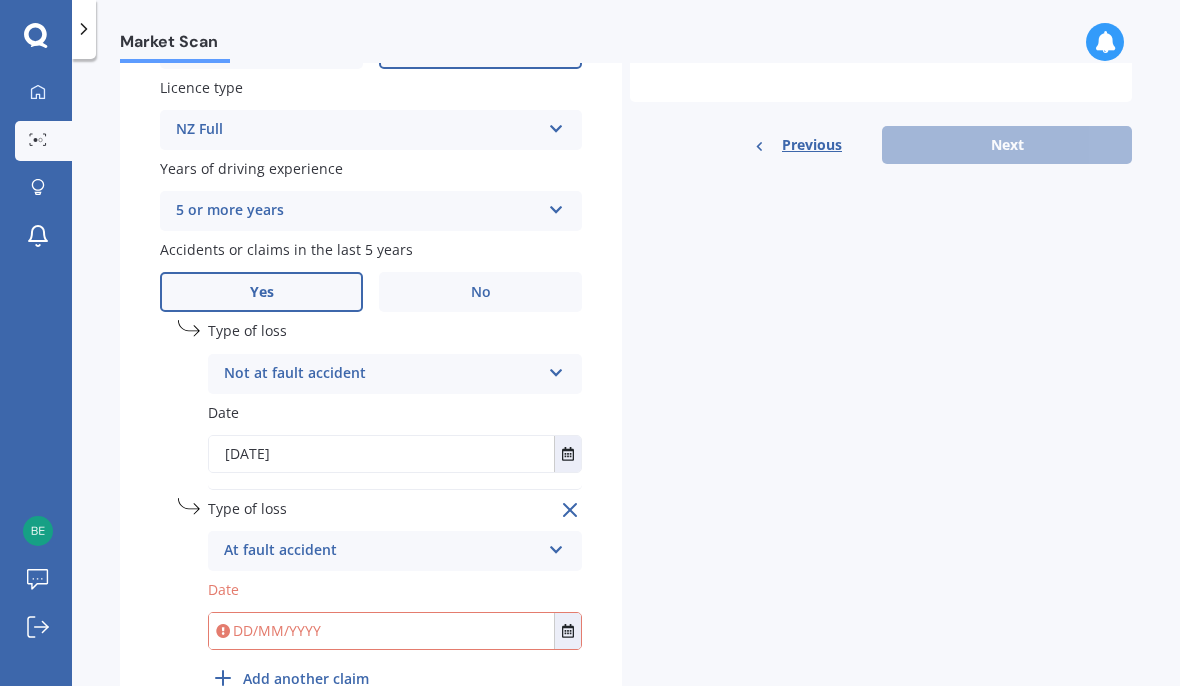 click 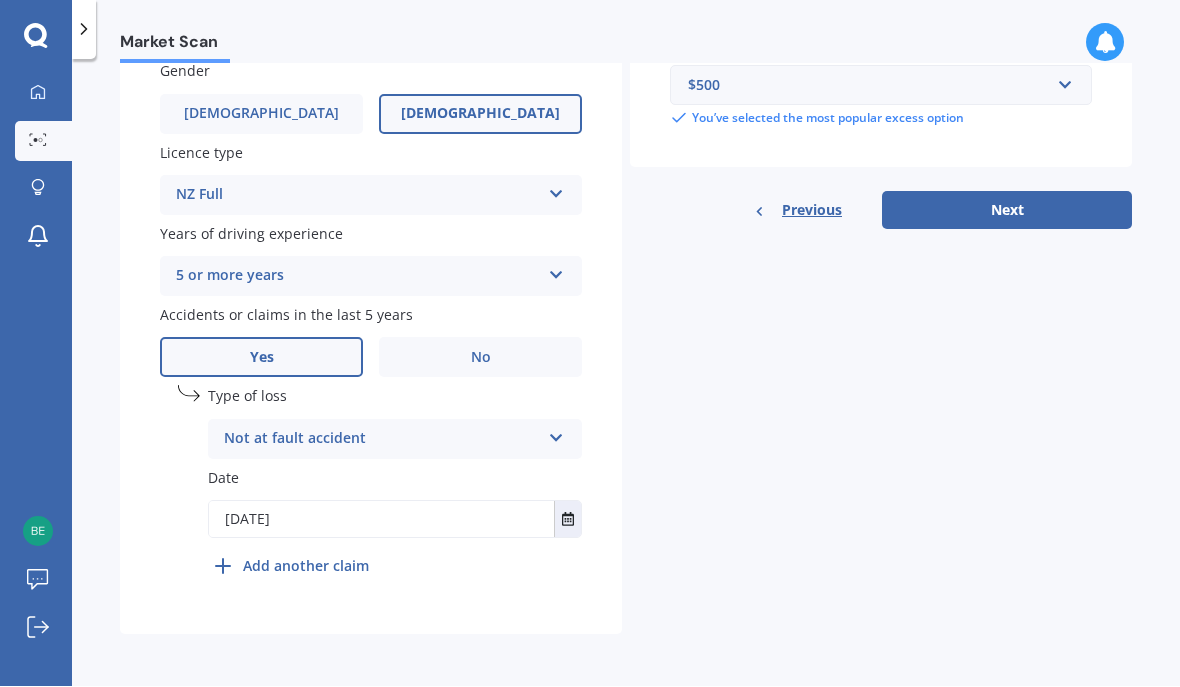 scroll, scrollTop: 597, scrollLeft: 0, axis: vertical 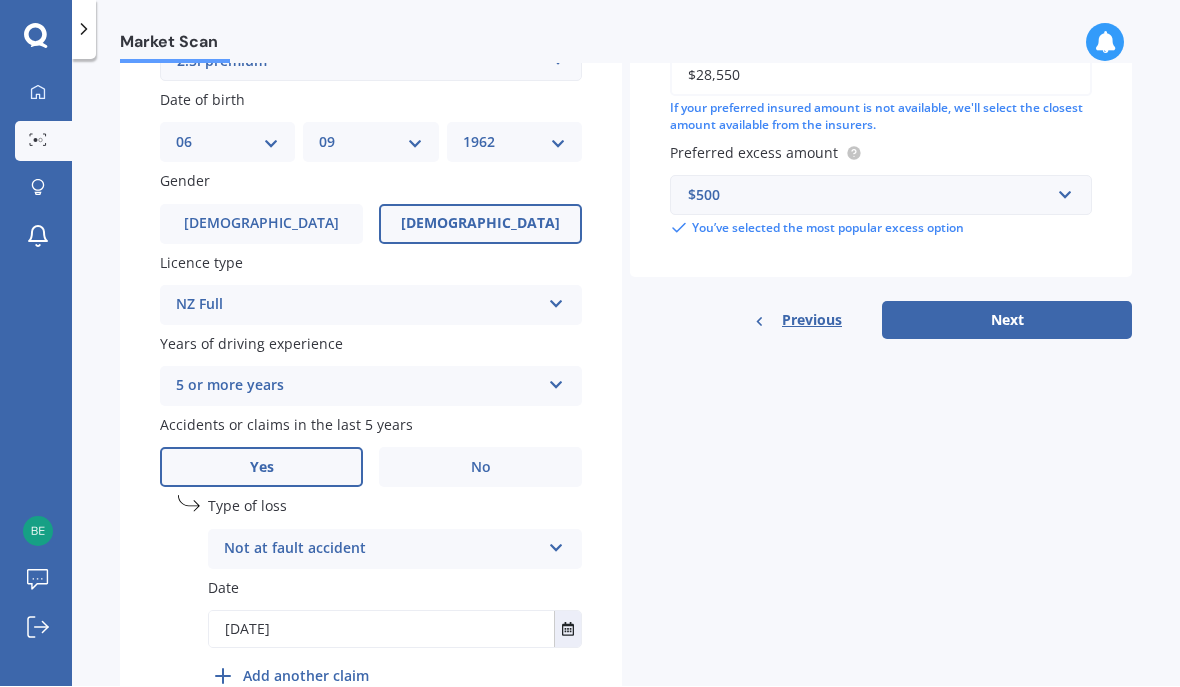 click at bounding box center (556, 545) 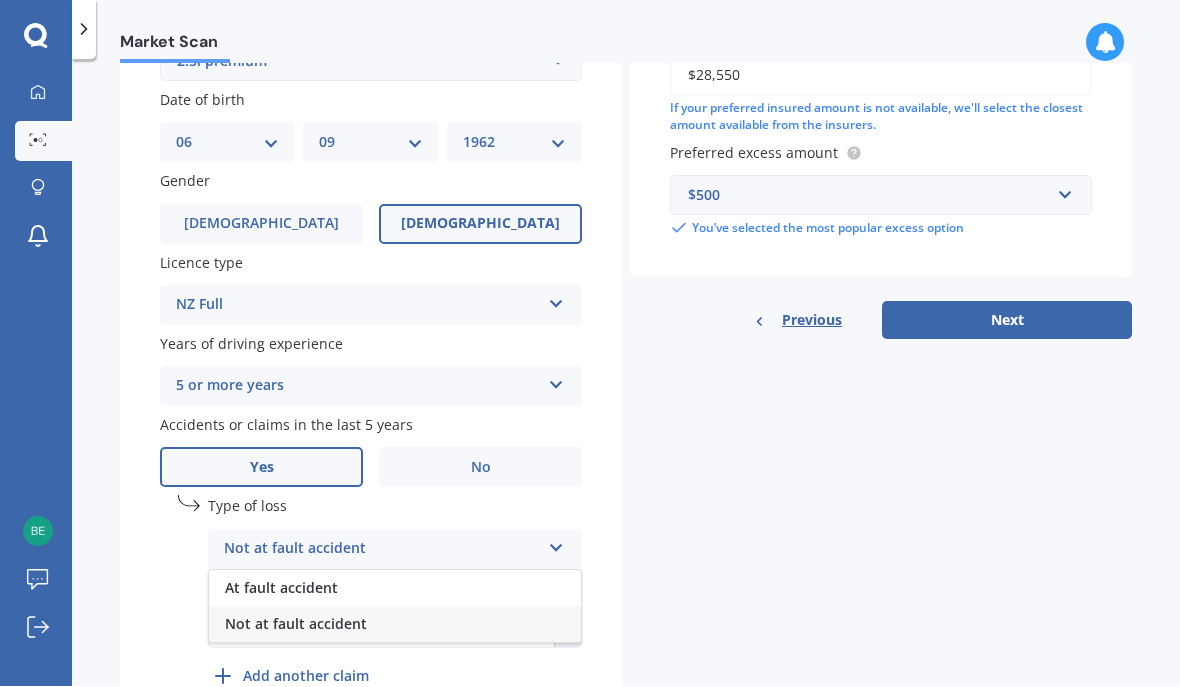 click at bounding box center (556, 545) 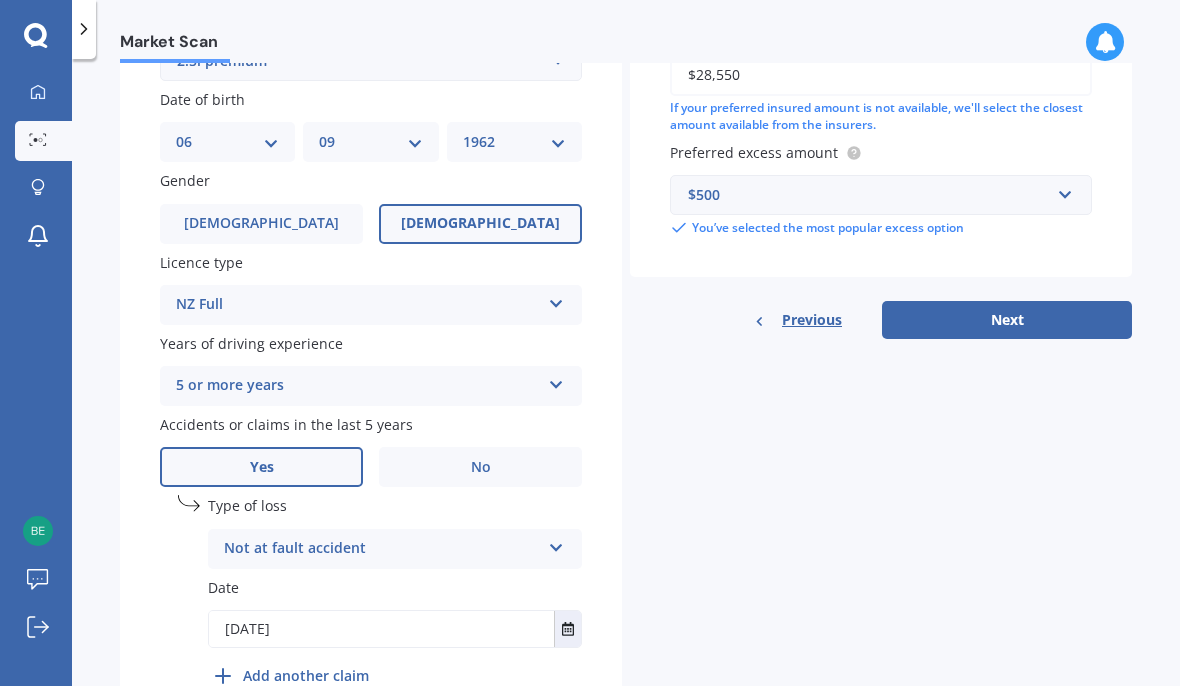 click on "No" at bounding box center (480, 468) 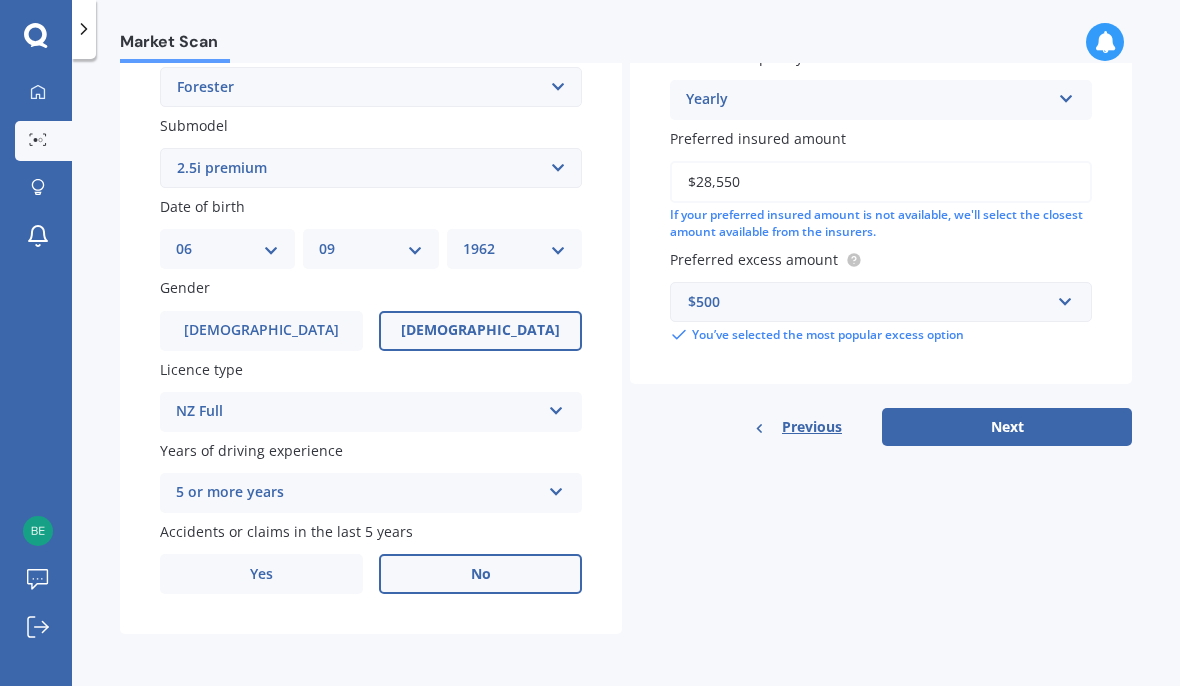 scroll, scrollTop: 384, scrollLeft: 0, axis: vertical 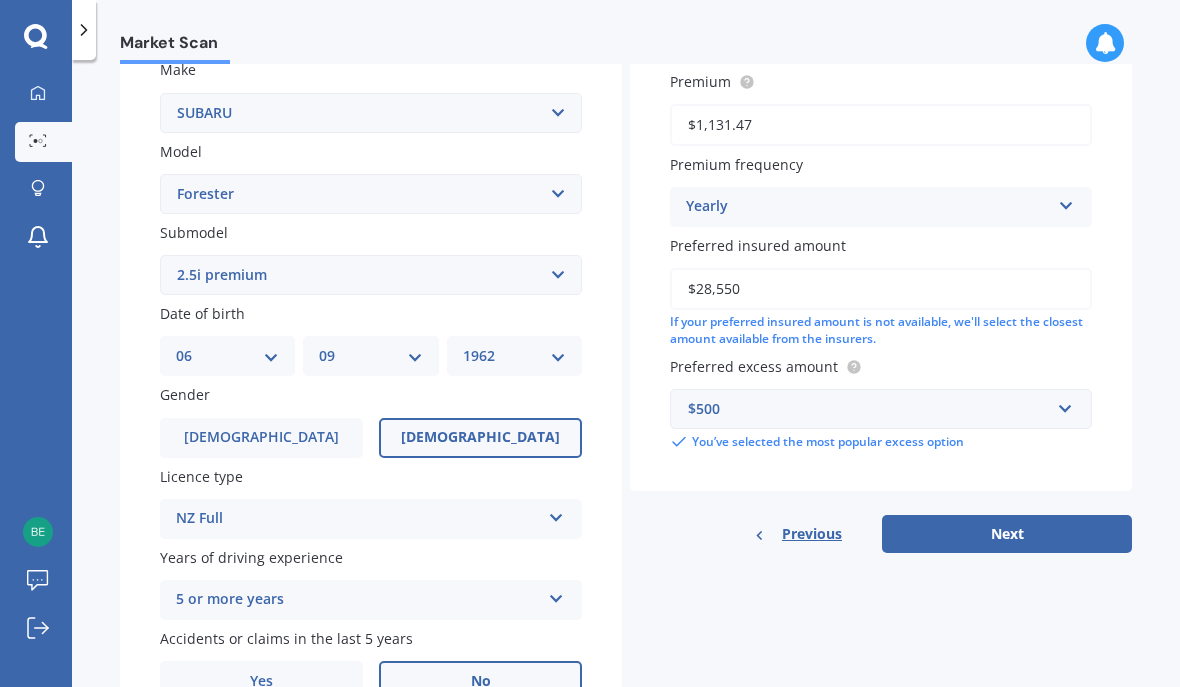 click on "Next" at bounding box center (1007, 534) 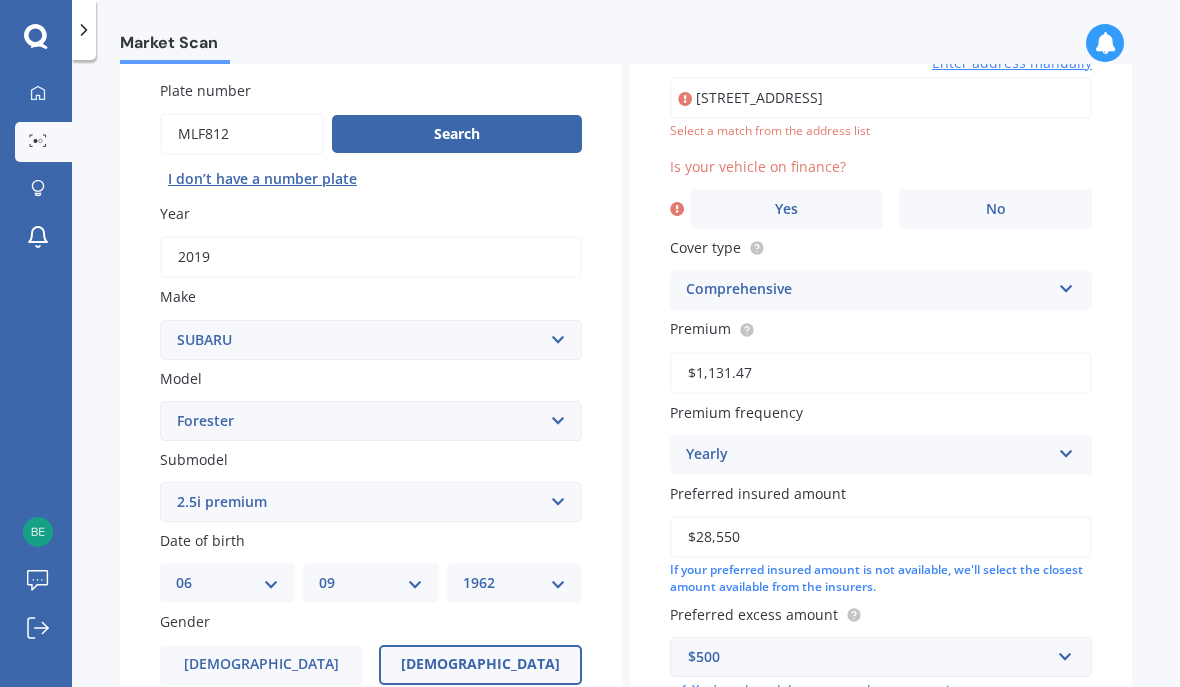 scroll, scrollTop: 135, scrollLeft: 0, axis: vertical 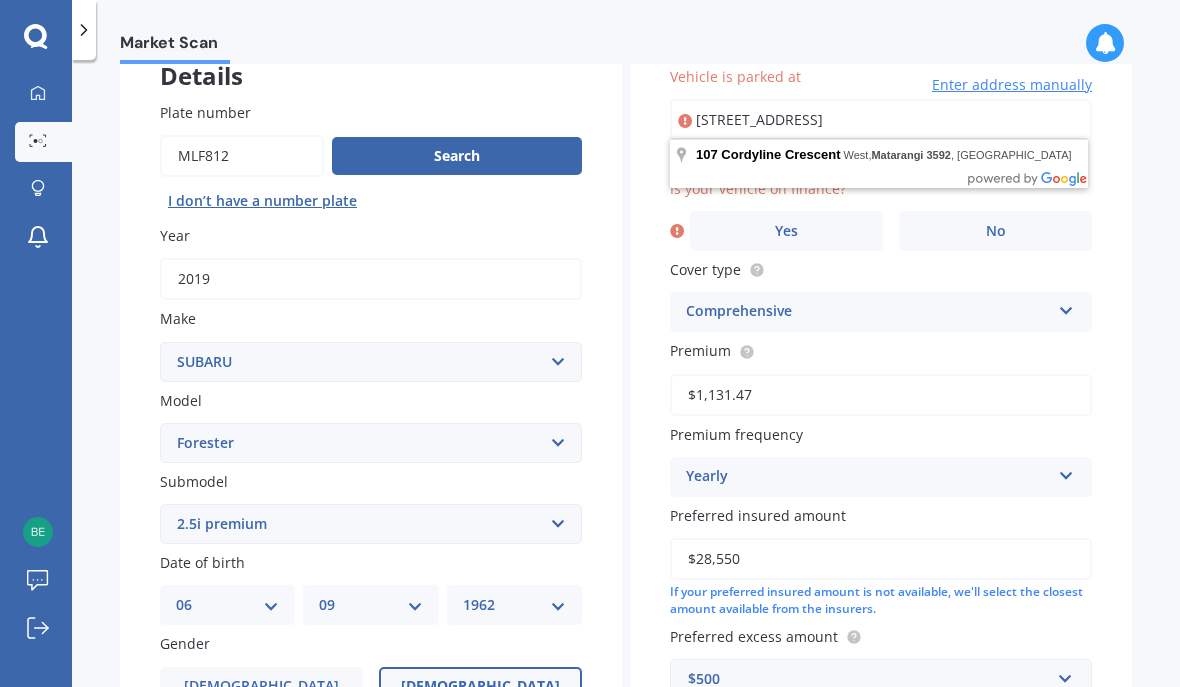 type on "[STREET_ADDRESS]" 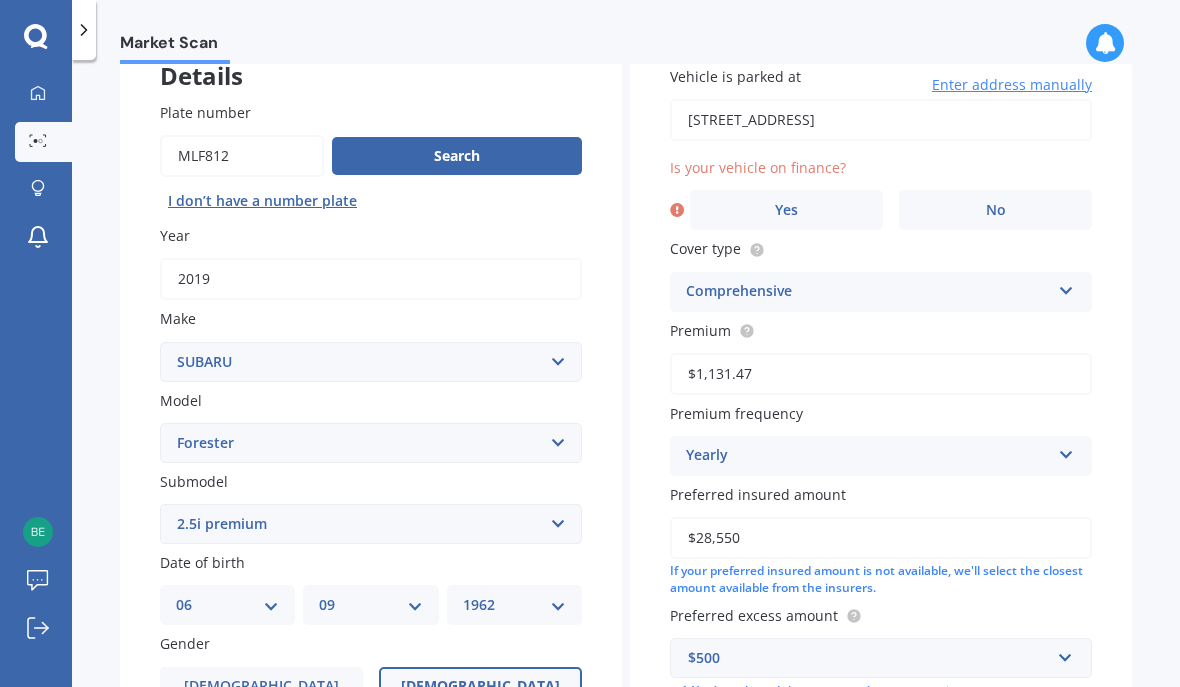 click on "No" at bounding box center (996, 210) 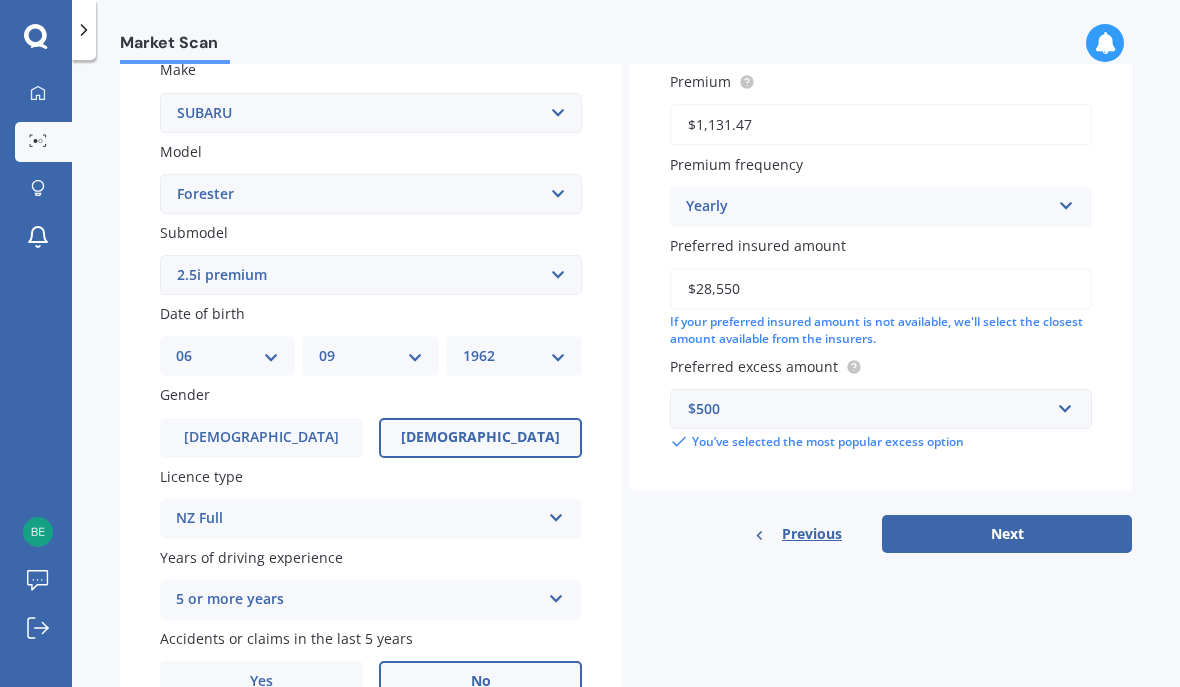 click on "Next" at bounding box center (1007, 534) 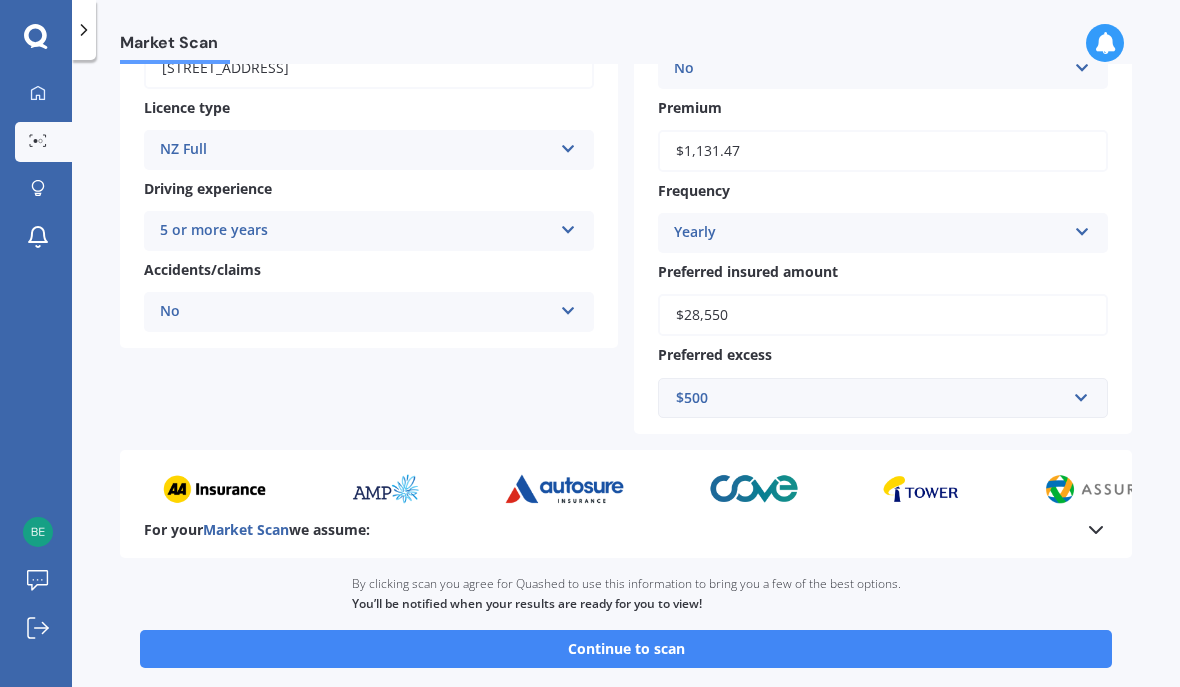 scroll, scrollTop: 325, scrollLeft: 0, axis: vertical 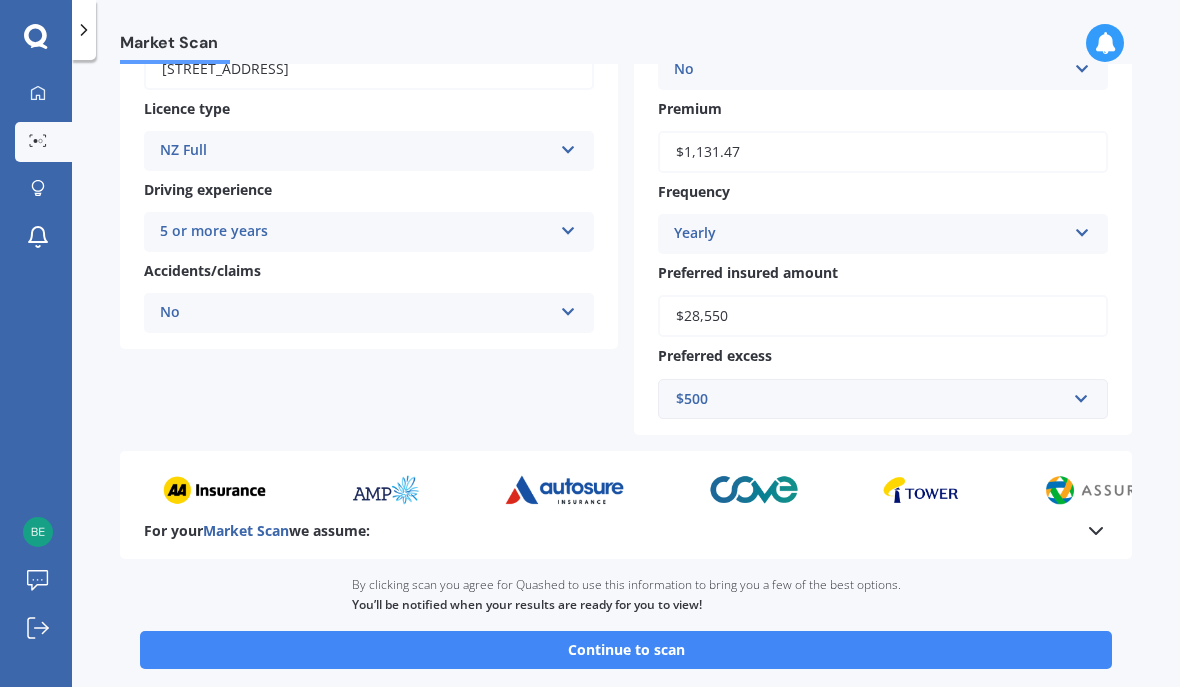 click on "Continue to scan" at bounding box center (626, 650) 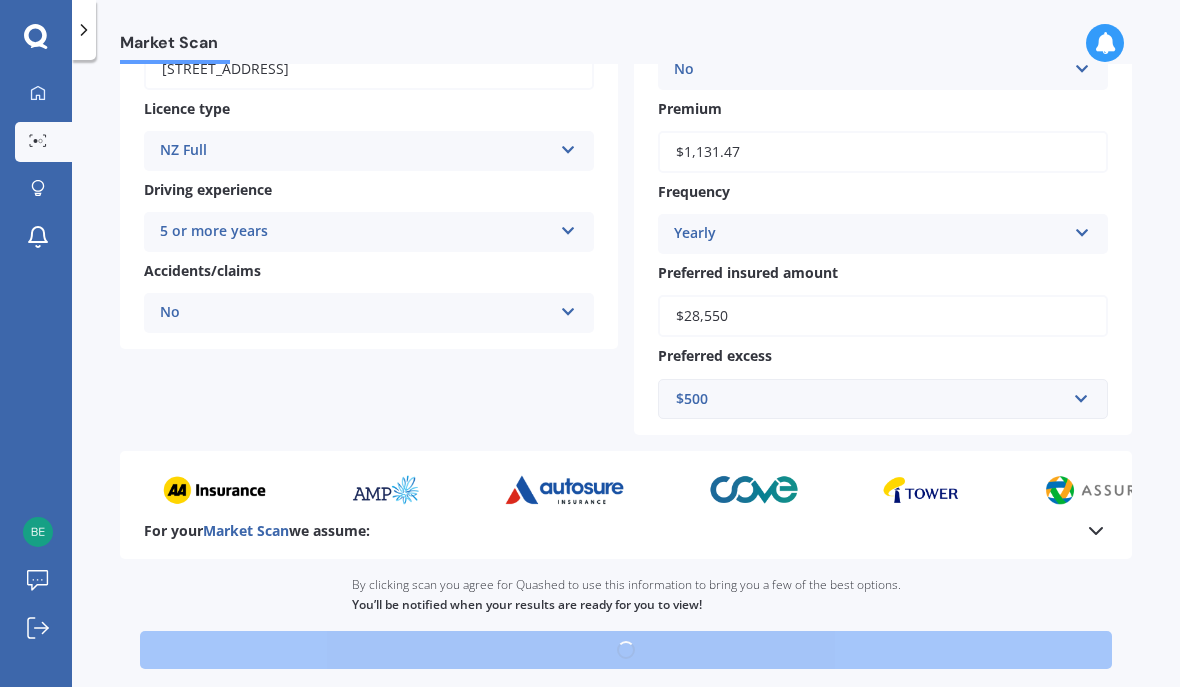 scroll, scrollTop: 0, scrollLeft: 0, axis: both 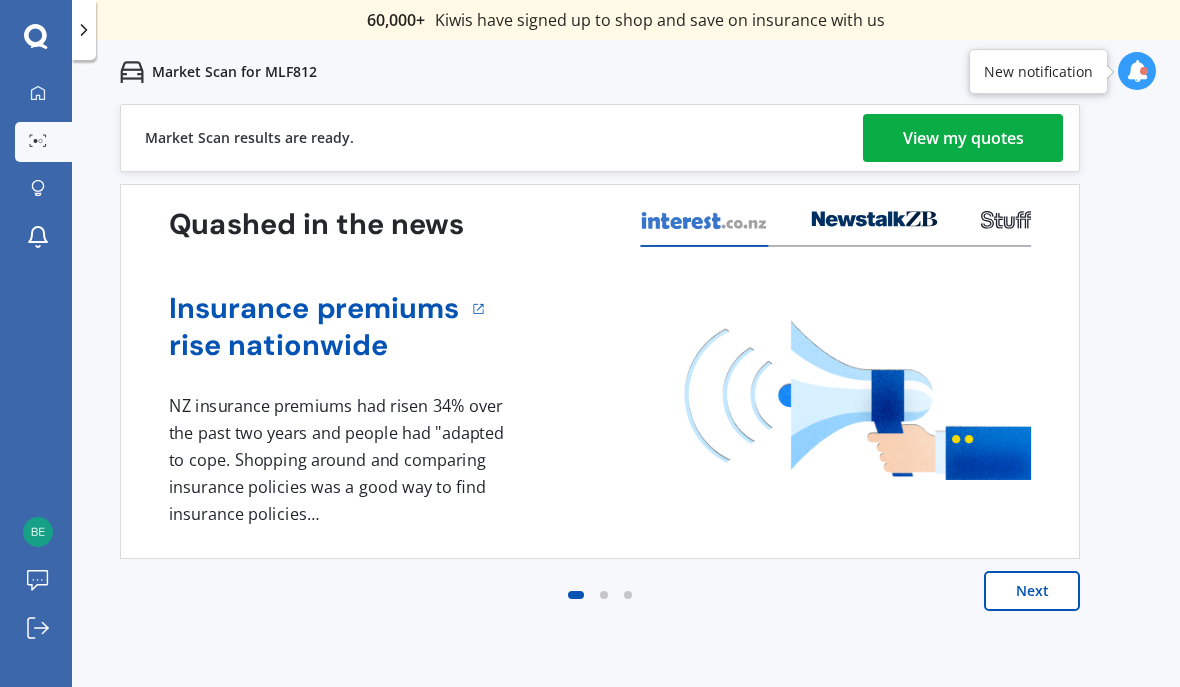 click on "View my quotes" at bounding box center (963, 138) 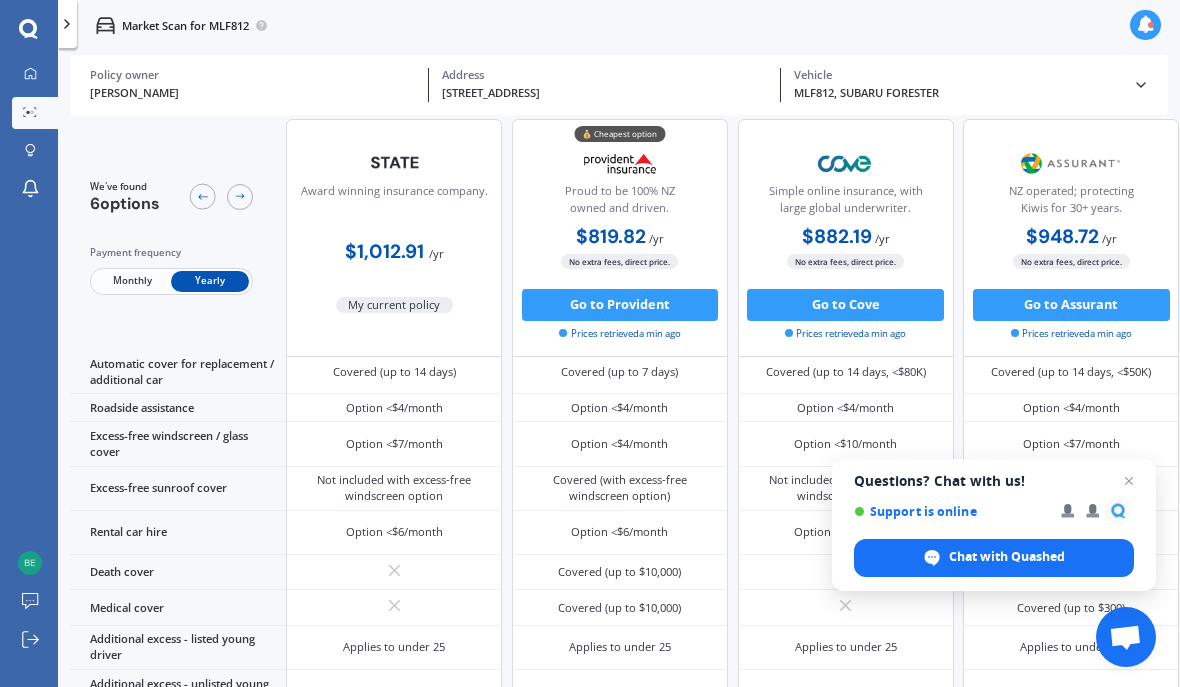 scroll, scrollTop: 662, scrollLeft: 0, axis: vertical 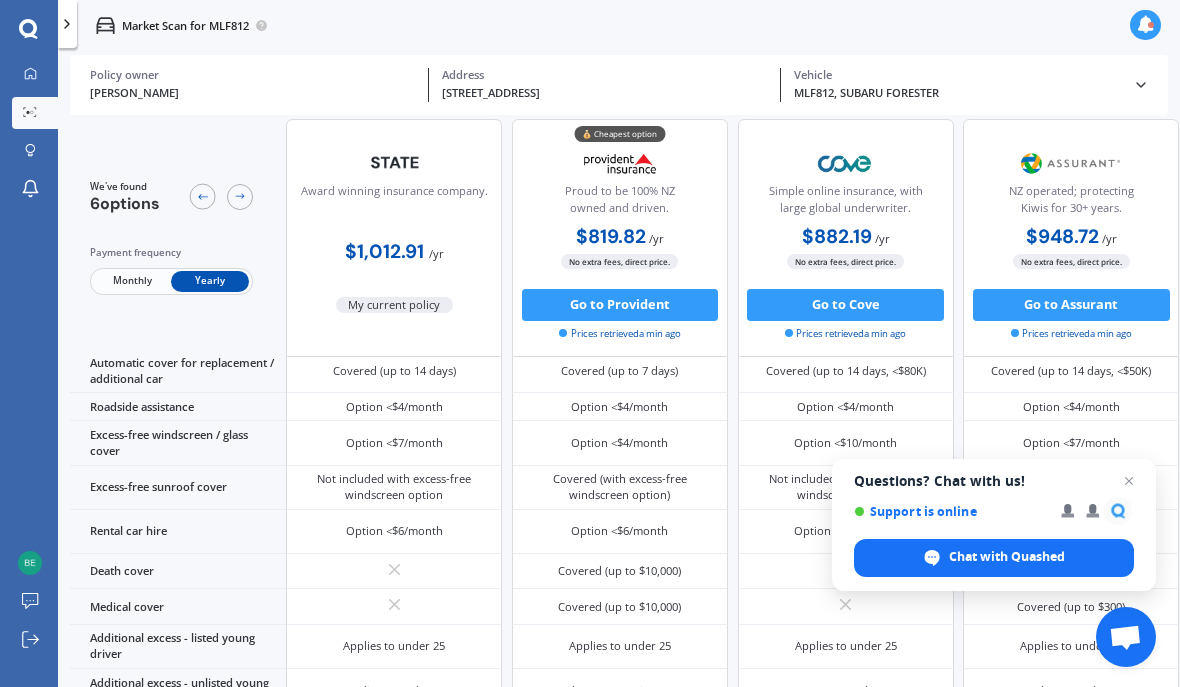 click at bounding box center (1129, 481) 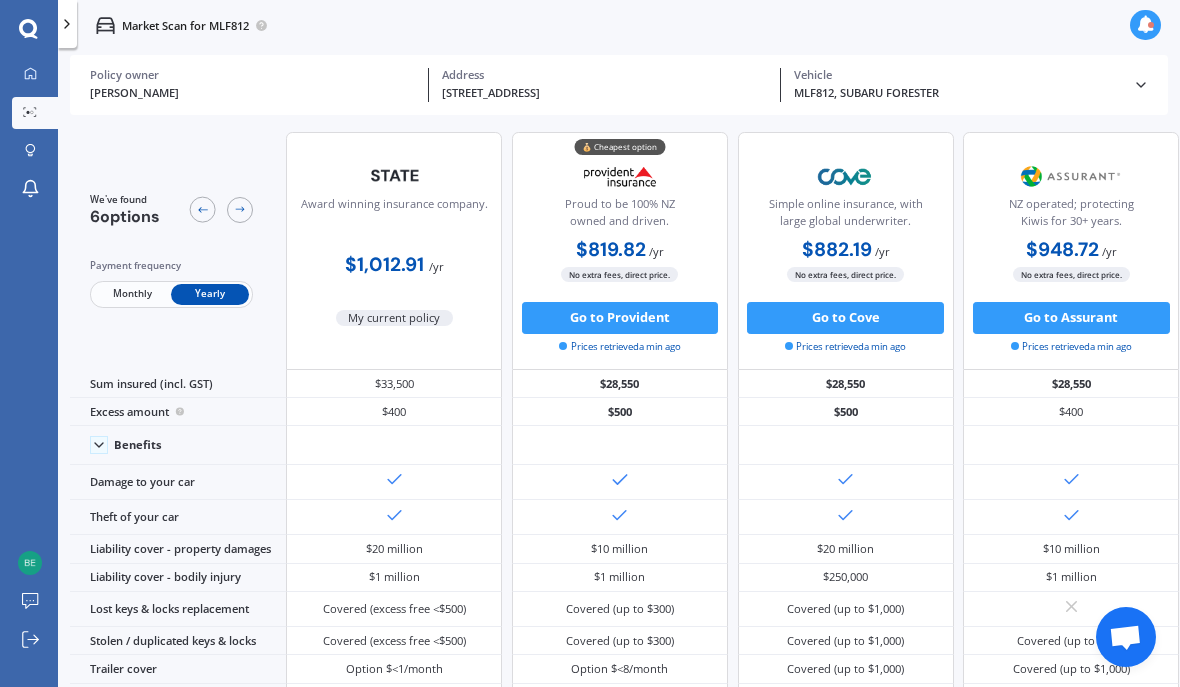 scroll, scrollTop: 0, scrollLeft: 0, axis: both 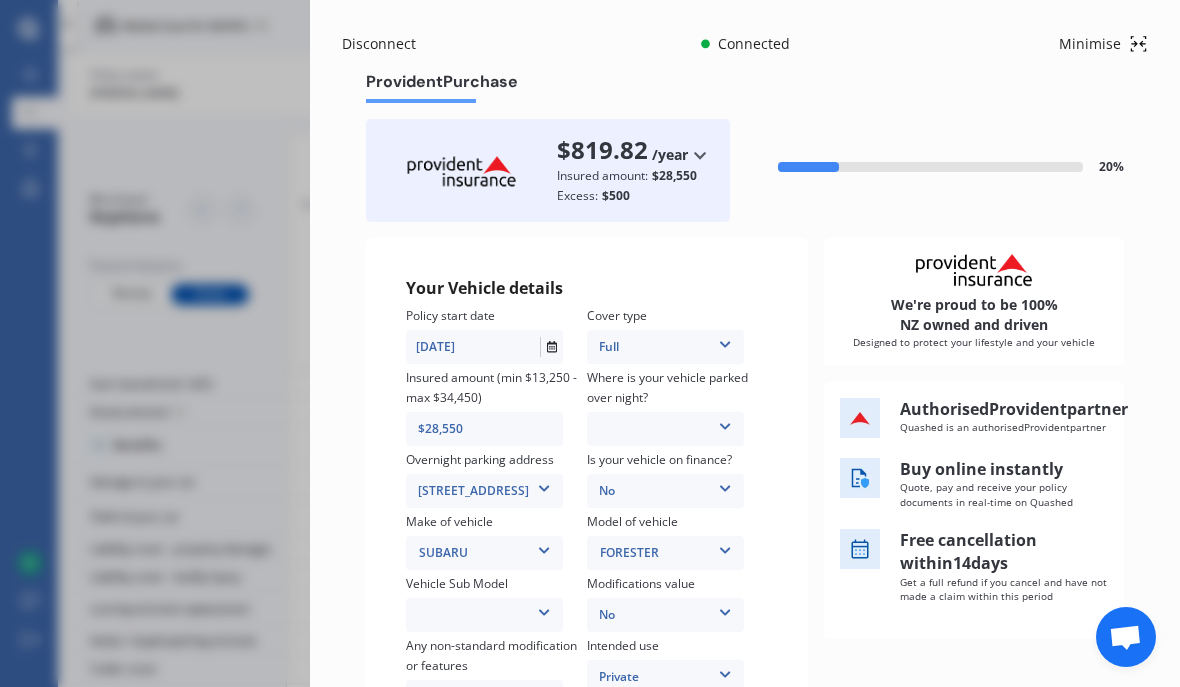 click on "Disconnect" at bounding box center [390, 44] 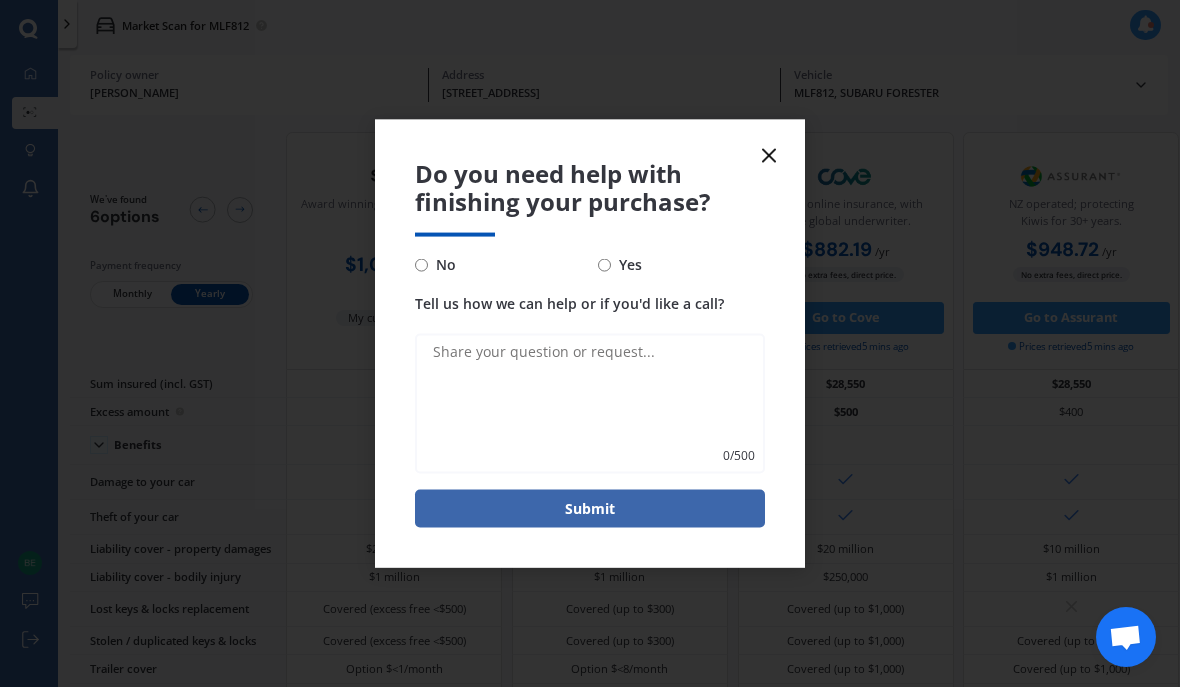 click on "No" at bounding box center (421, 264) 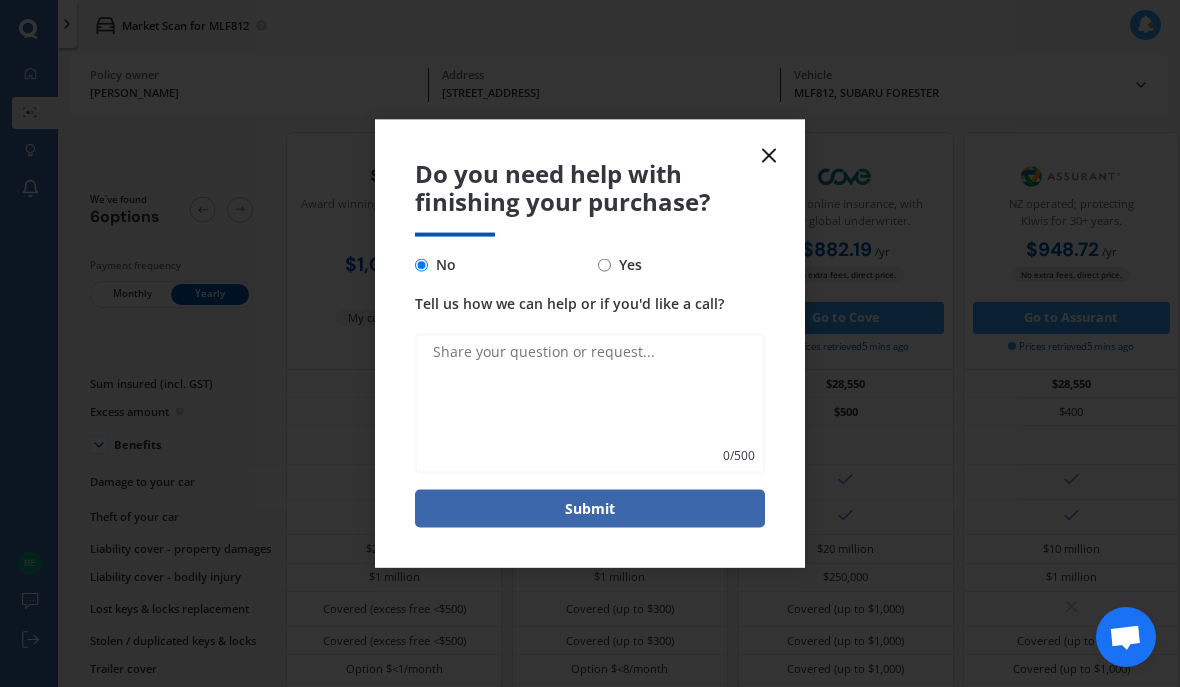 click 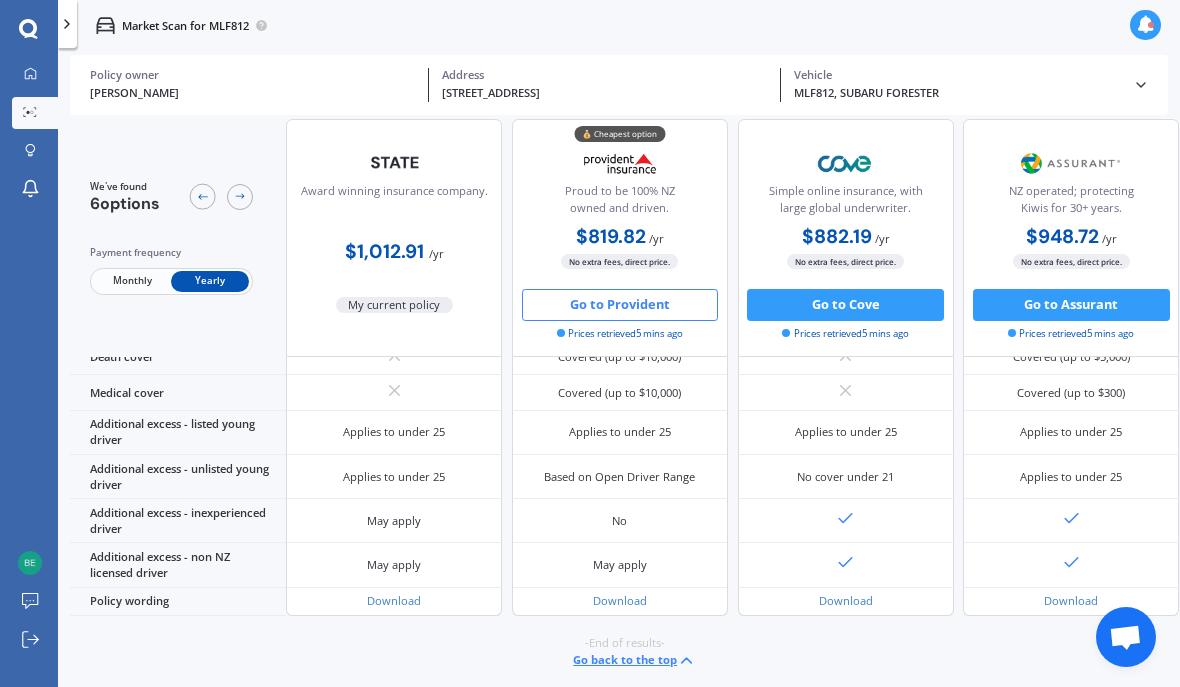 scroll, scrollTop: 1186, scrollLeft: 0, axis: vertical 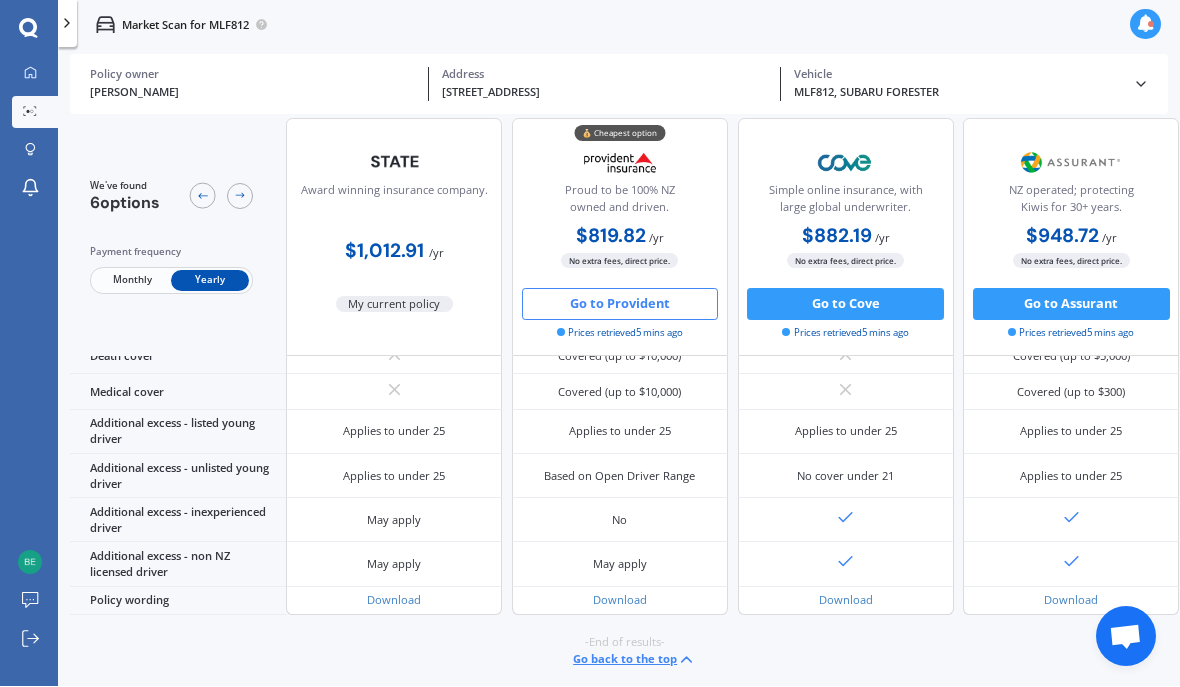 click on "Download" at bounding box center [620, 600] 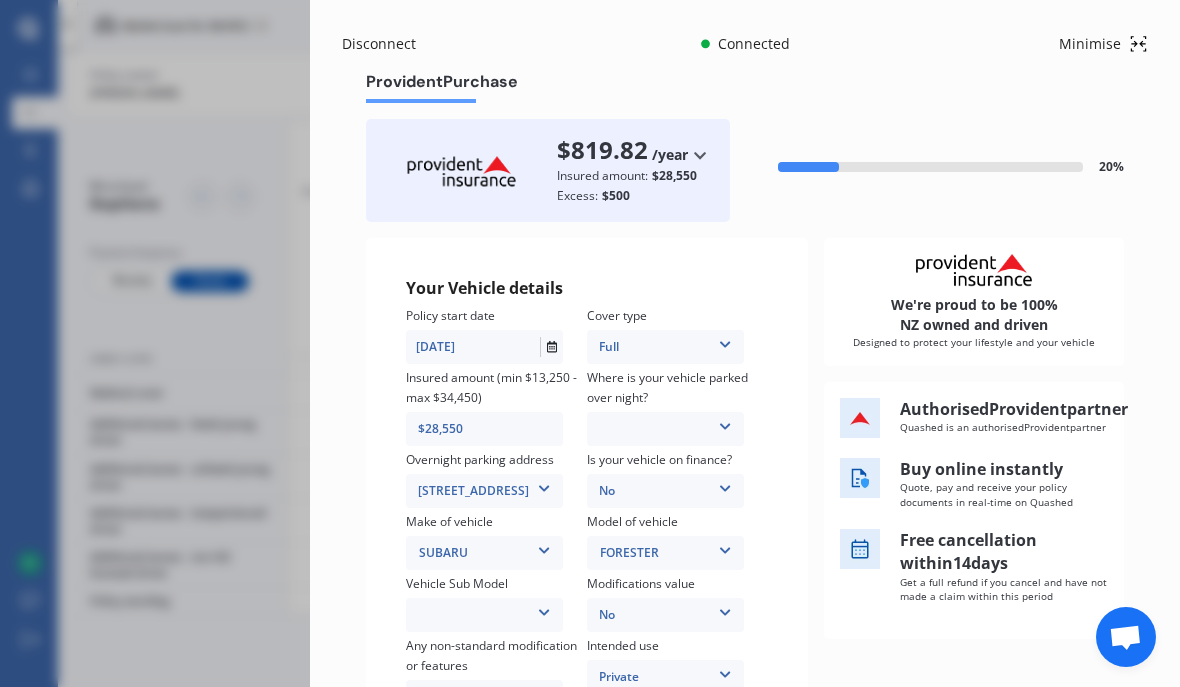 click at bounding box center [725, 423] 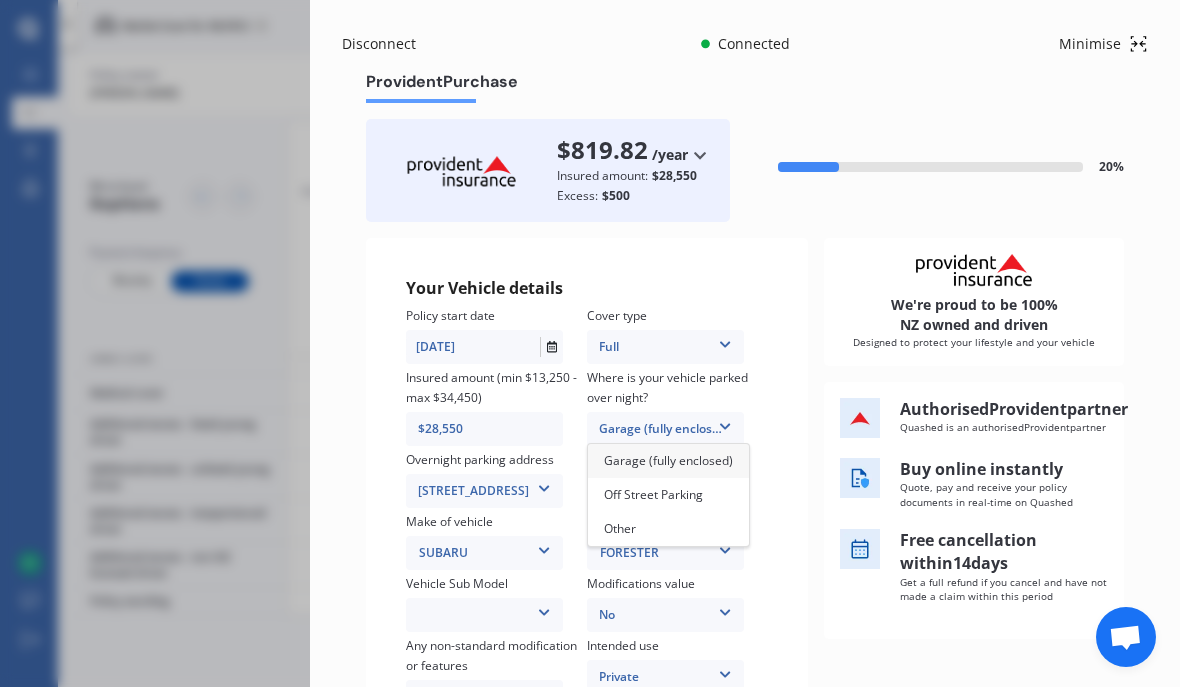 click on "Garage (fully enclosed)" at bounding box center (668, 460) 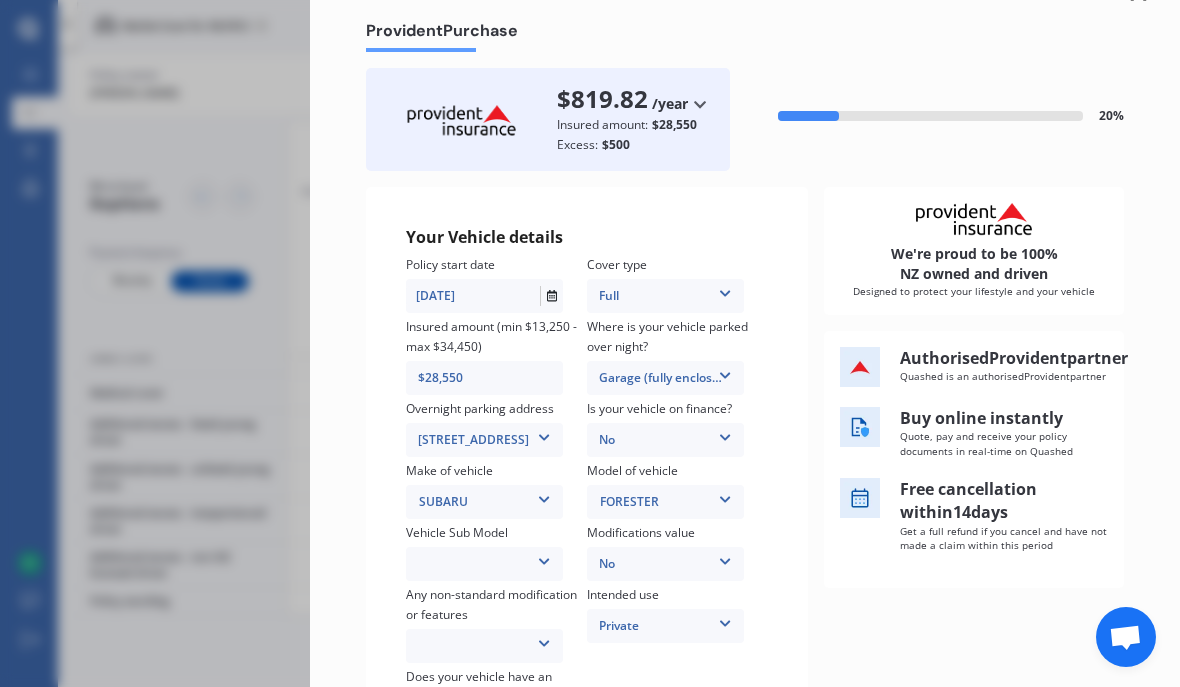 scroll, scrollTop: 59, scrollLeft: 0, axis: vertical 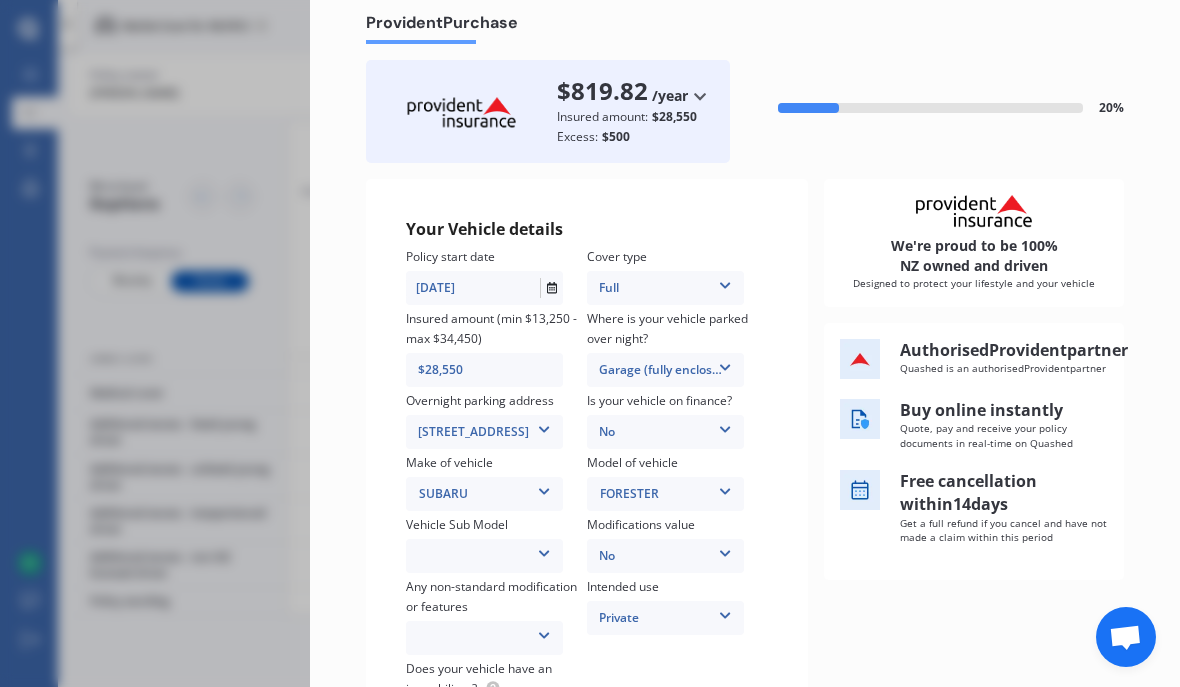 click at bounding box center [544, 550] 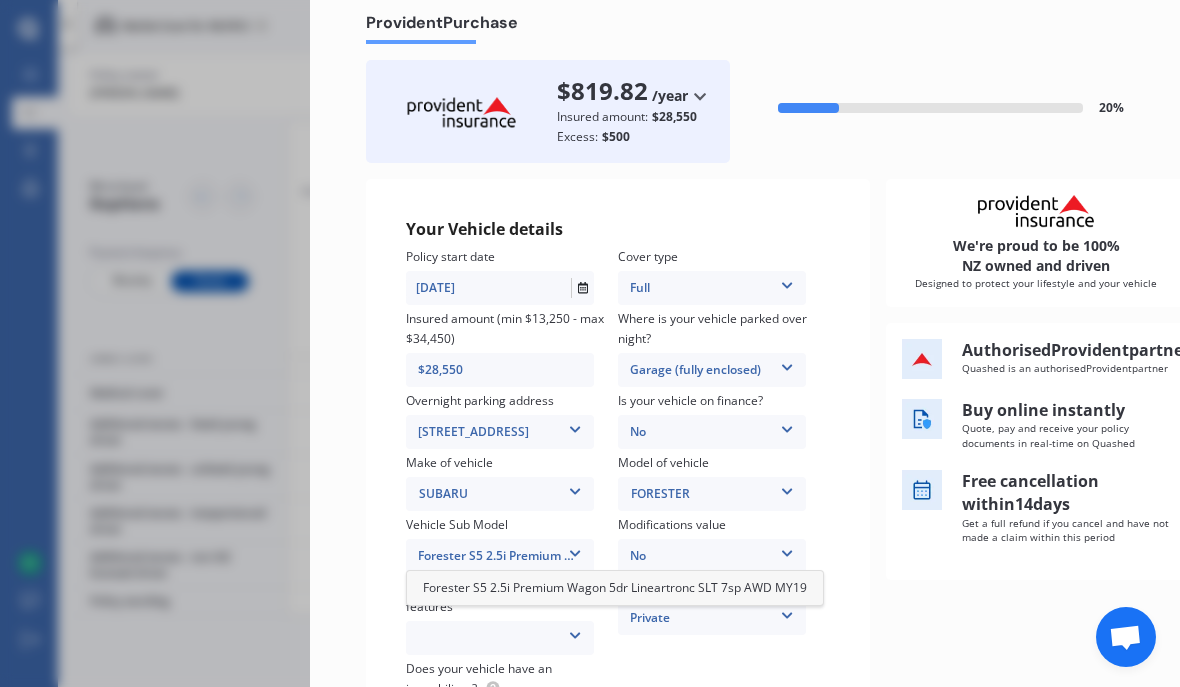click on "Forester S5 2.5i Premium Wagon 5dr Lineartronc SLT 7sp AWD MY19" at bounding box center [615, 587] 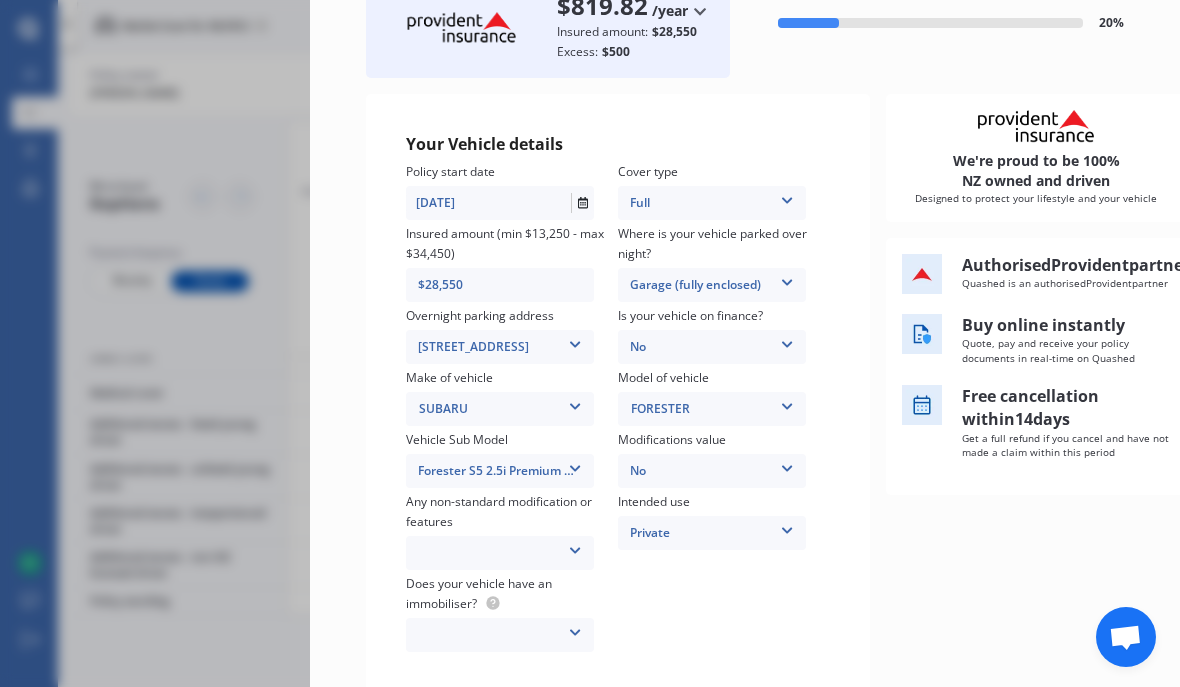 scroll, scrollTop: 167, scrollLeft: 0, axis: vertical 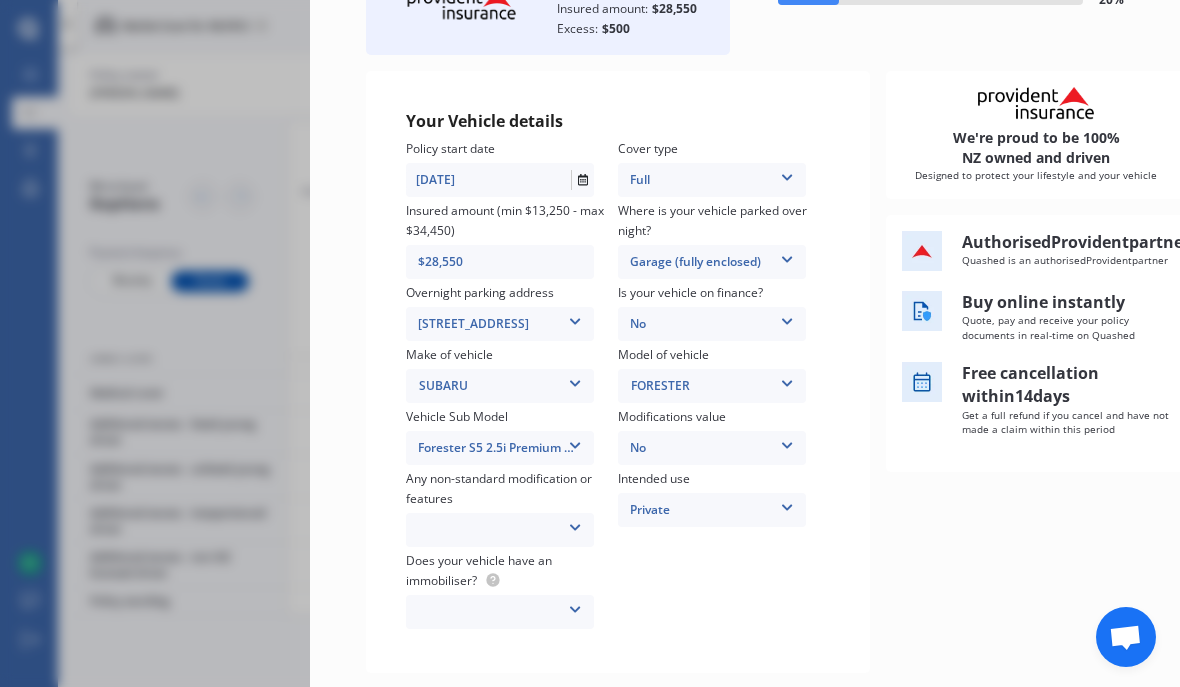 click at bounding box center [575, 524] 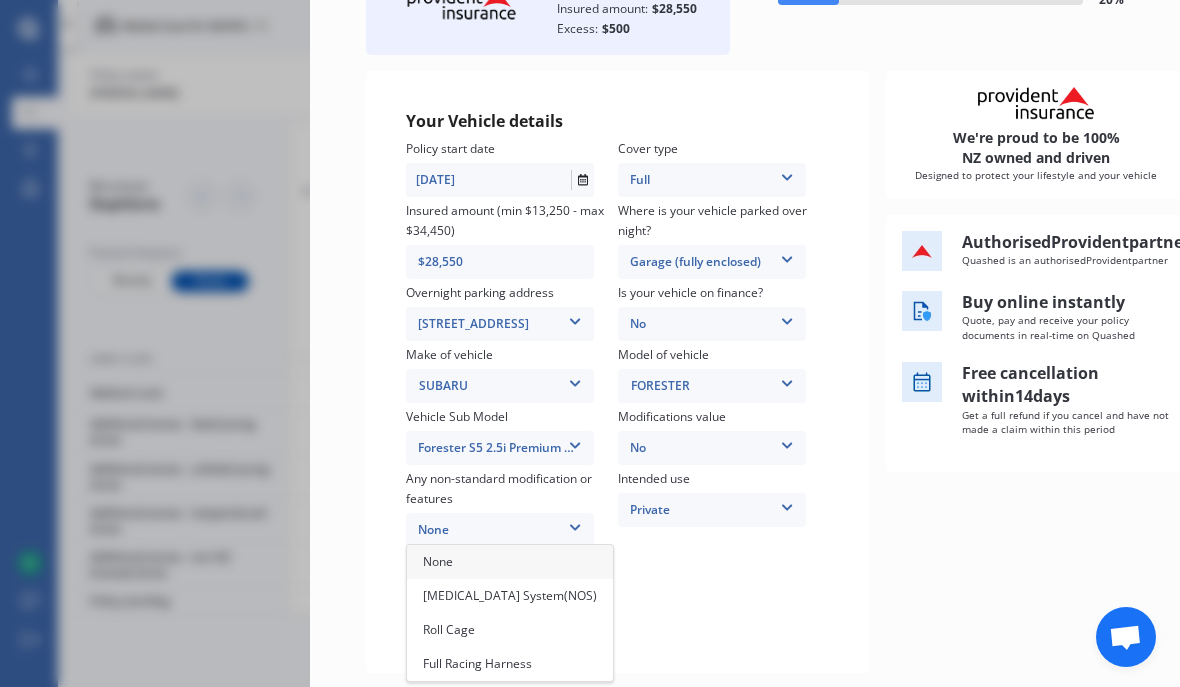 click on "None" at bounding box center [438, 561] 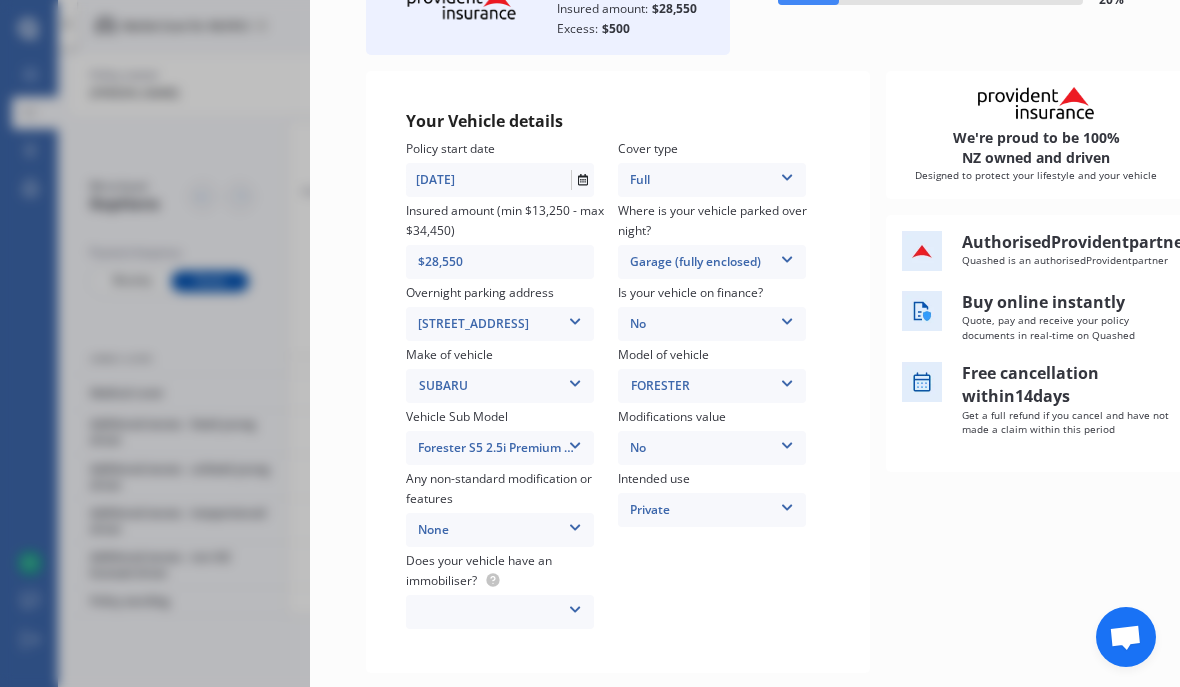 click at bounding box center (575, 606) 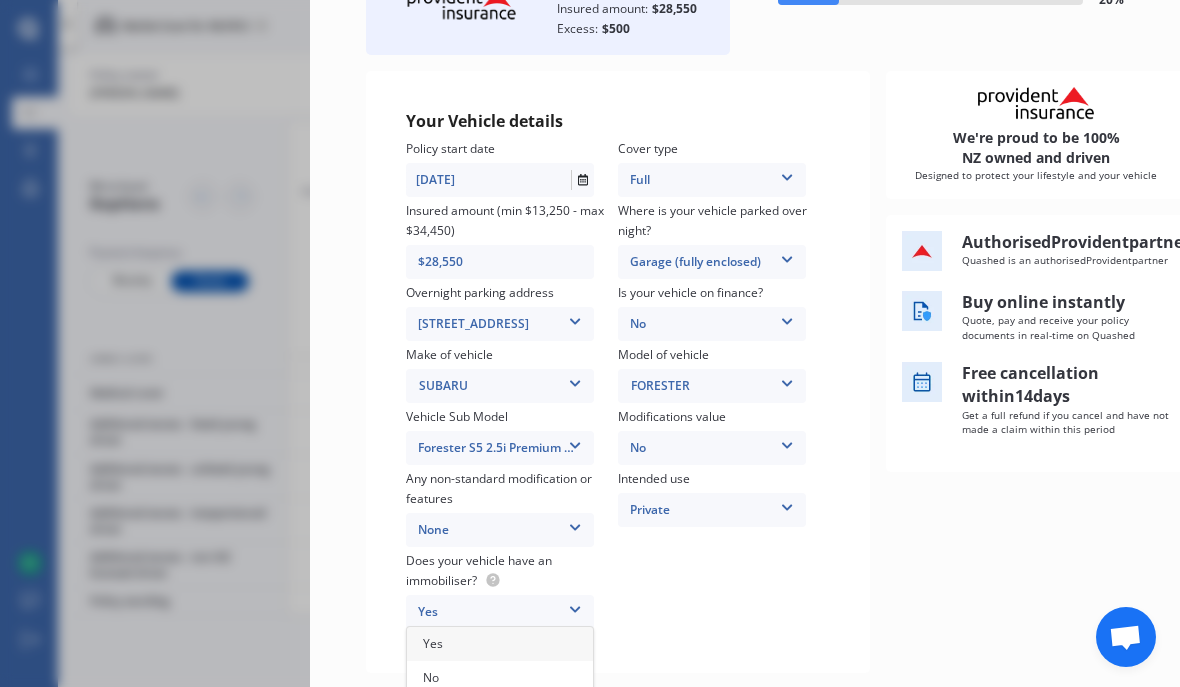 click on "Yes" at bounding box center (500, 644) 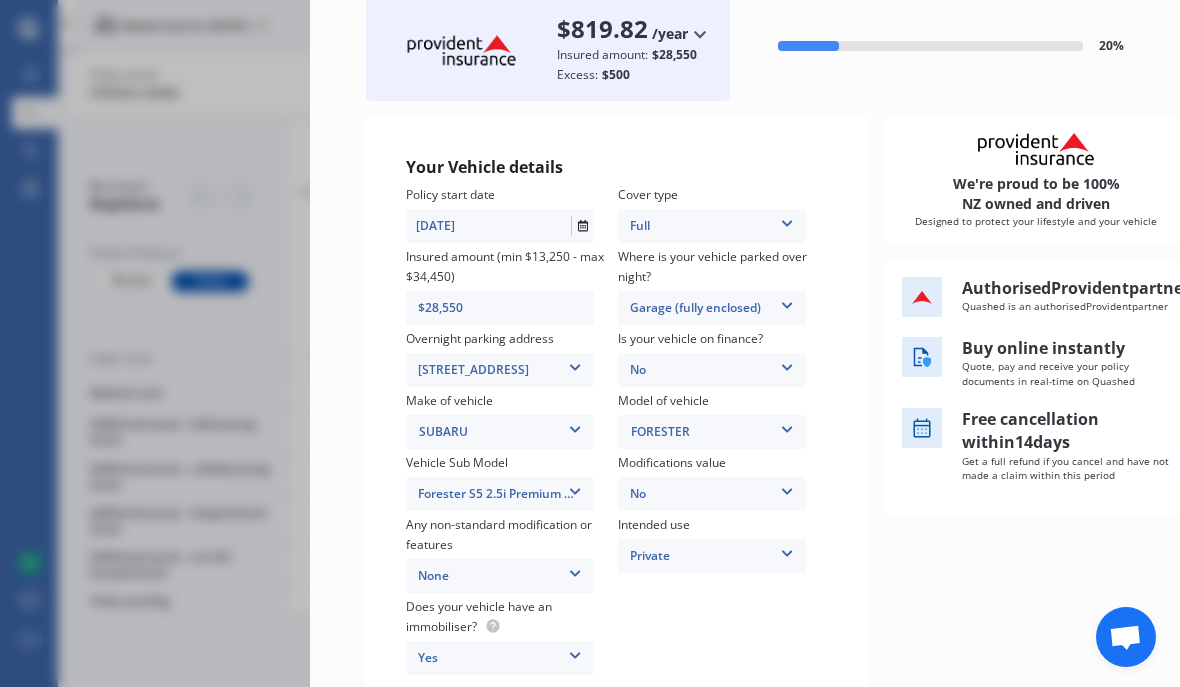 scroll, scrollTop: 114, scrollLeft: 0, axis: vertical 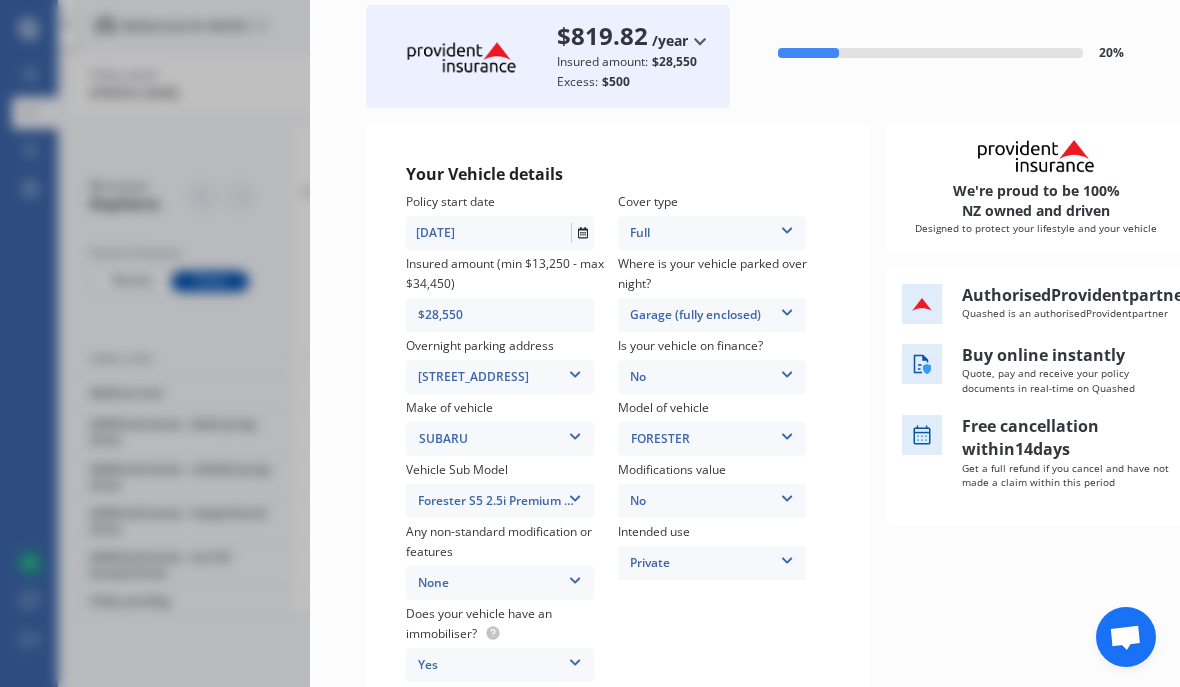 click at bounding box center (582, 233) 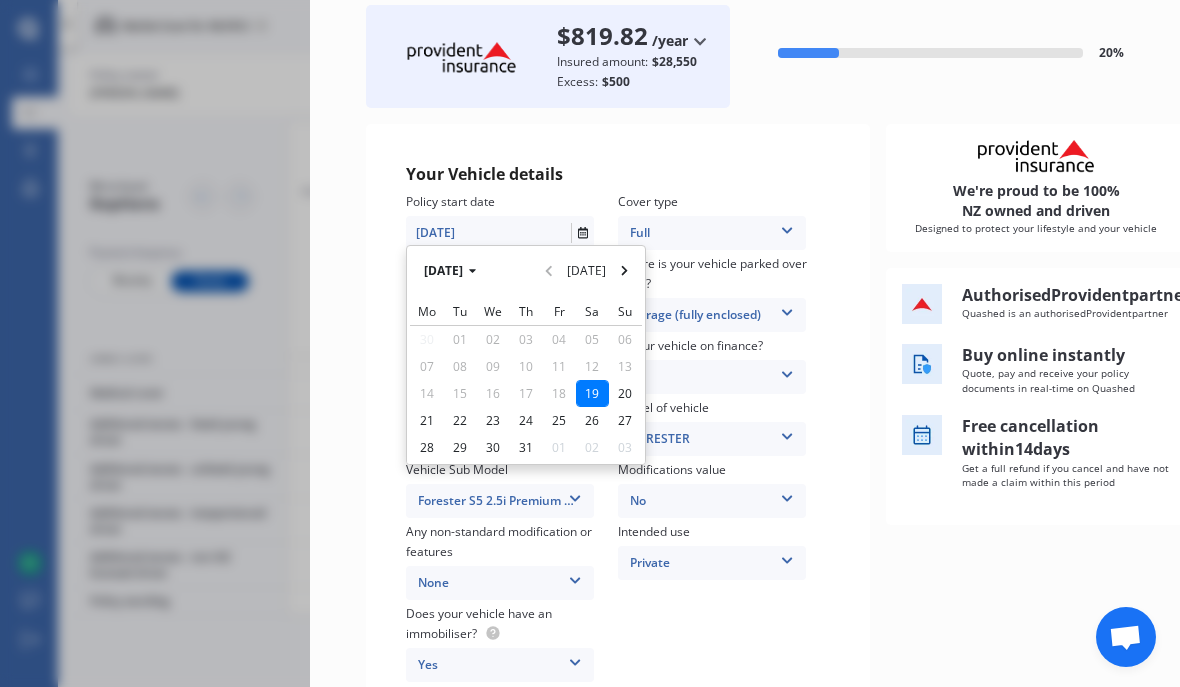 click 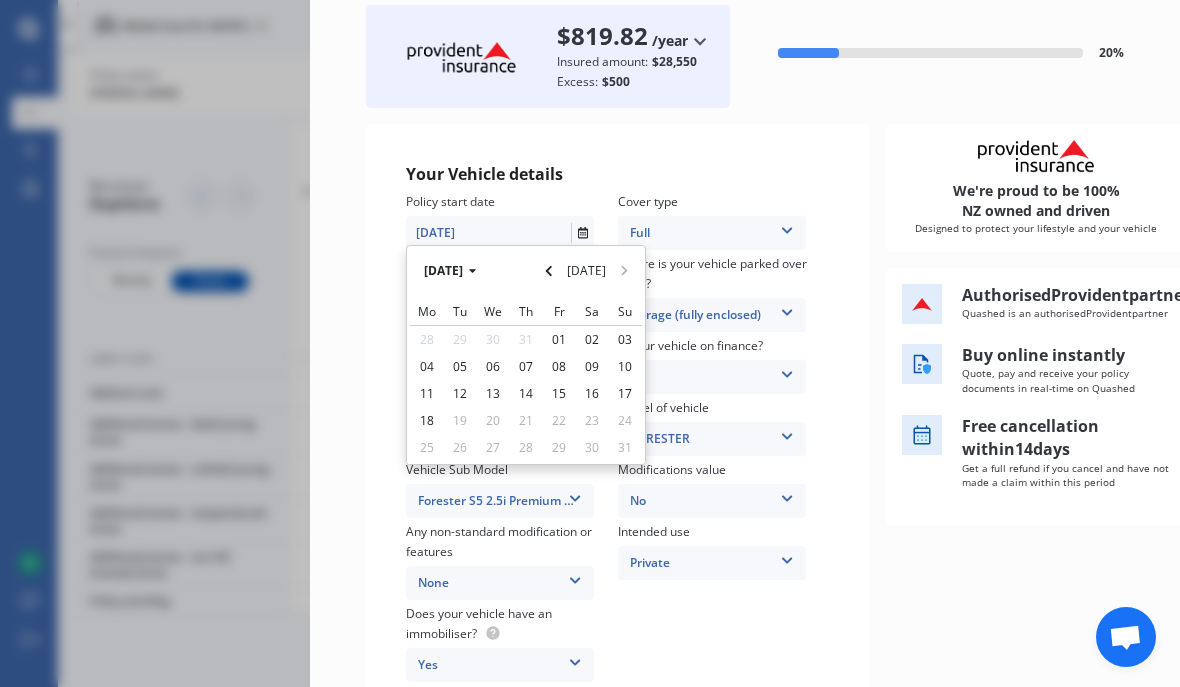 click on "18" at bounding box center [426, 420] 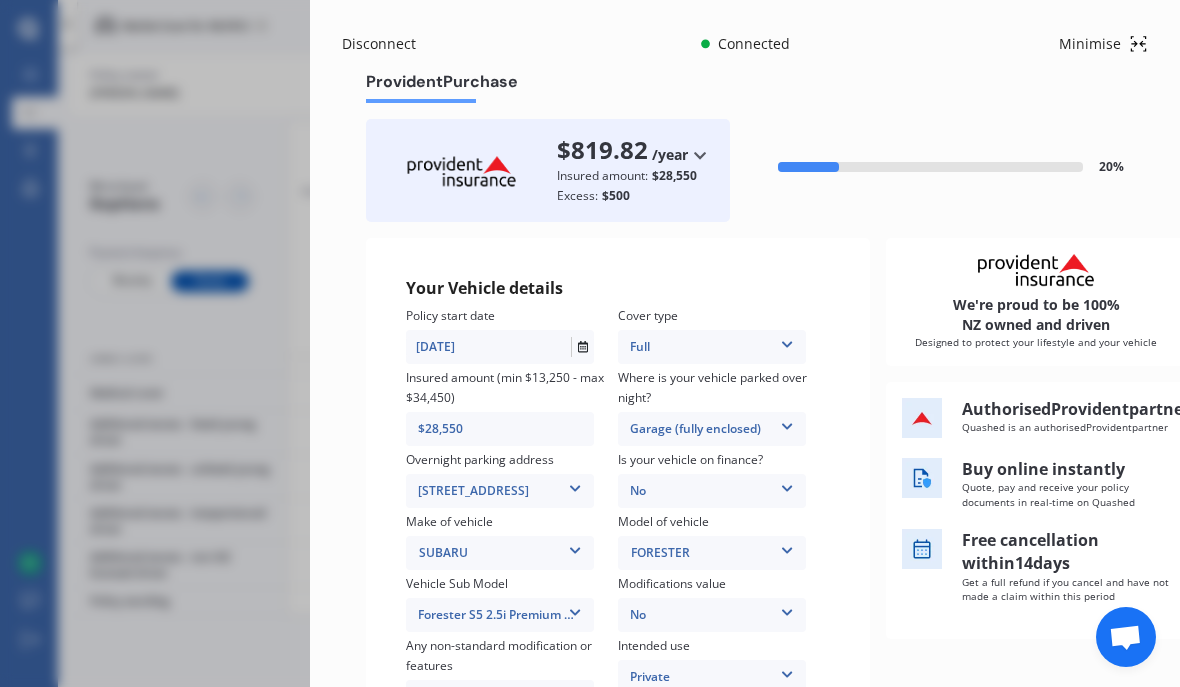 scroll, scrollTop: 0, scrollLeft: 0, axis: both 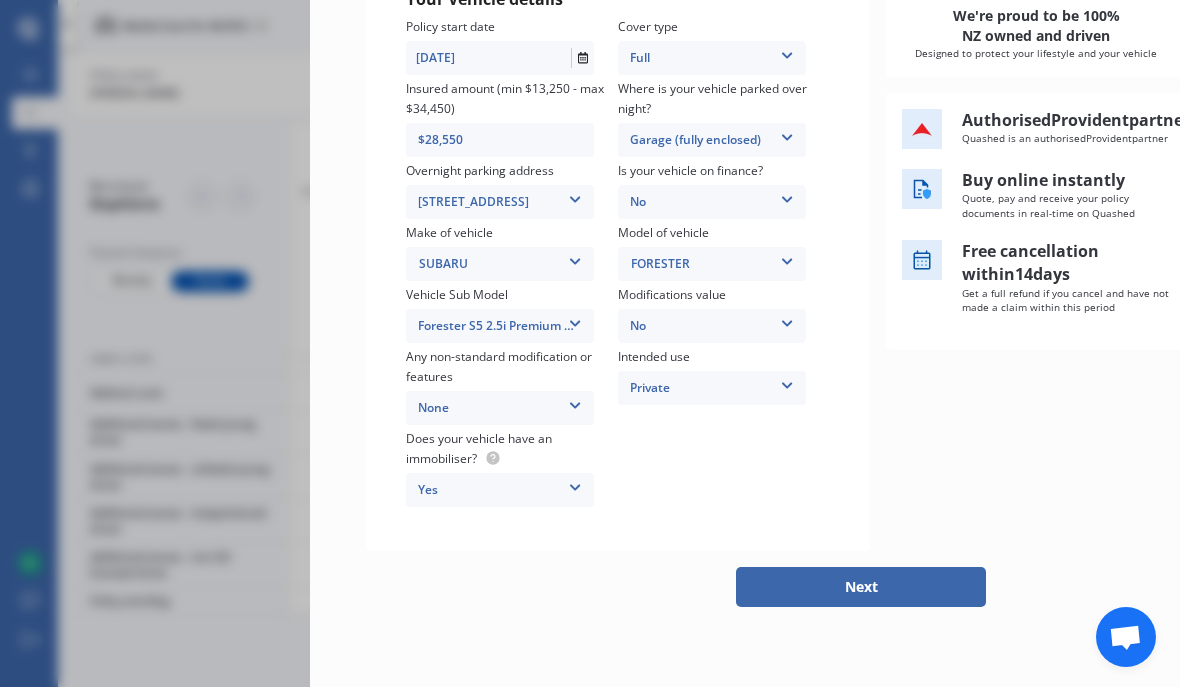 click on "Next" at bounding box center (861, 587) 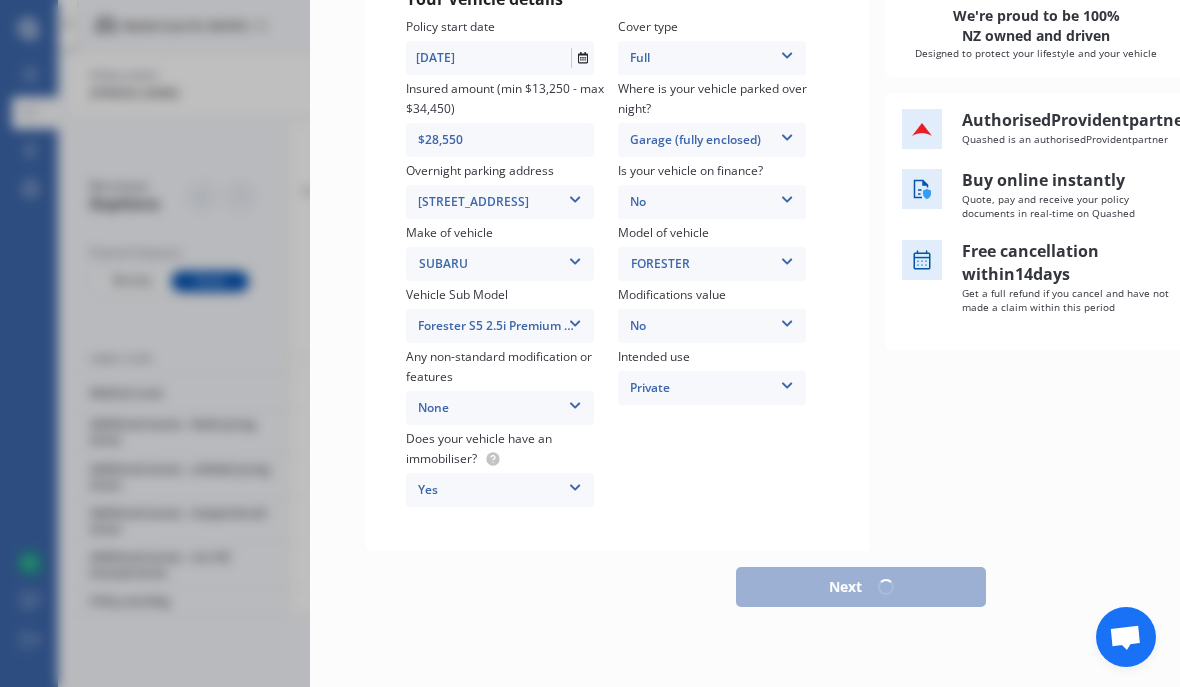 select on "06" 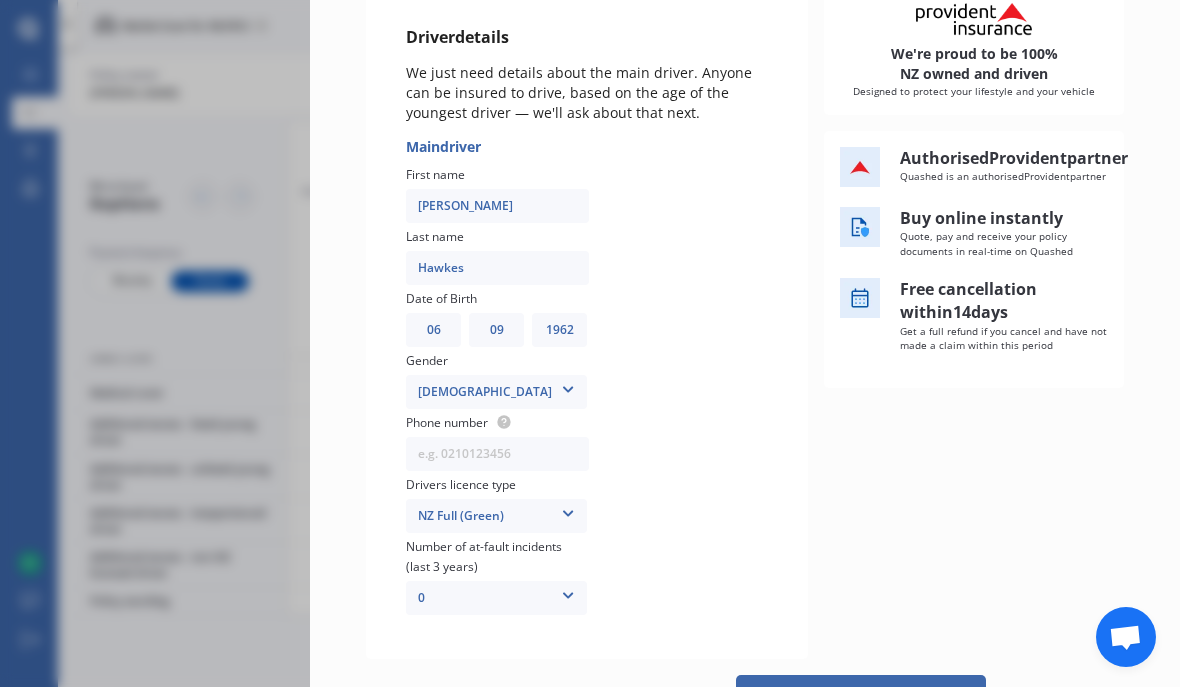 scroll, scrollTop: 255, scrollLeft: 0, axis: vertical 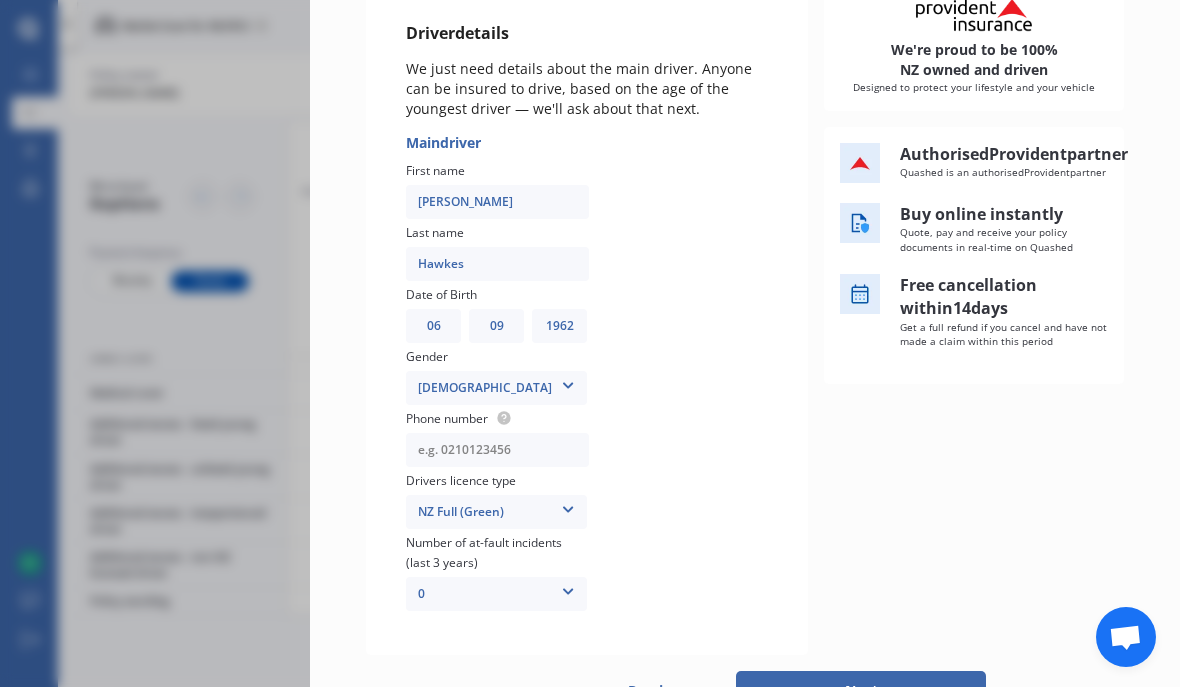 click at bounding box center (497, 450) 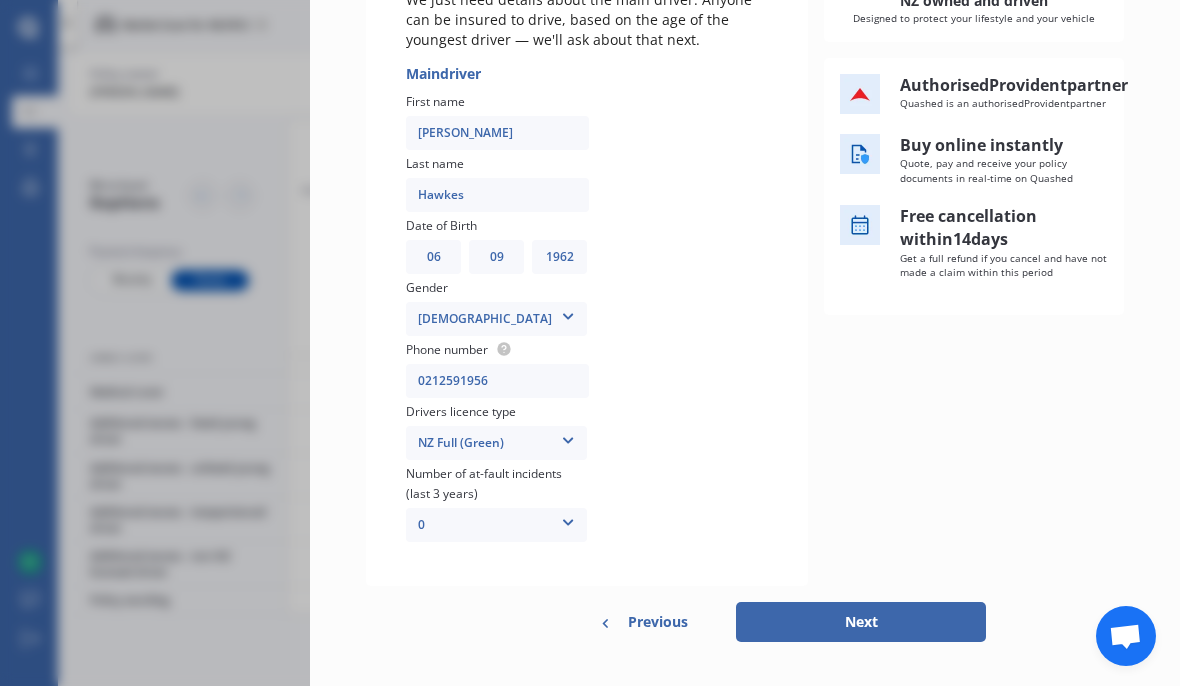 scroll, scrollTop: 334, scrollLeft: 0, axis: vertical 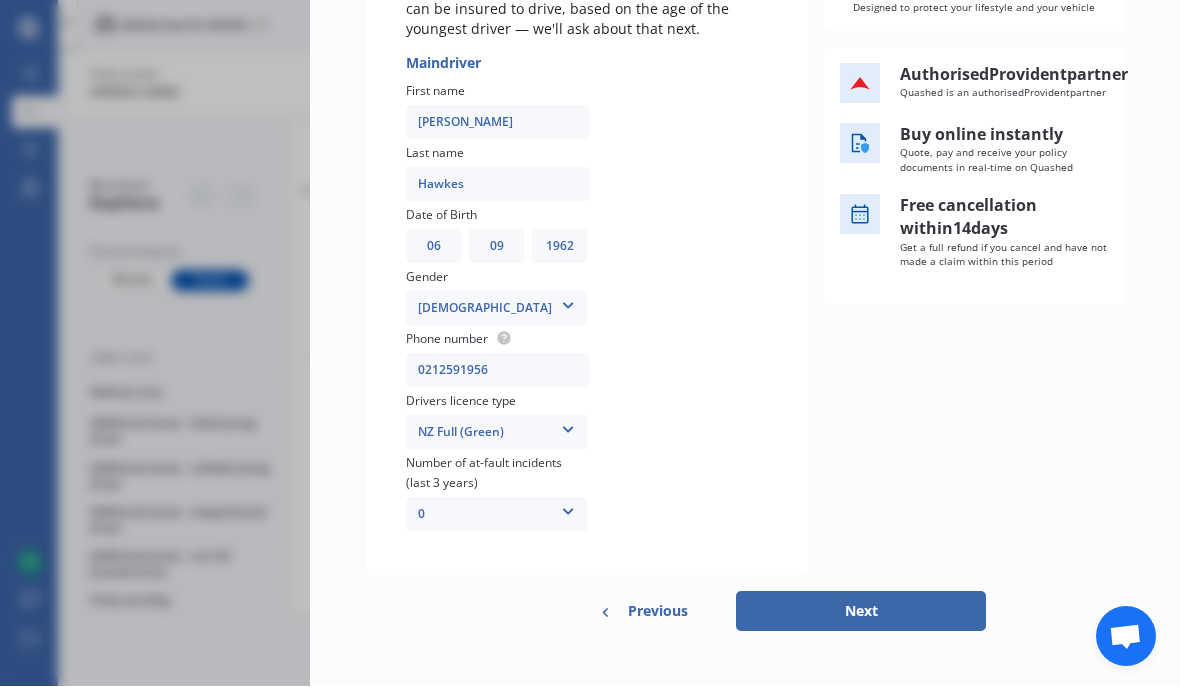 type on "0212591956" 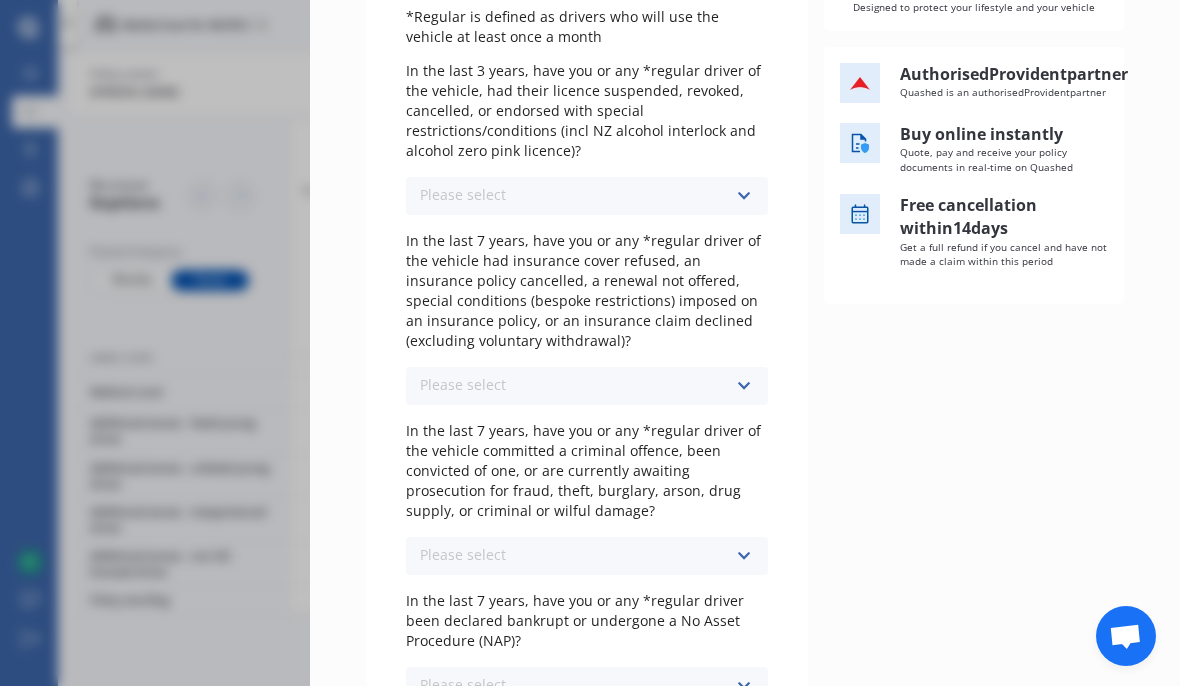 scroll, scrollTop: 0, scrollLeft: 0, axis: both 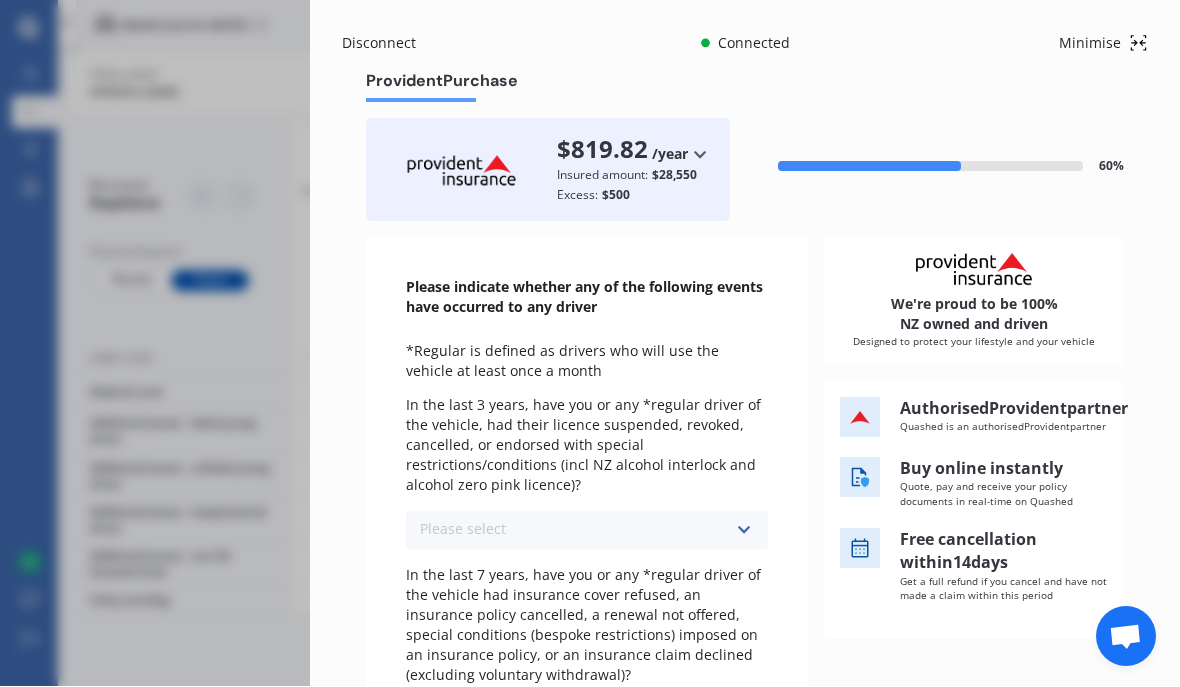 click at bounding box center (743, 531) 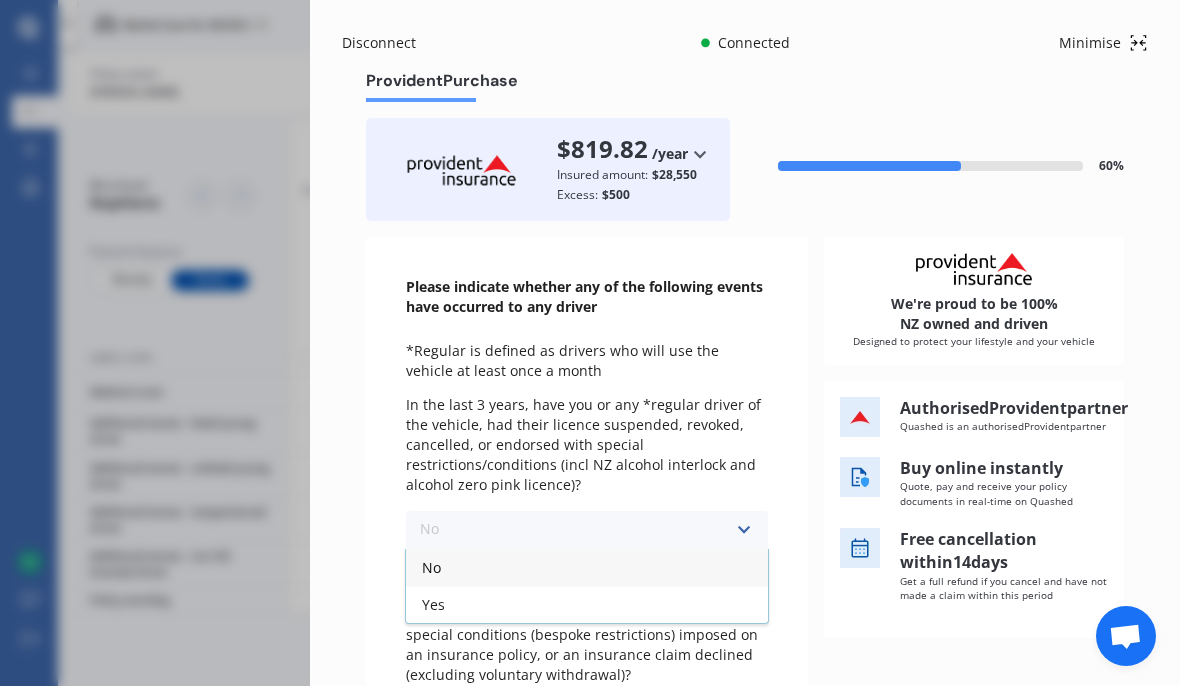 click on "No" at bounding box center [587, 568] 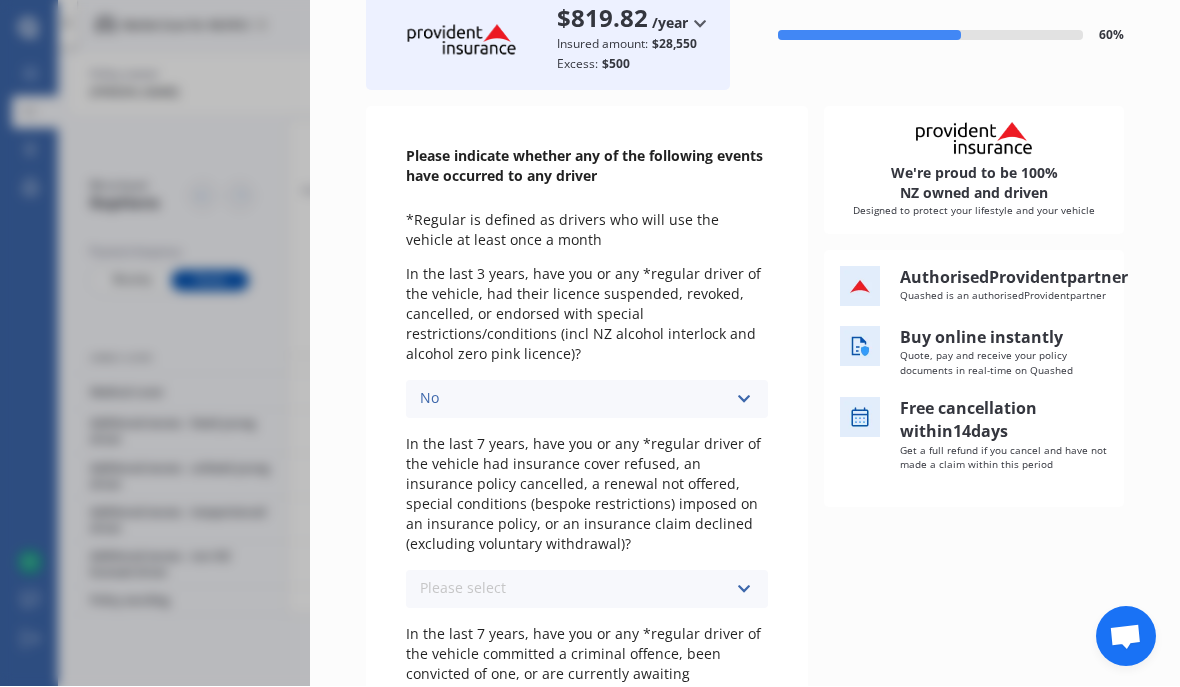 scroll, scrollTop: 148, scrollLeft: 0, axis: vertical 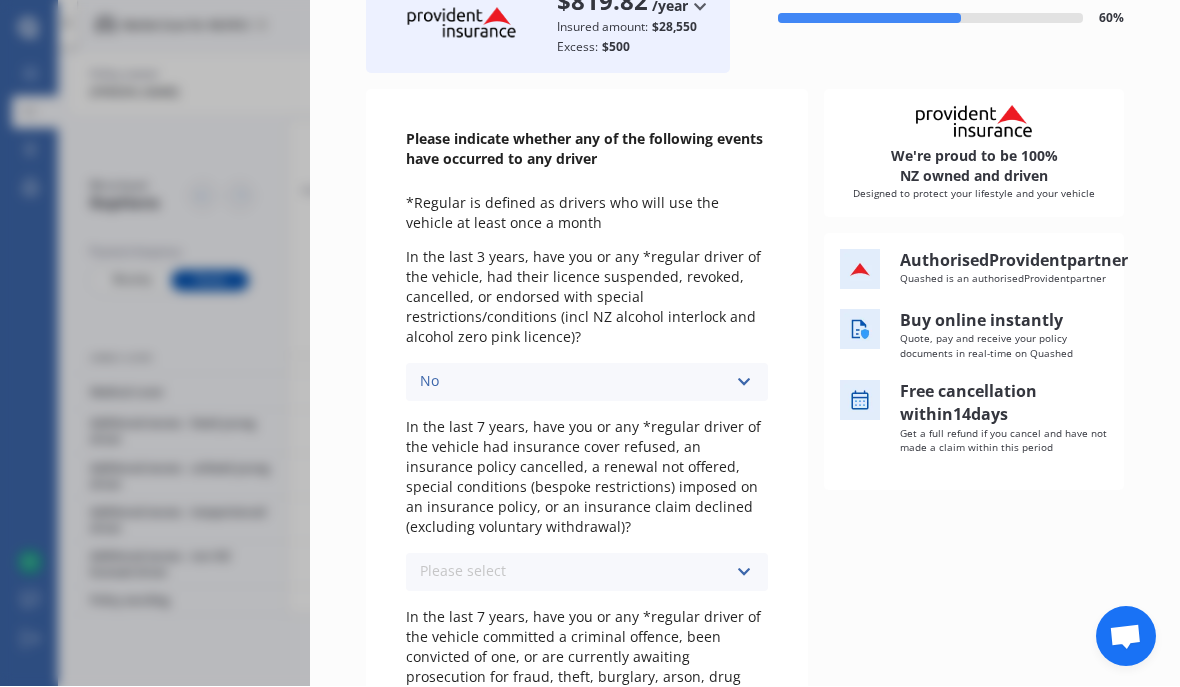 click at bounding box center (743, 573) 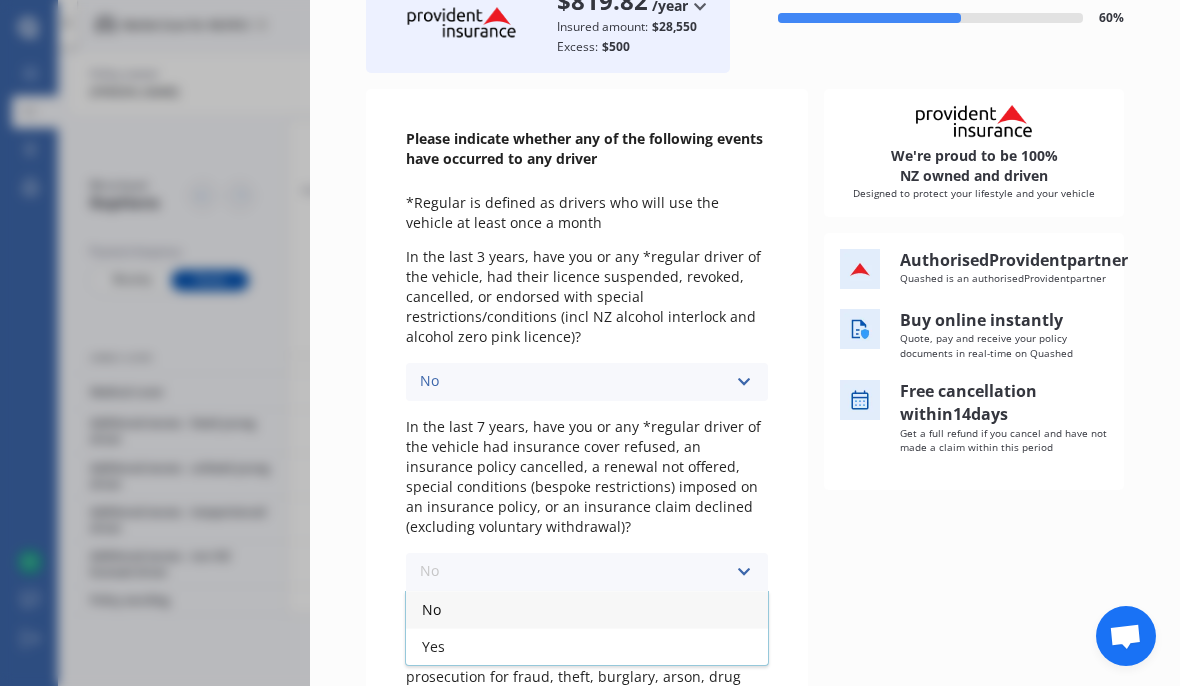 click on "No" at bounding box center (587, 610) 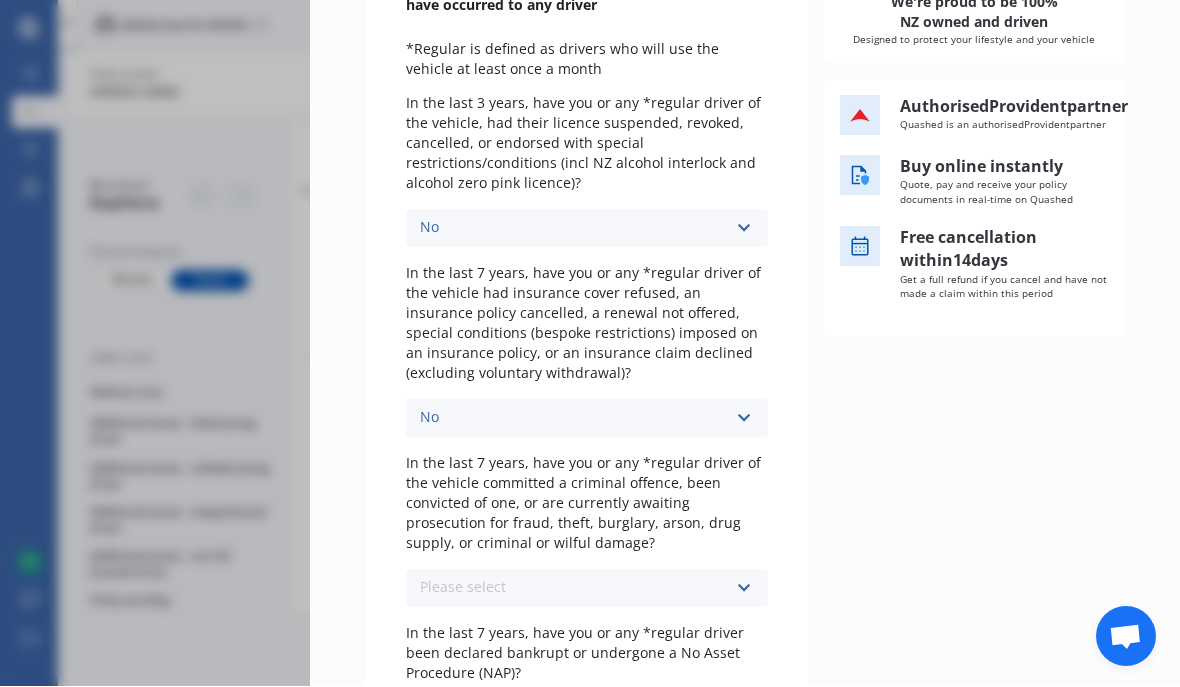 scroll, scrollTop: 310, scrollLeft: 0, axis: vertical 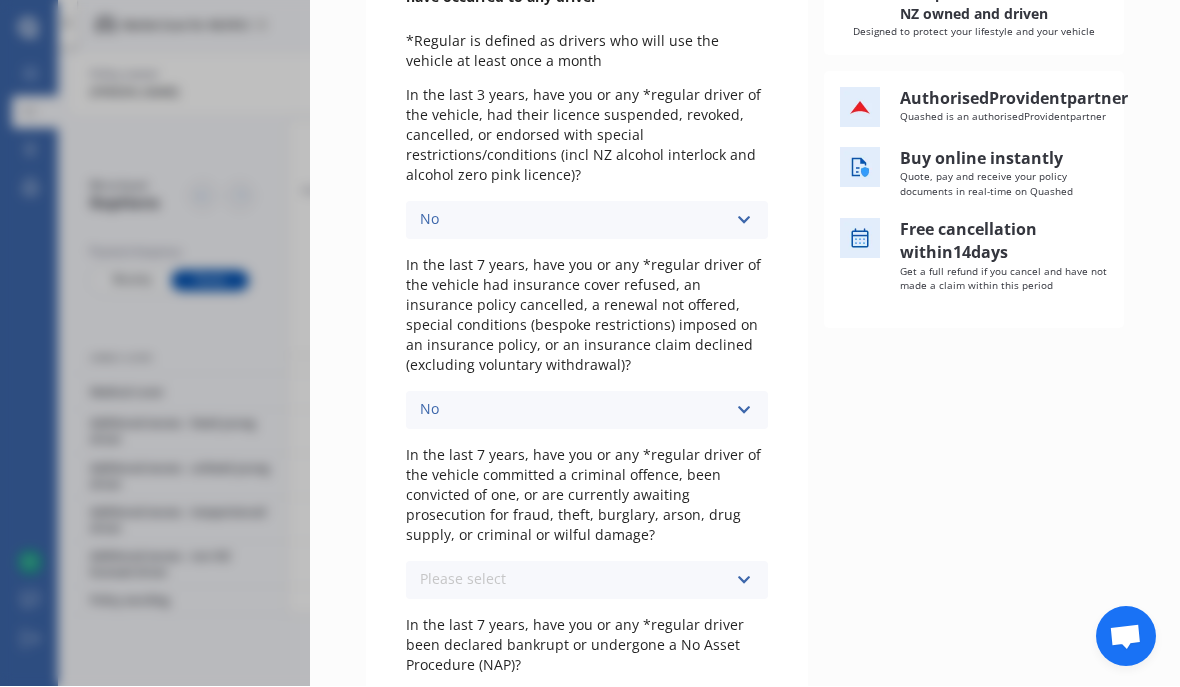 click at bounding box center [743, 581] 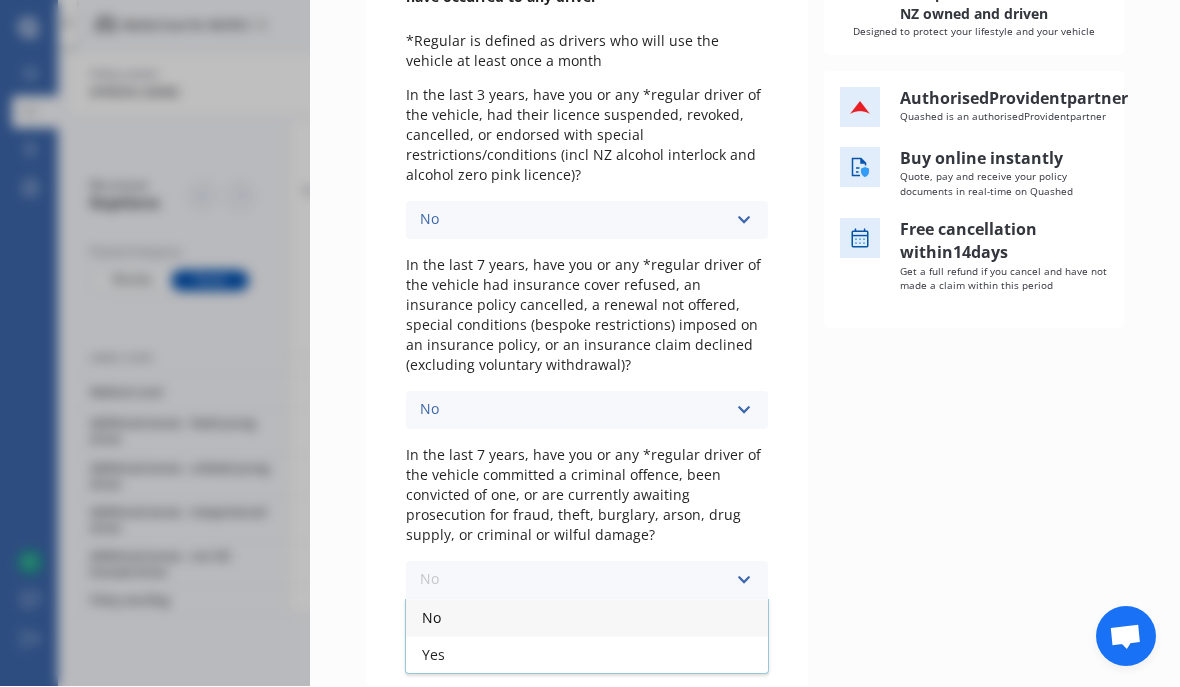 click on "No" at bounding box center (587, 618) 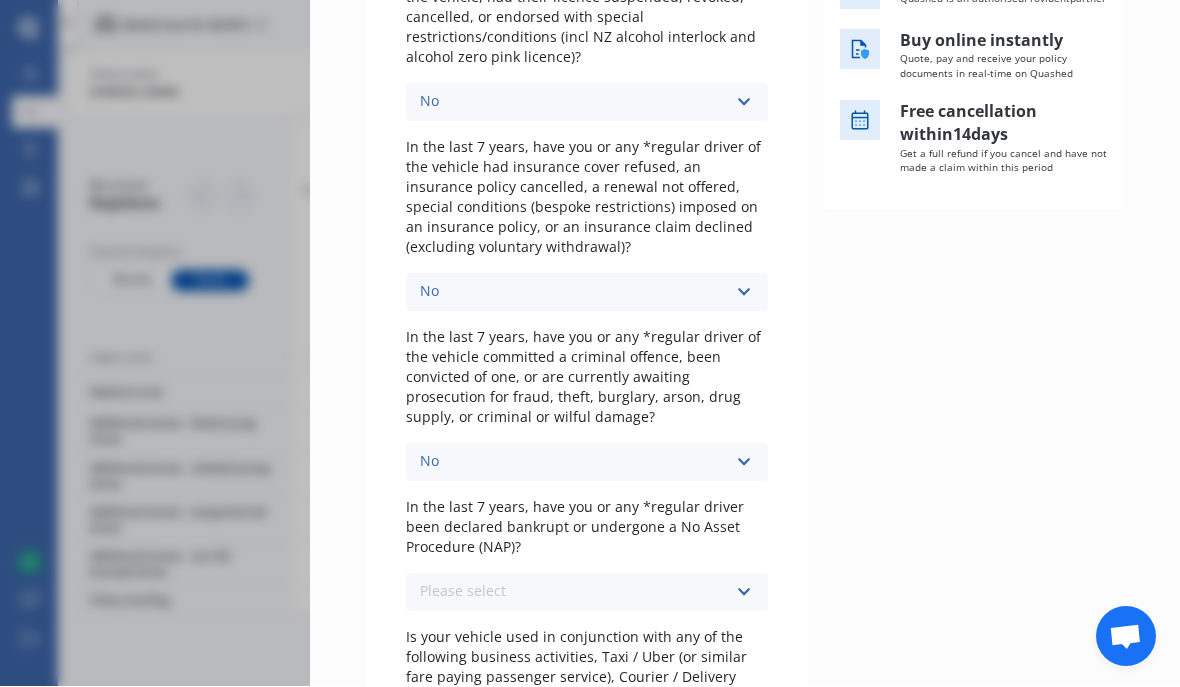 scroll, scrollTop: 440, scrollLeft: 0, axis: vertical 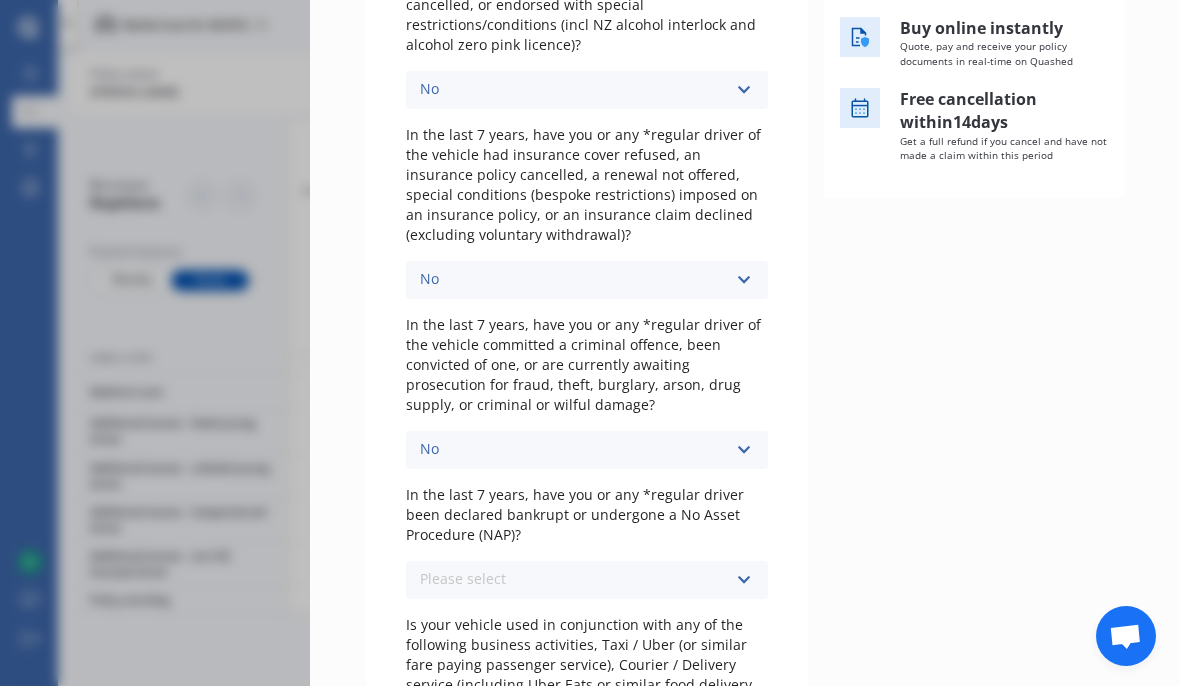 click at bounding box center [743, 581] 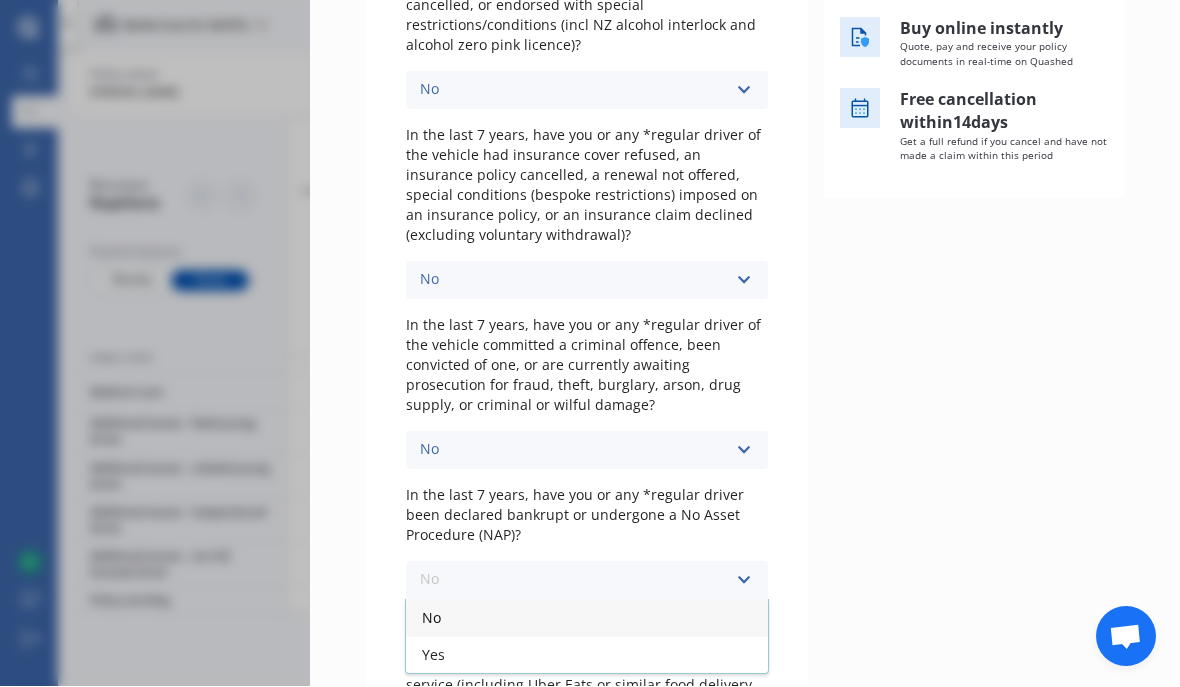 click on "No" at bounding box center (587, 618) 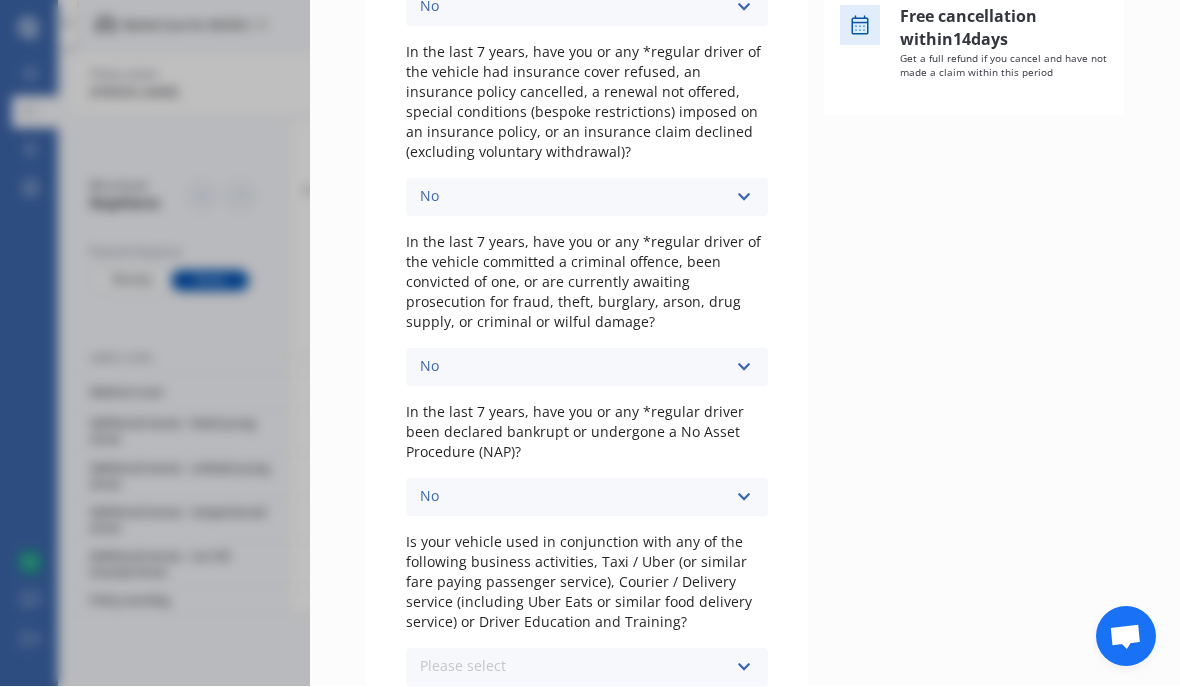 scroll, scrollTop: 542, scrollLeft: 0, axis: vertical 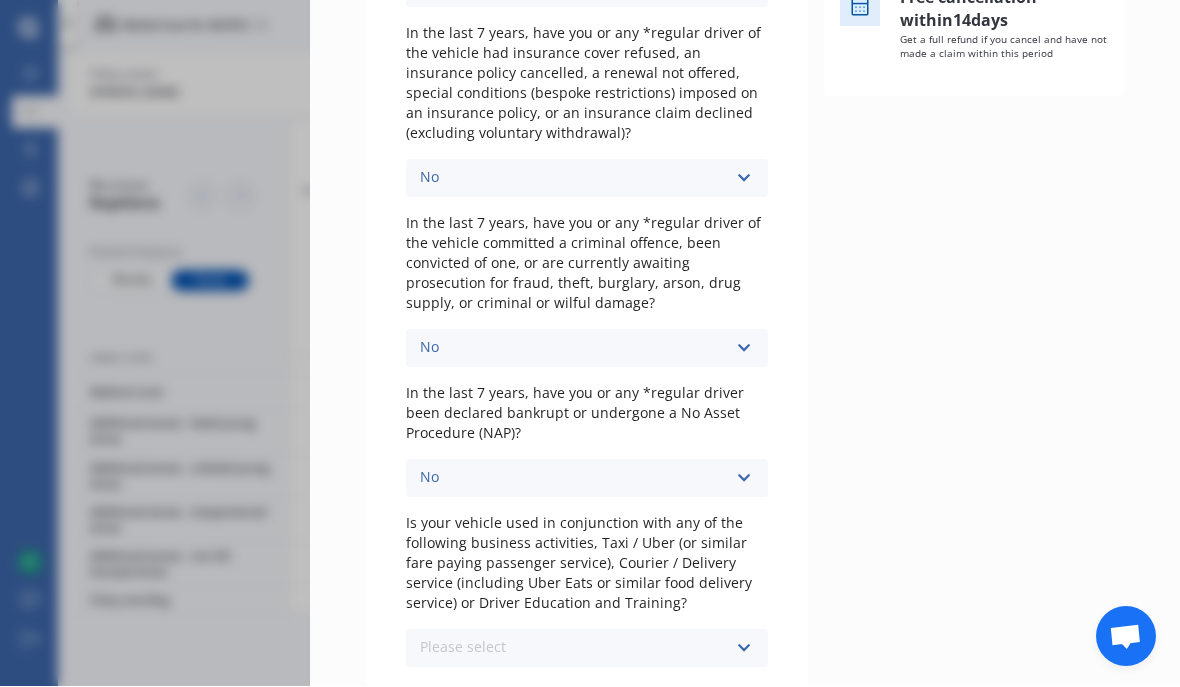 click at bounding box center (743, 649) 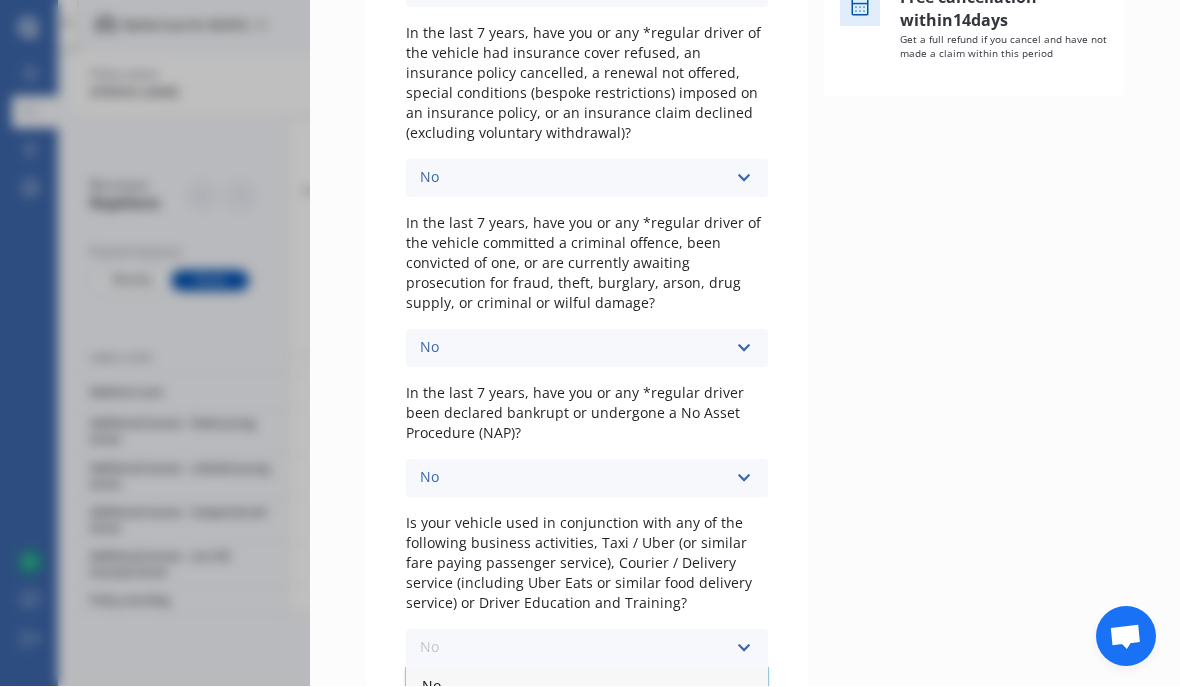 click on "No" at bounding box center (587, 686) 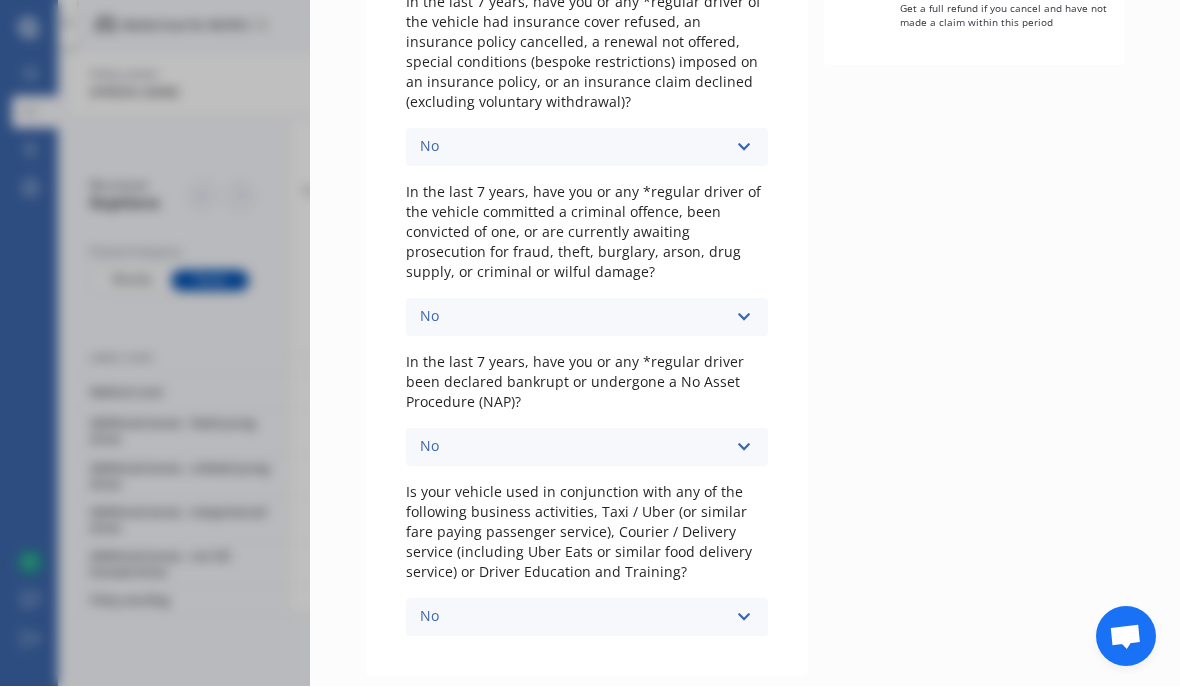 click on "Next" at bounding box center (861, 713) 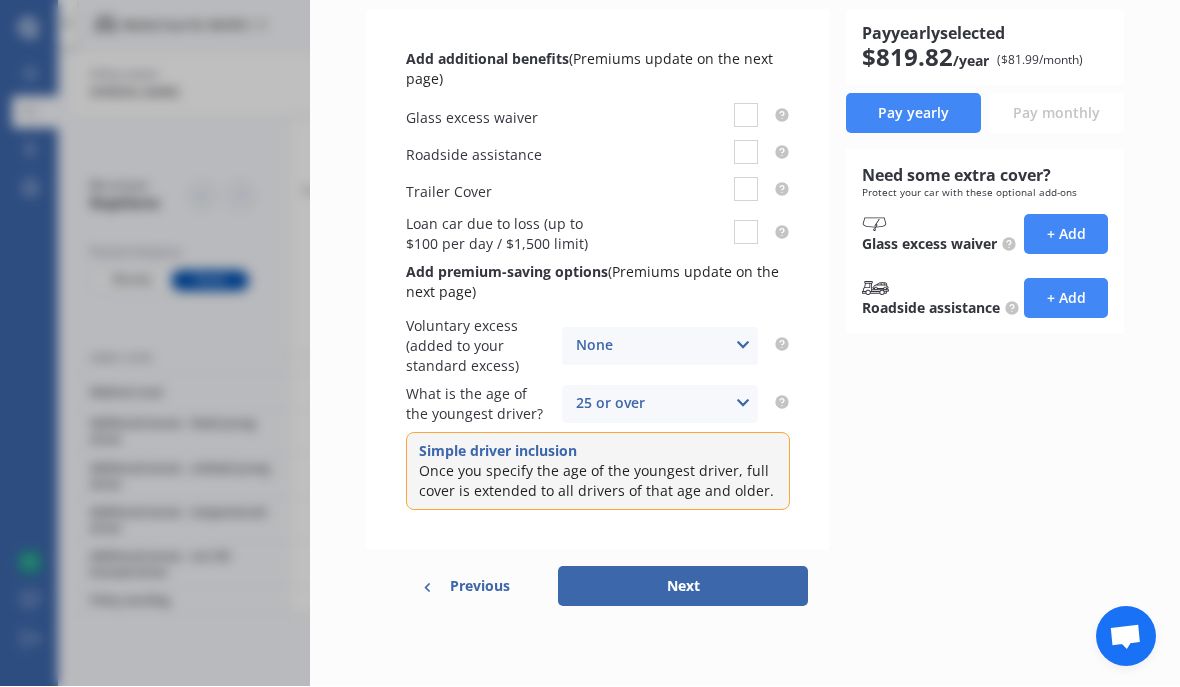 scroll, scrollTop: 0, scrollLeft: 0, axis: both 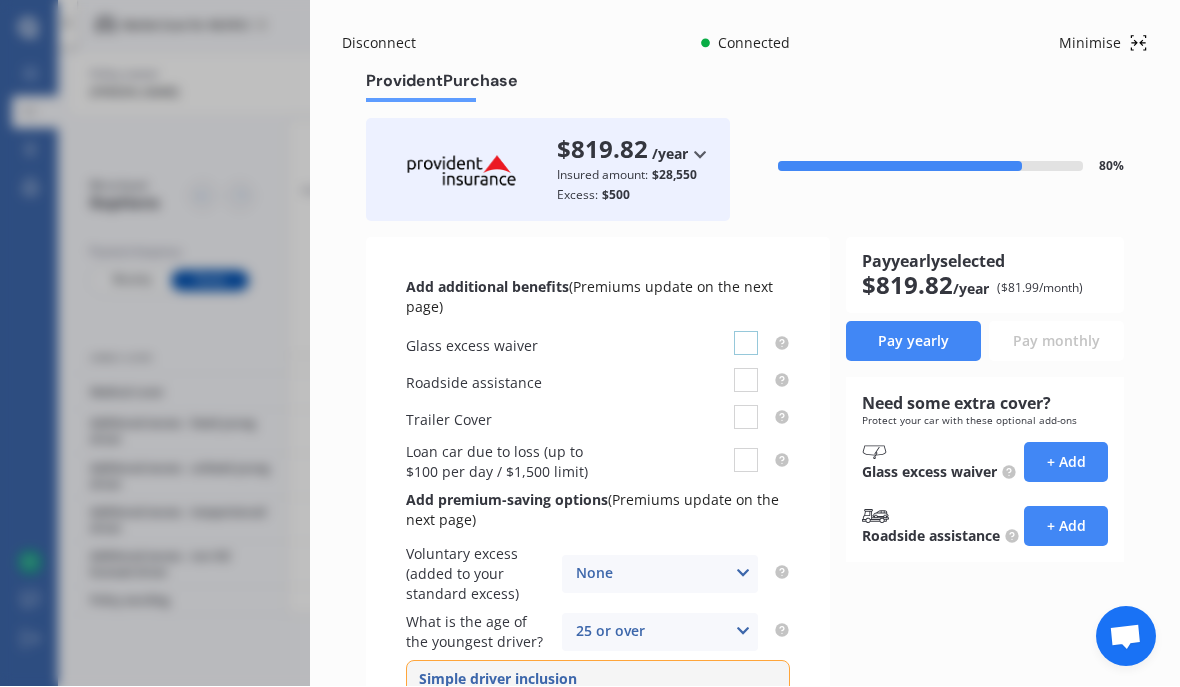 click at bounding box center (746, 332) 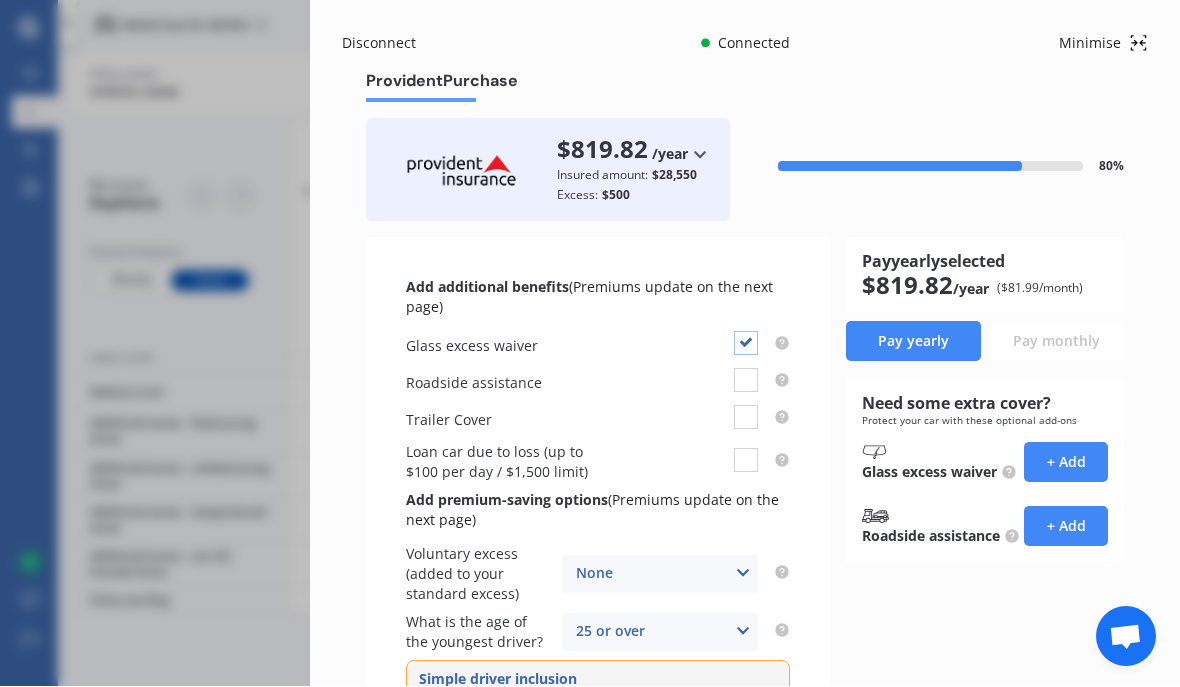 checkbox on "true" 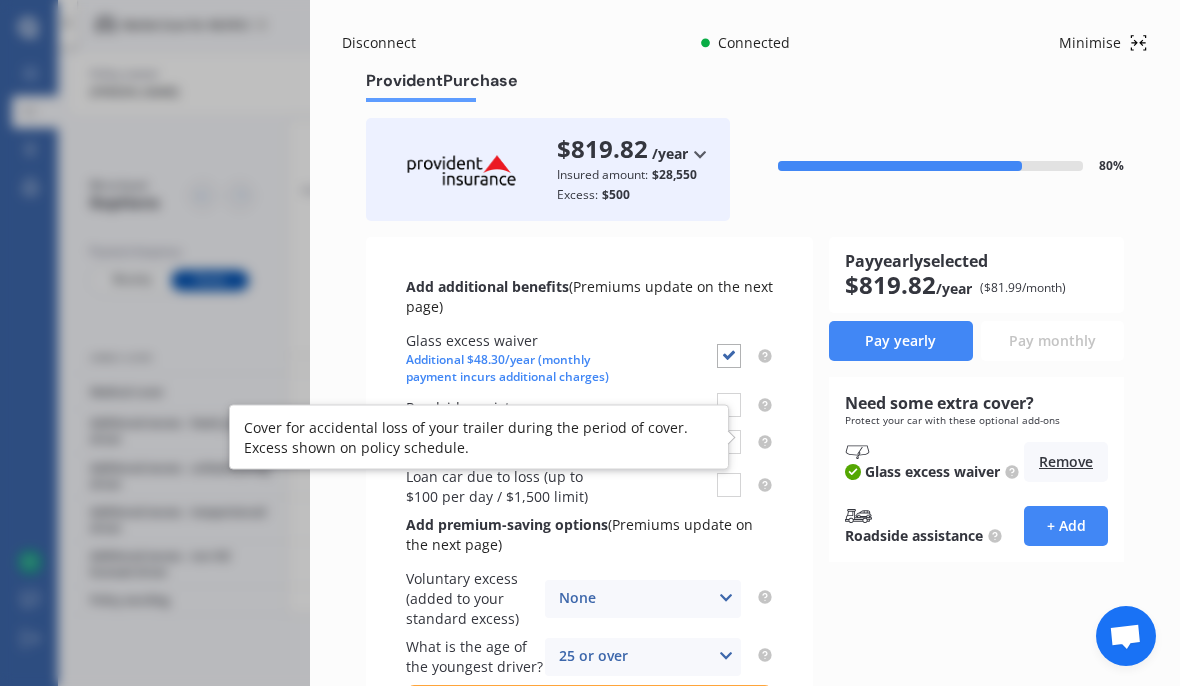 click 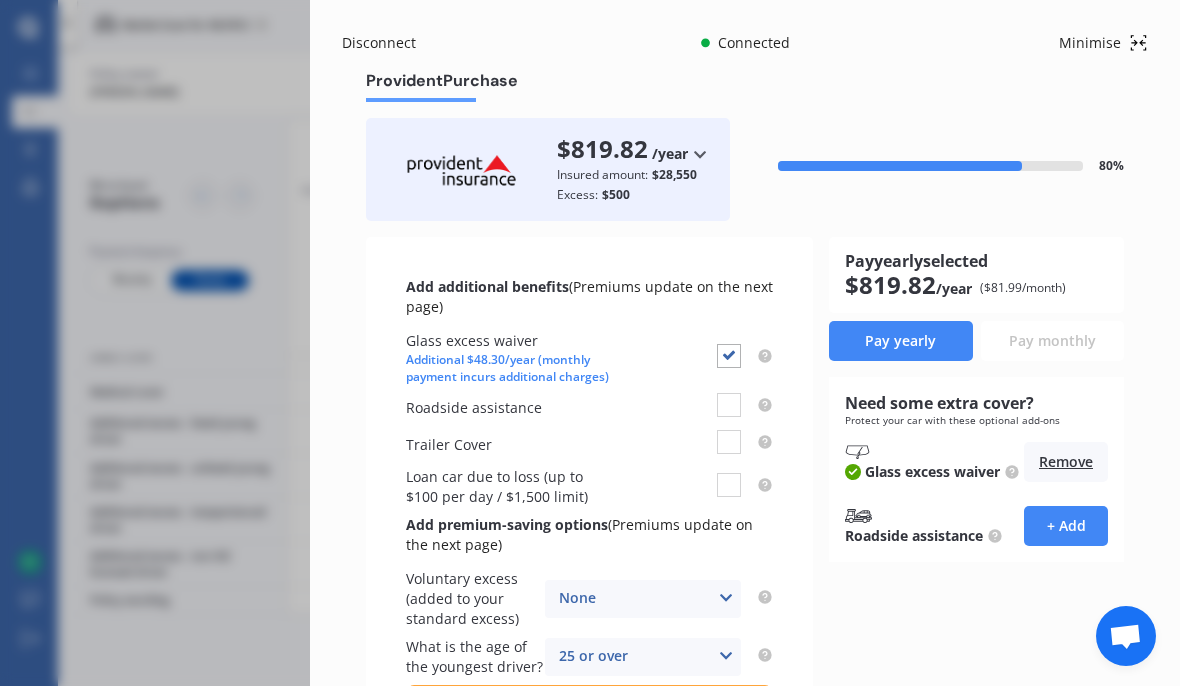 click on "Pay  yearly  selected $ 819.82 /year ($ 81.99 /month) Pay yearly Pay monthly Need some extra cover? Protect your car with these optional add-ons Glass excess waiver Remove Roadside assistance + Add" at bounding box center (976, 531) 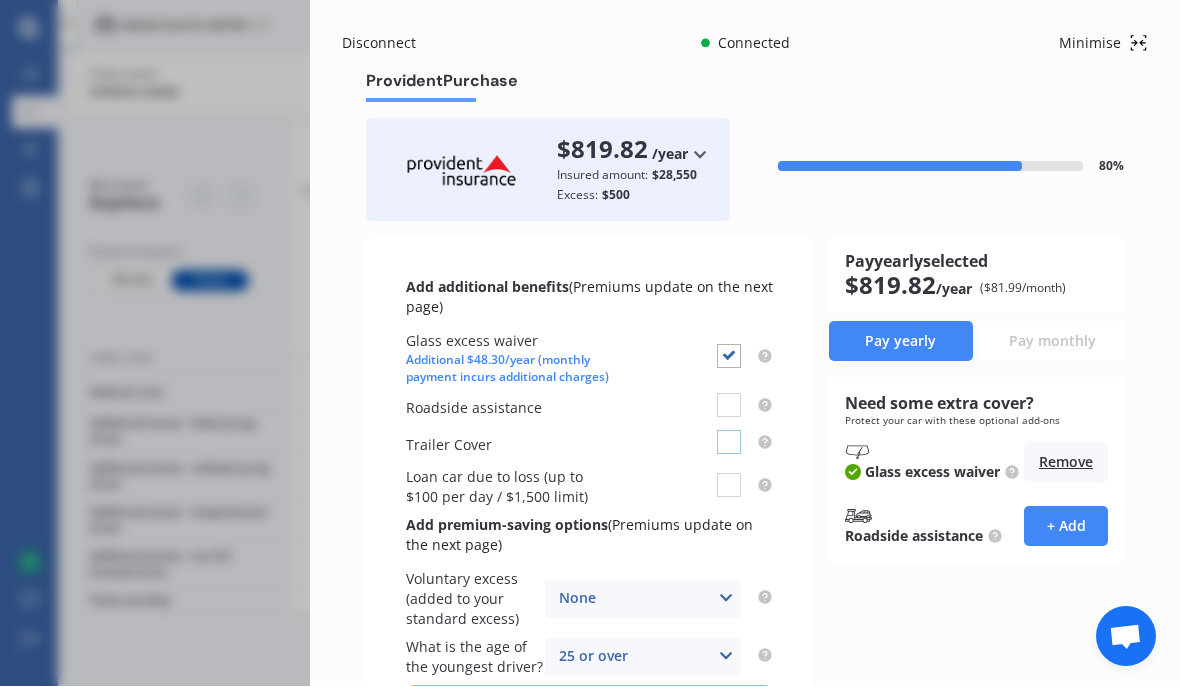 click at bounding box center (729, 431) 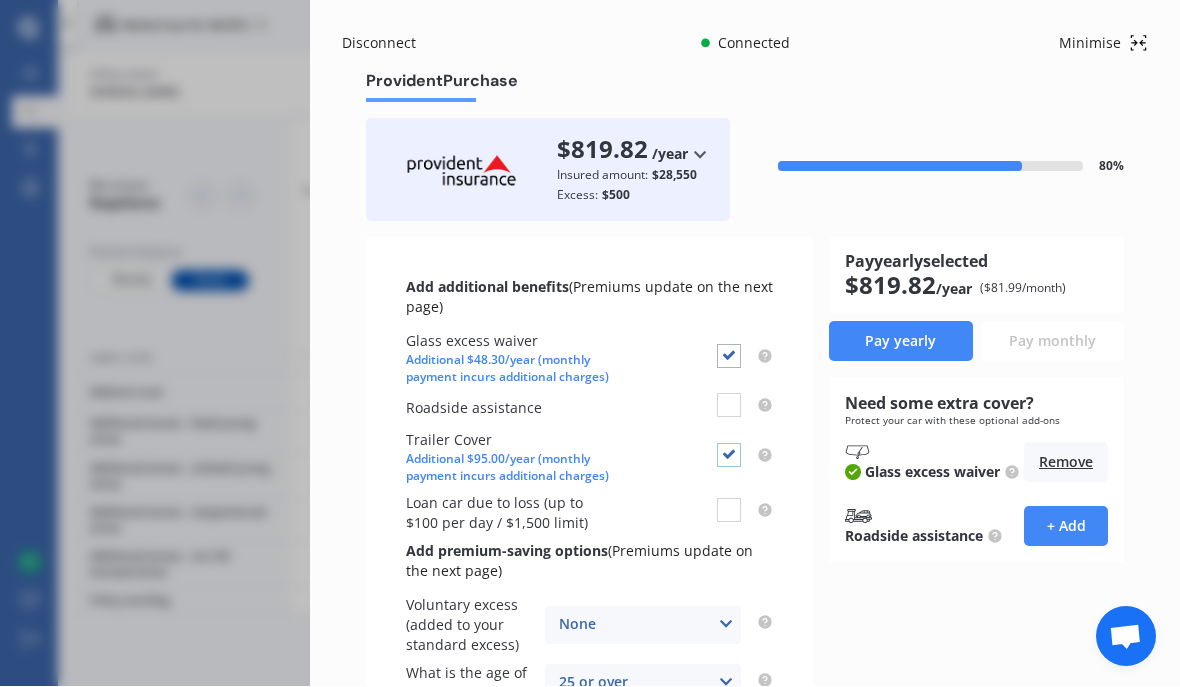 click at bounding box center [729, 444] 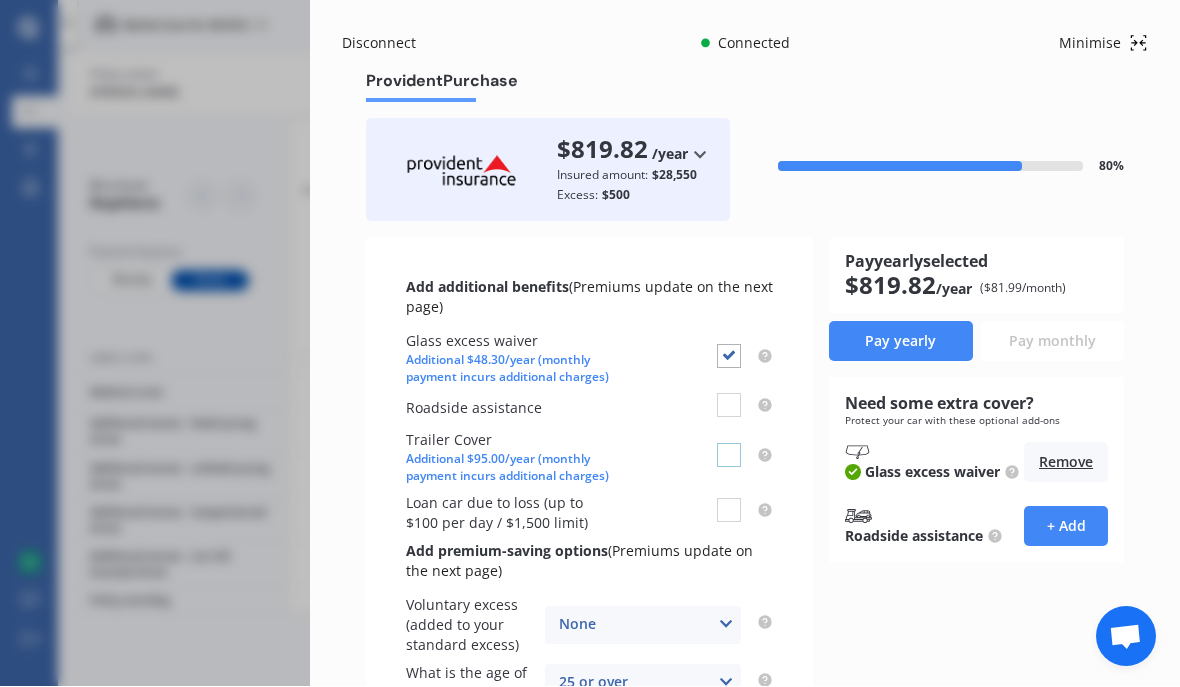 checkbox on "false" 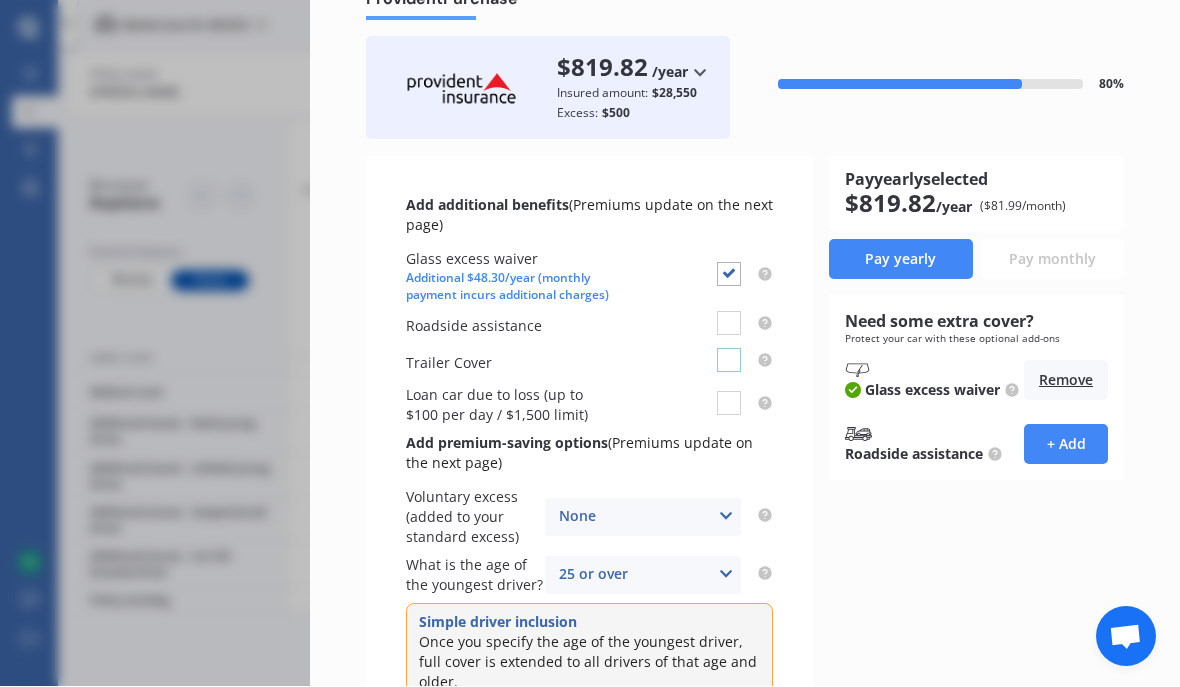 scroll, scrollTop: 77, scrollLeft: 0, axis: vertical 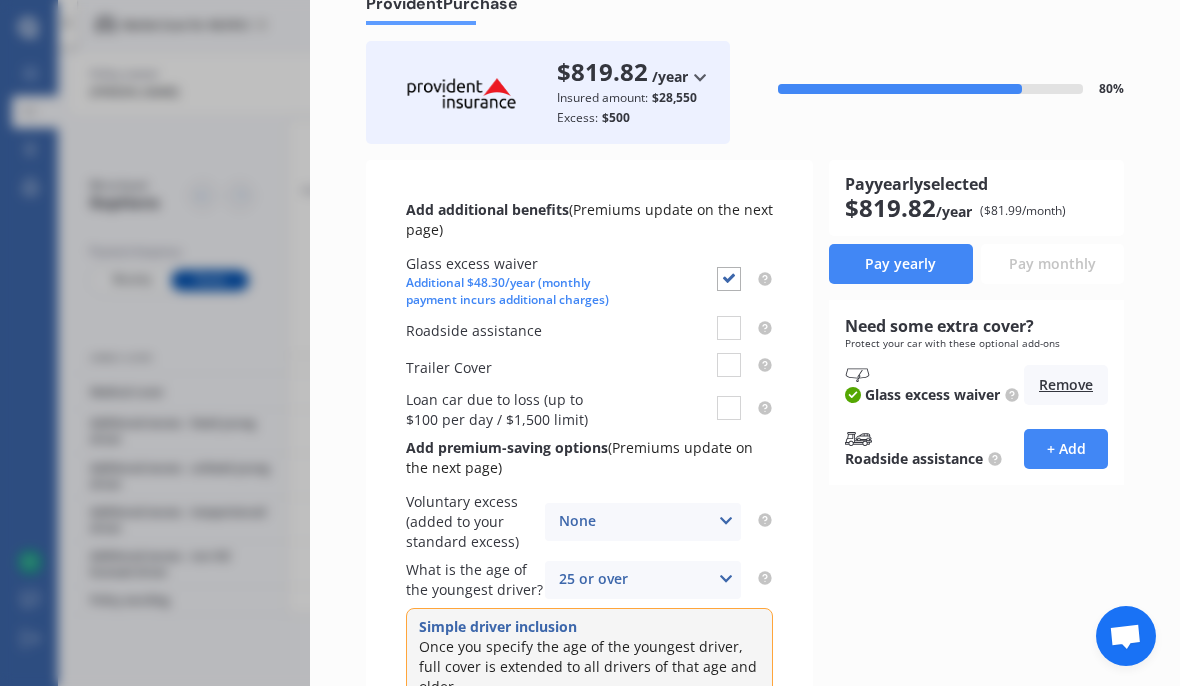 click 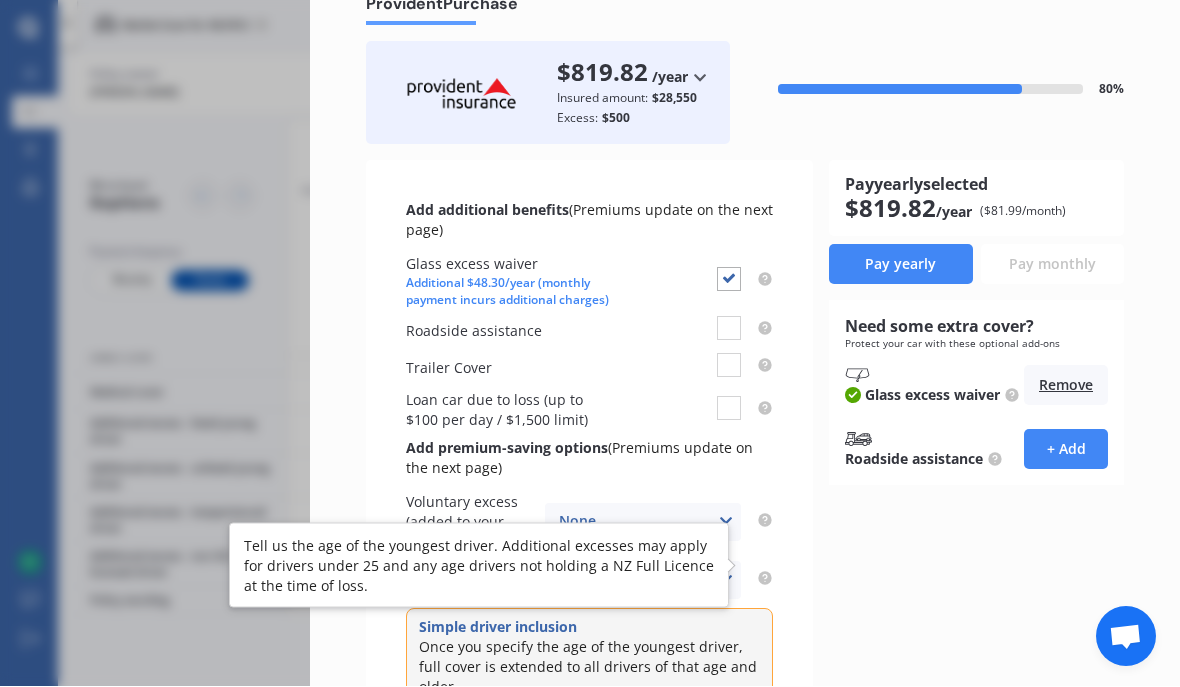 click on "Pay  yearly  selected $ 819.82 /year ($ 81.99 /month) Pay yearly Pay monthly Need some extra cover? Protect your car with these optional add-ons Glass excess waiver Remove Roadside assistance + Add" at bounding box center [976, 454] 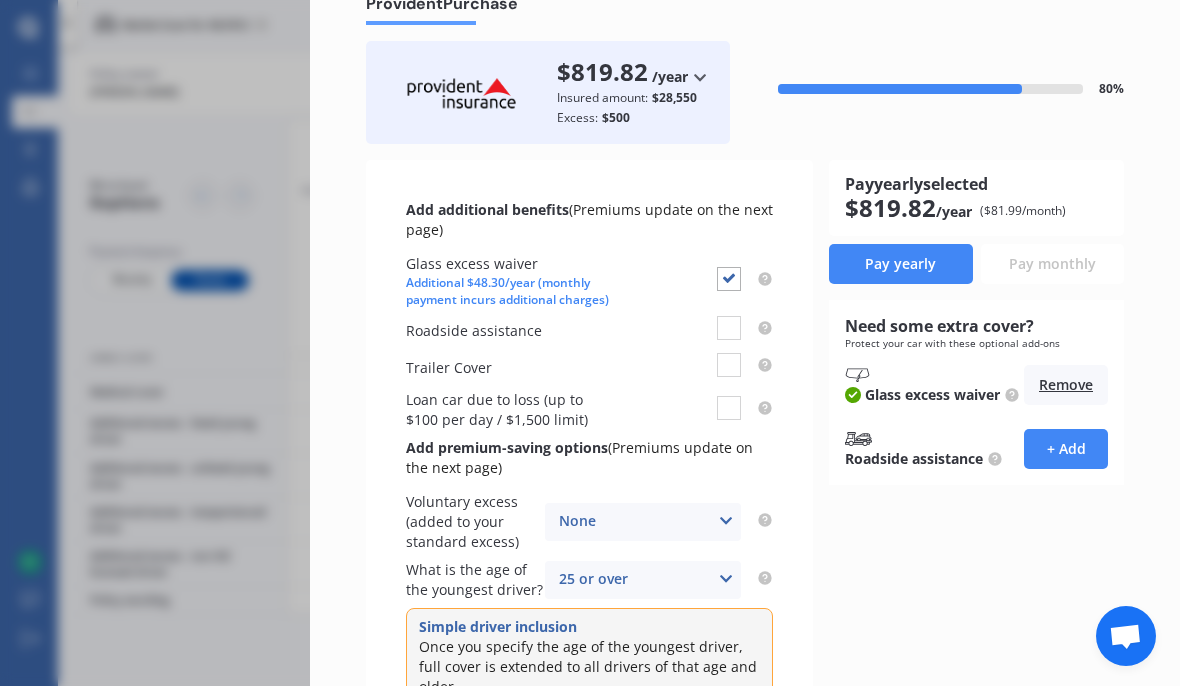 click 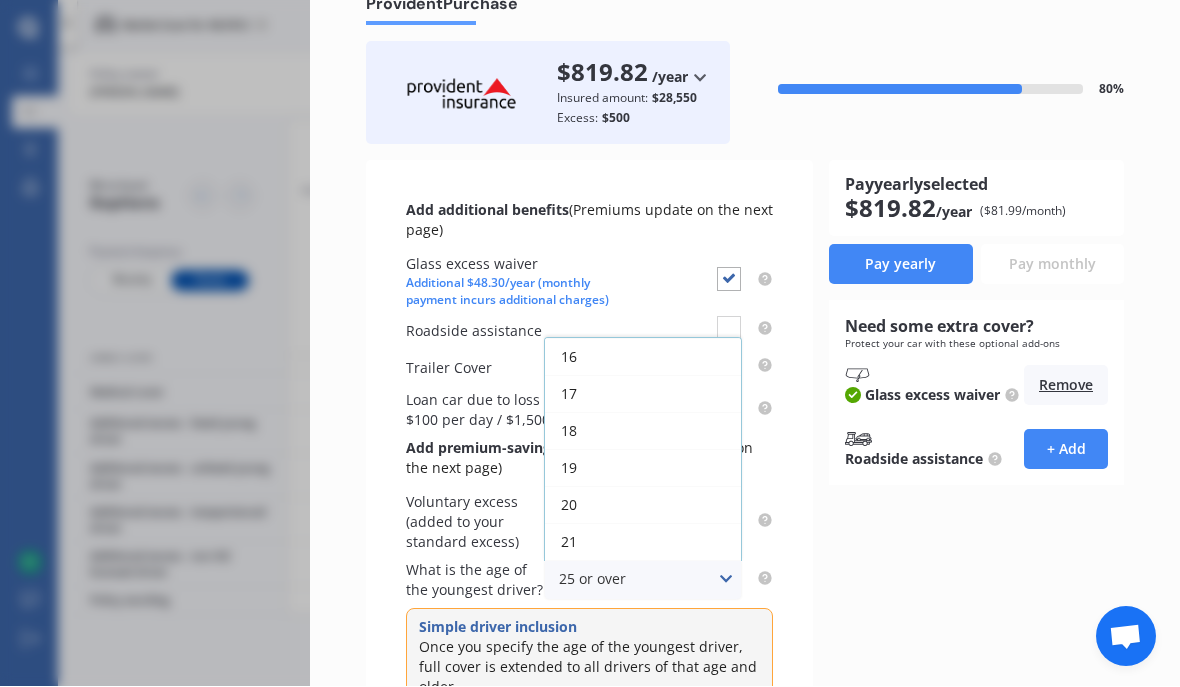 scroll, scrollTop: 146, scrollLeft: 0, axis: vertical 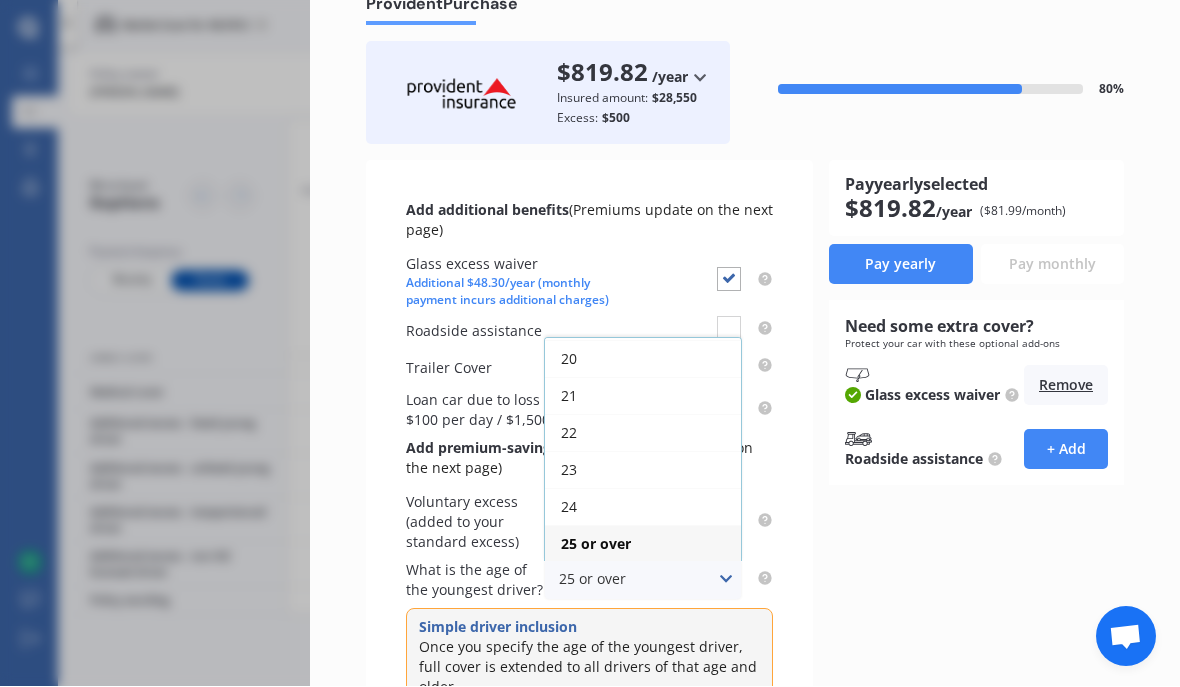 click on "21" at bounding box center [643, 396] 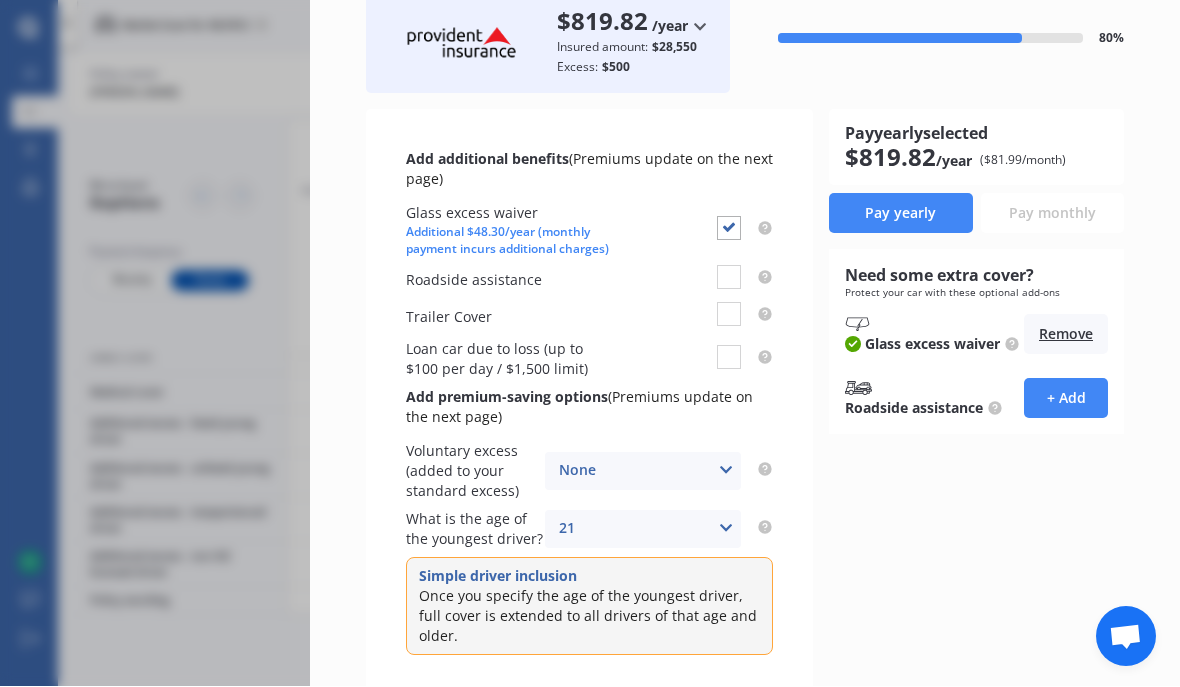 scroll, scrollTop: 126, scrollLeft: 0, axis: vertical 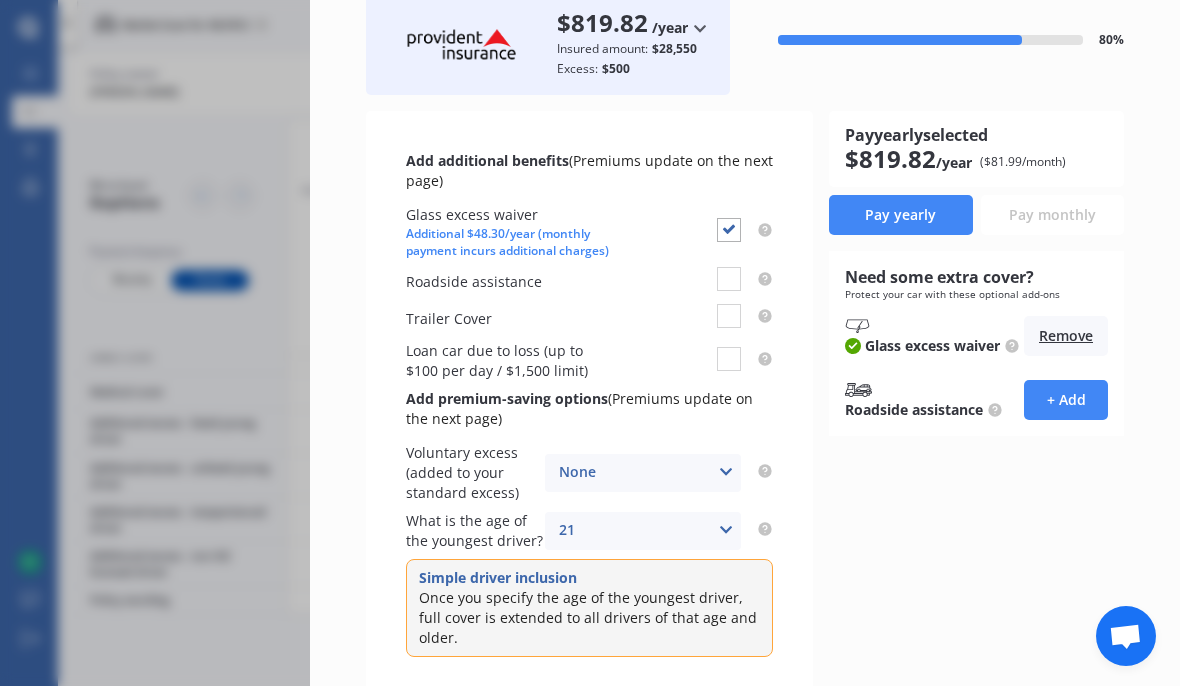 click at bounding box center [726, 473] 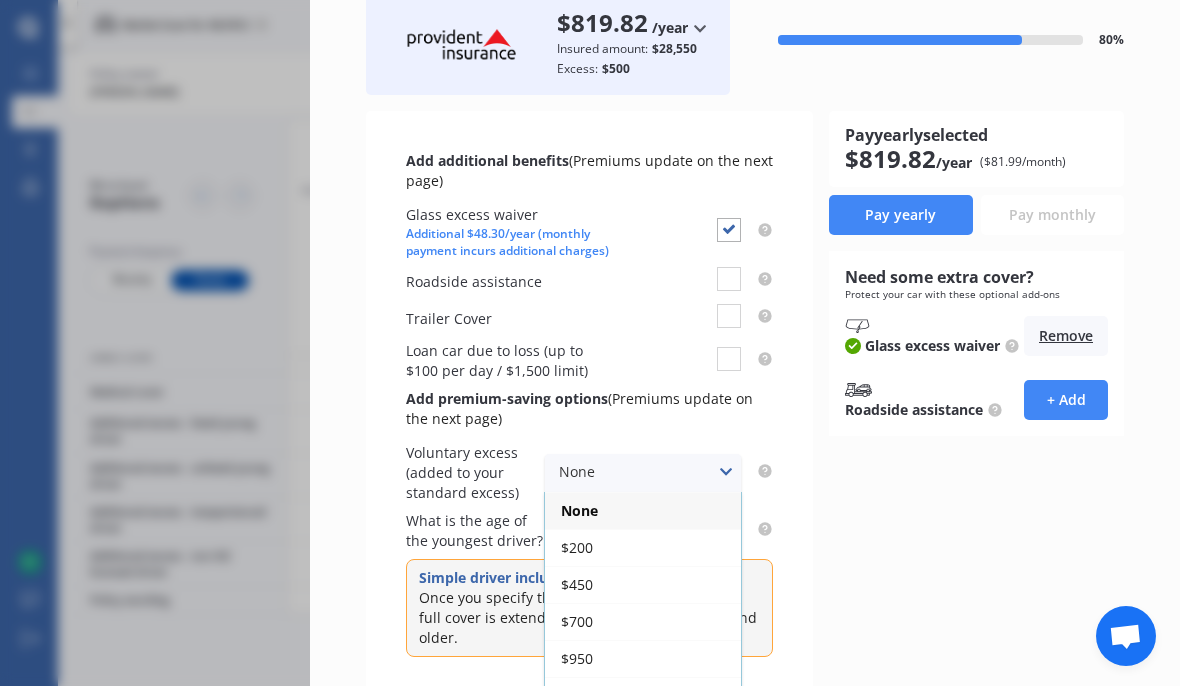 click on "Pay  yearly  selected $ 819.82 /year ($ 81.99 /month) Pay yearly Pay monthly Need some extra cover? Protect your car with these optional add-ons Glass excess waiver Remove Roadside assistance + Add" at bounding box center [976, 405] 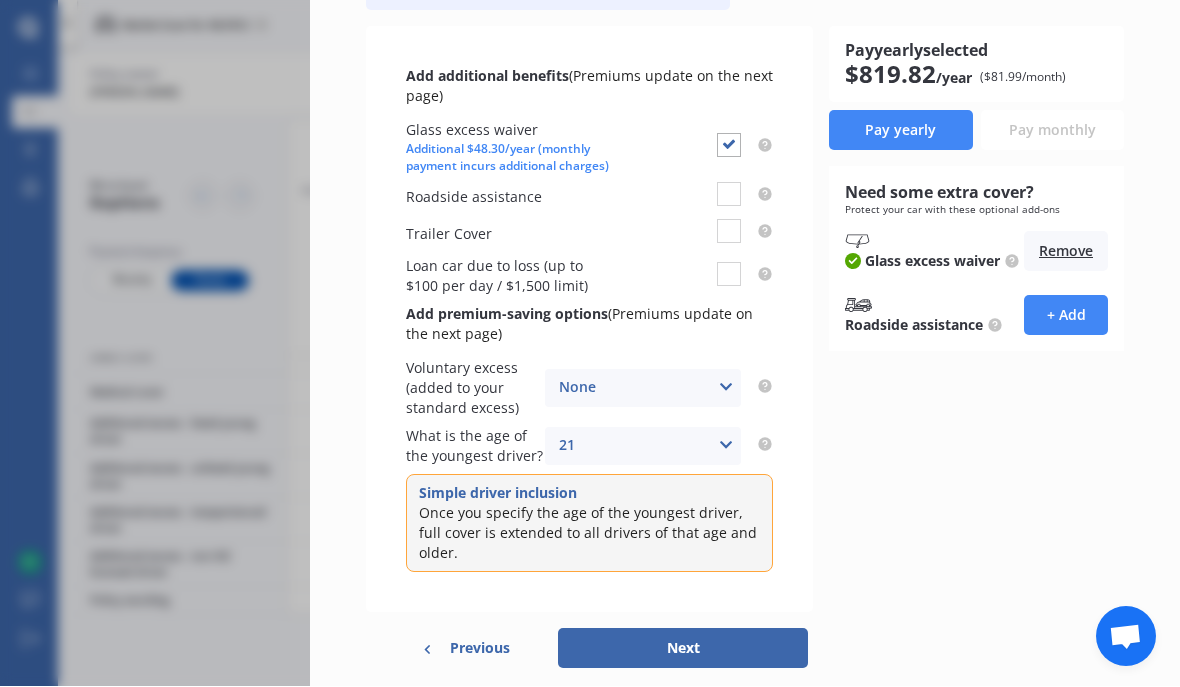 scroll, scrollTop: 220, scrollLeft: 0, axis: vertical 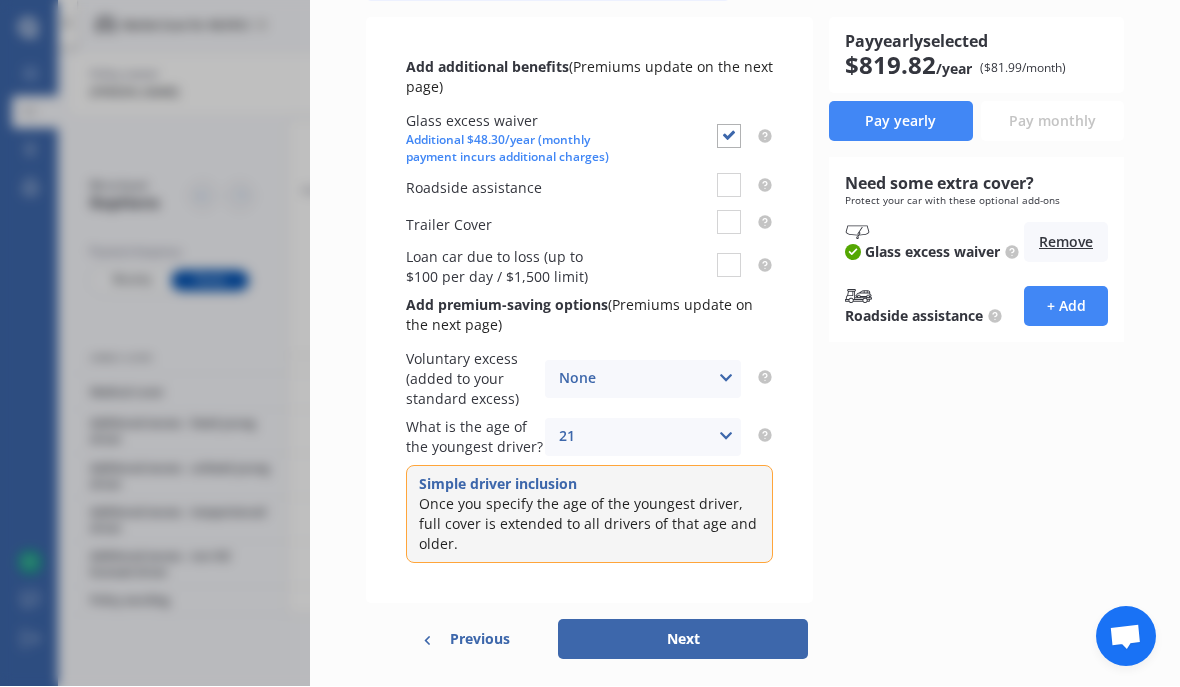 click on "Next" at bounding box center [683, 640] 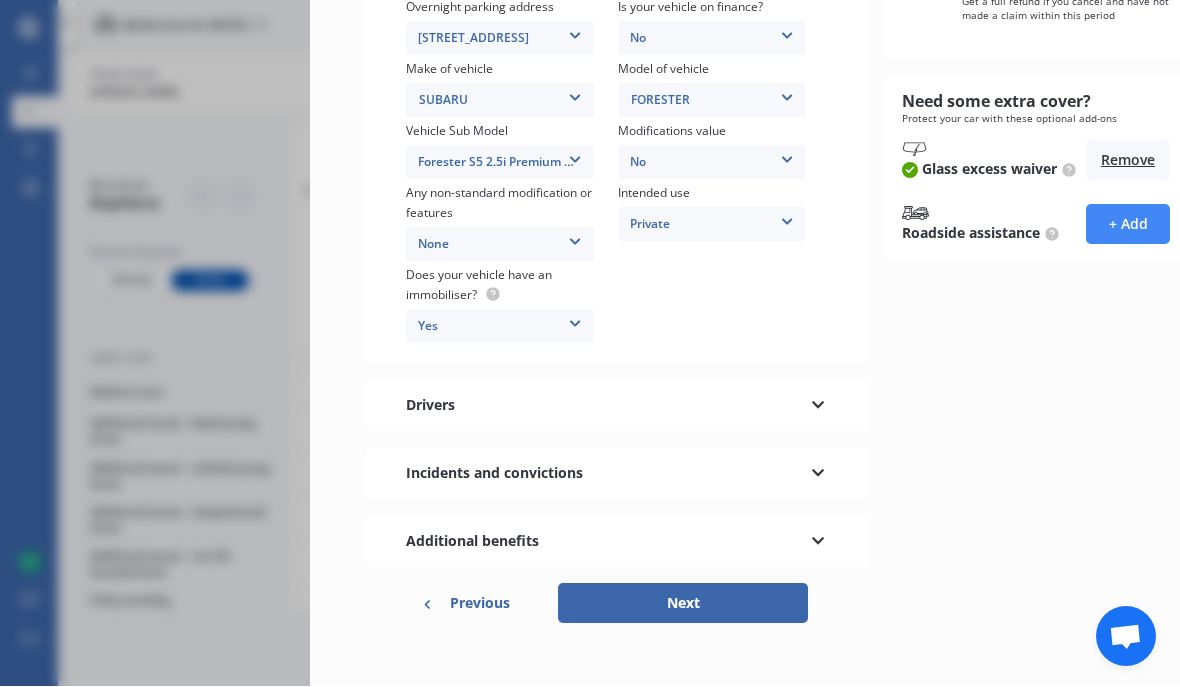 scroll, scrollTop: 436, scrollLeft: 0, axis: vertical 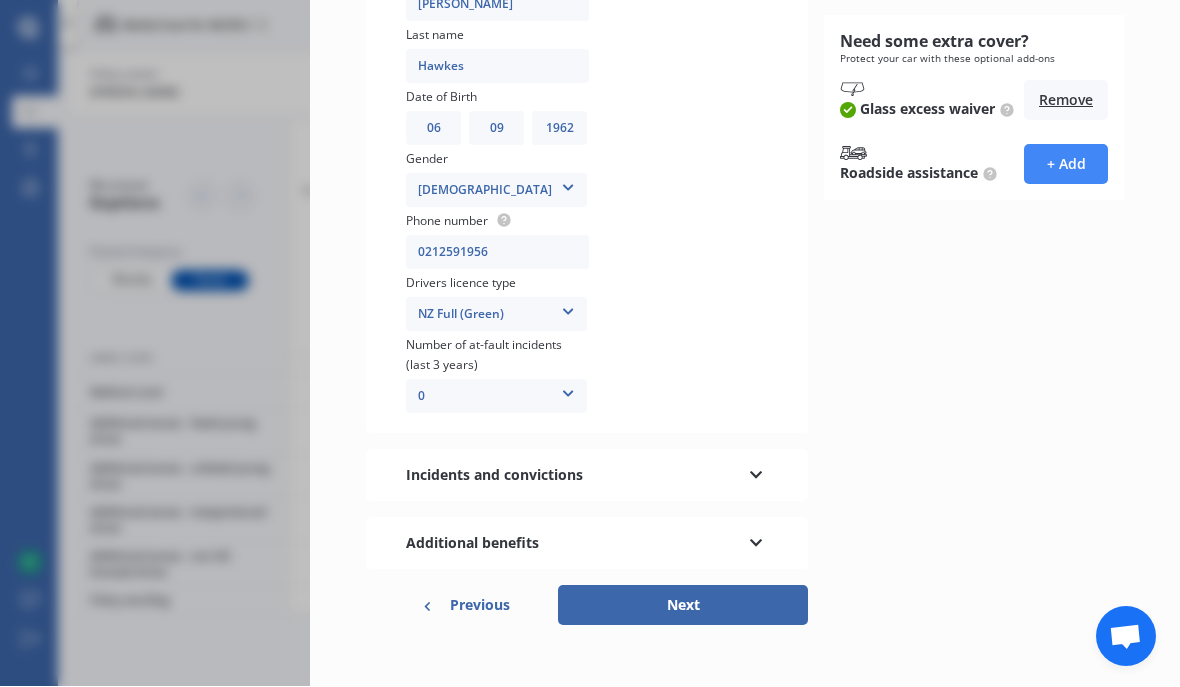click at bounding box center [756, 473] 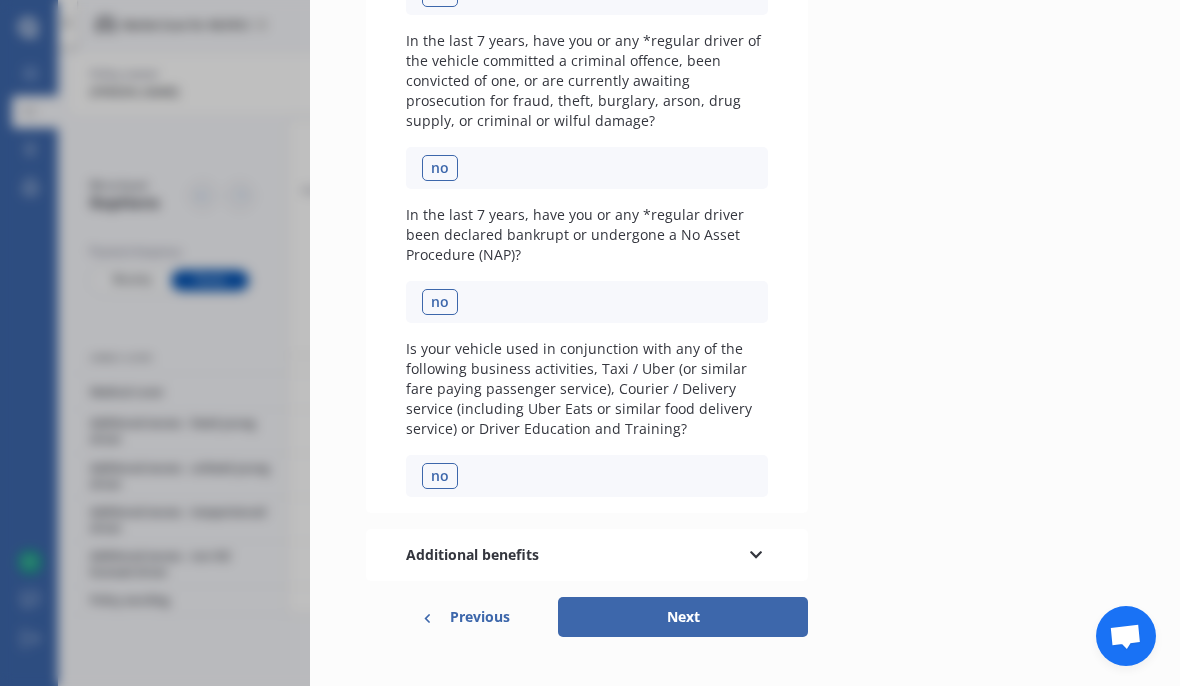 click at bounding box center [756, 553] 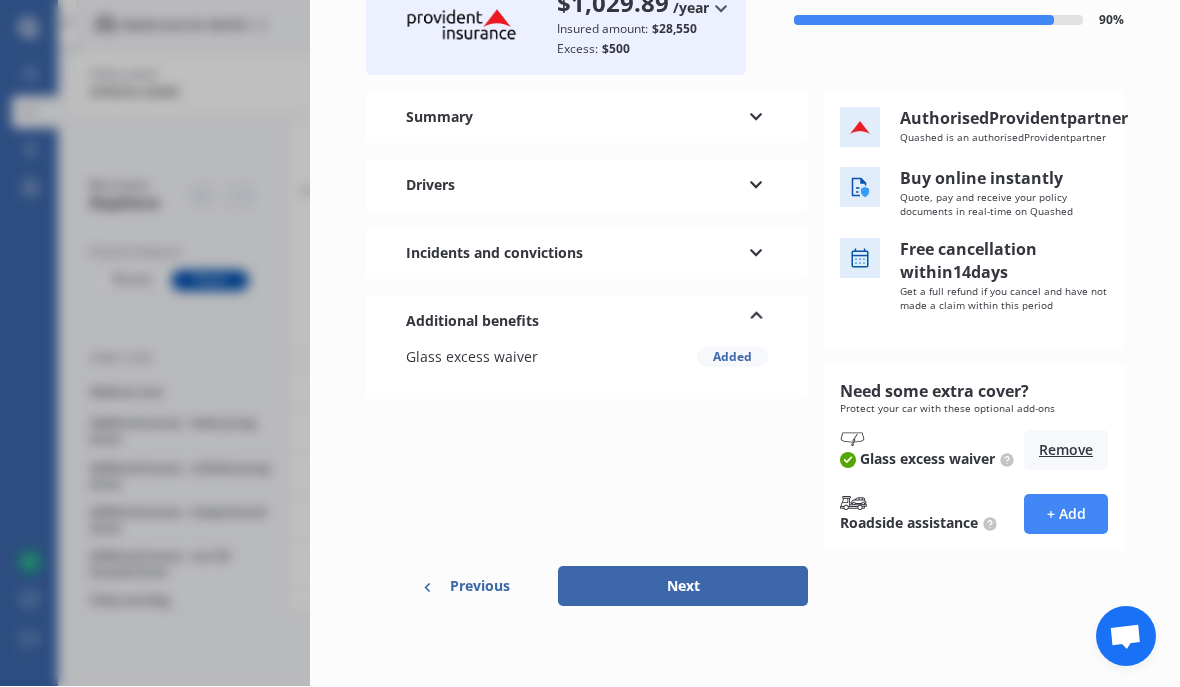 scroll, scrollTop: 157, scrollLeft: 0, axis: vertical 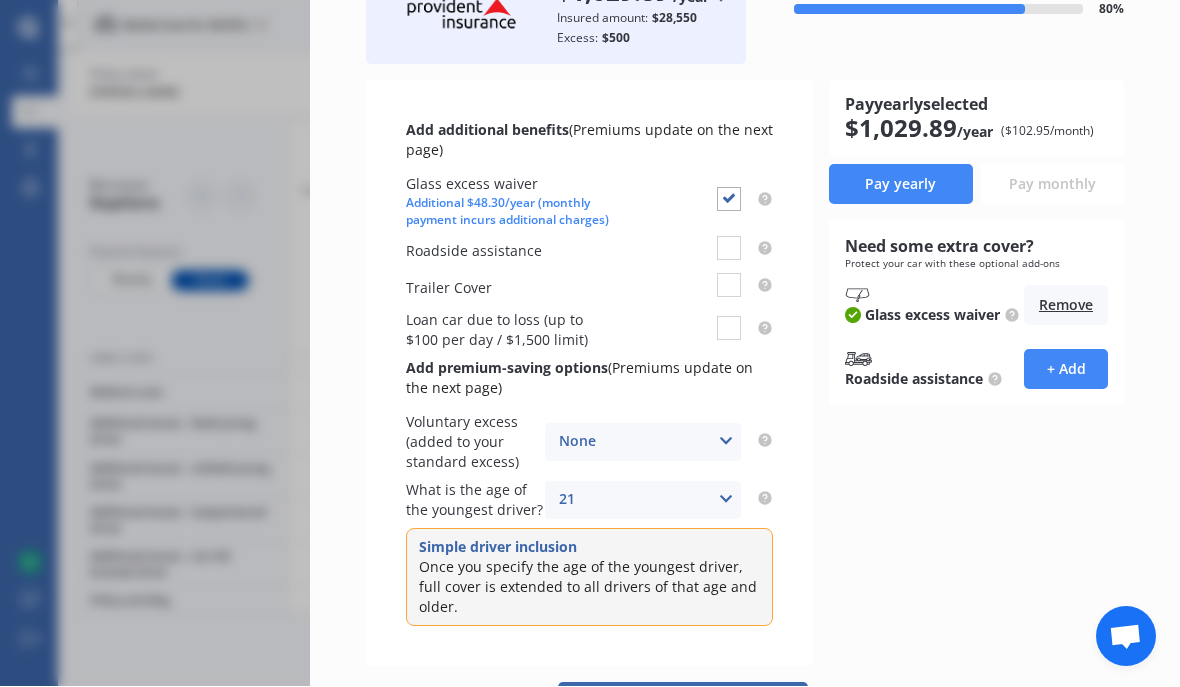 click at bounding box center [726, 500] 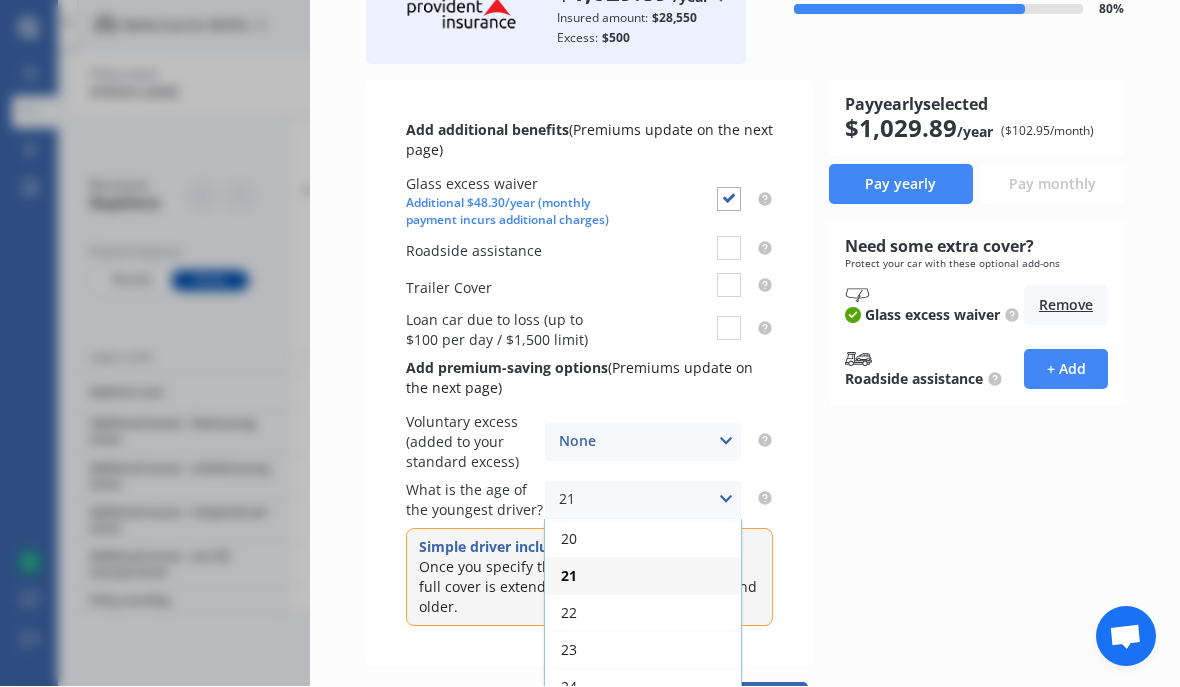 scroll, scrollTop: 147, scrollLeft: 0, axis: vertical 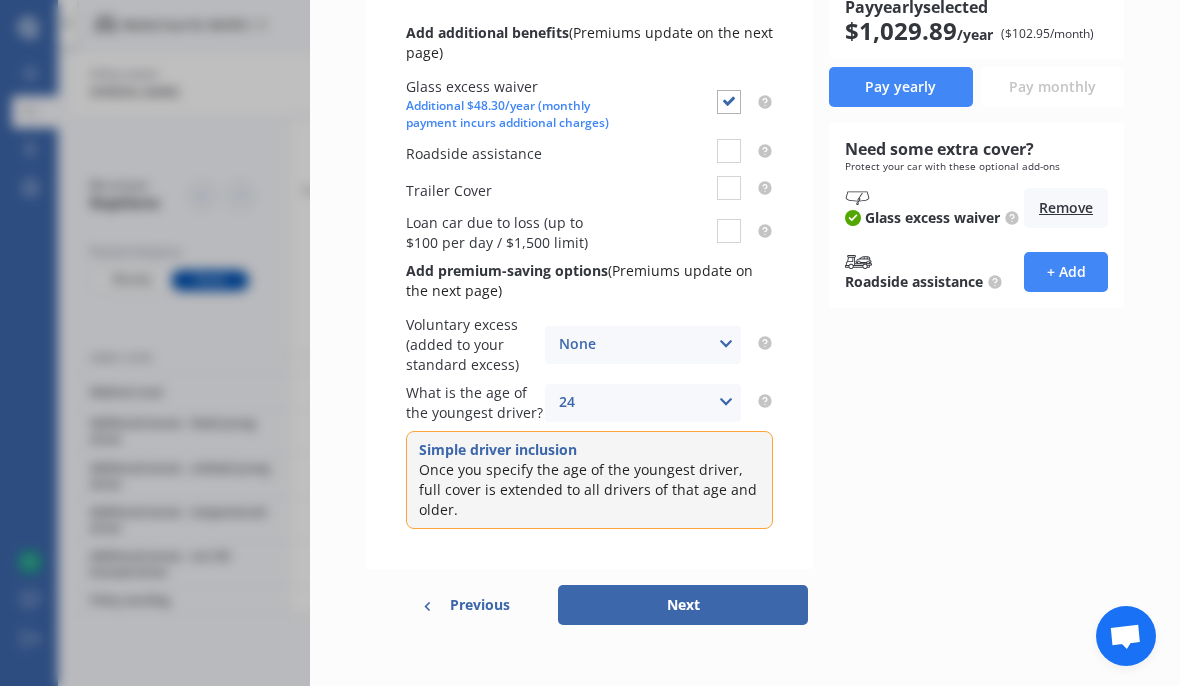 click on "Next" at bounding box center (683, 606) 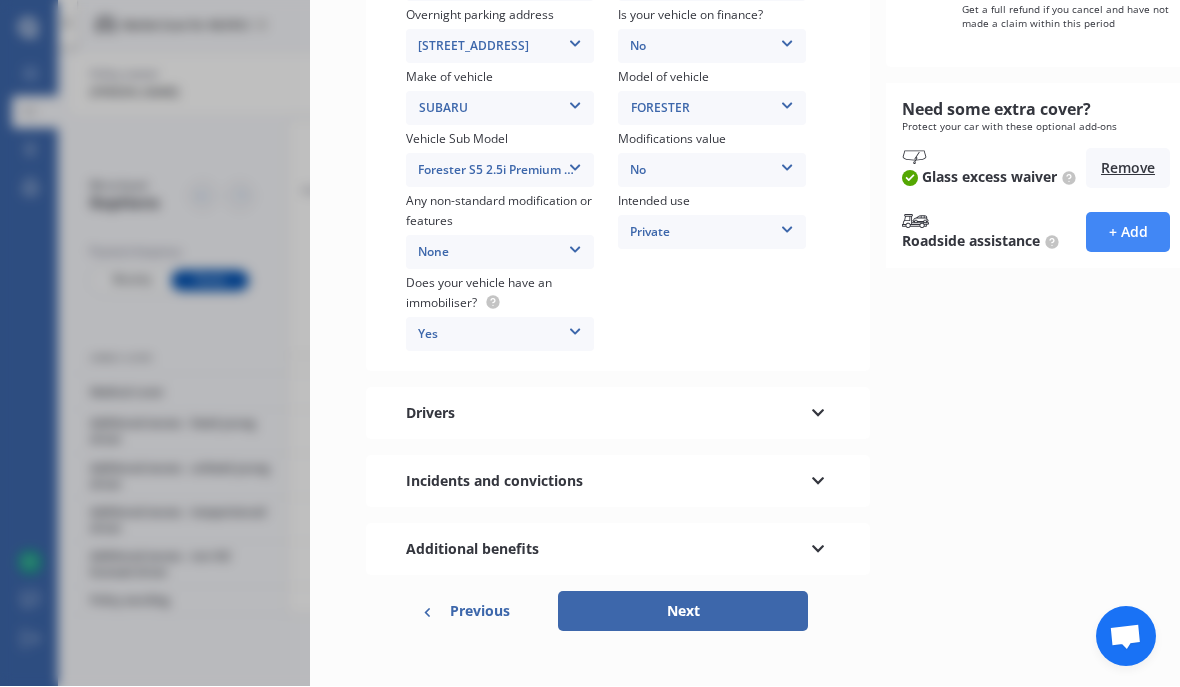 scroll, scrollTop: 431, scrollLeft: 0, axis: vertical 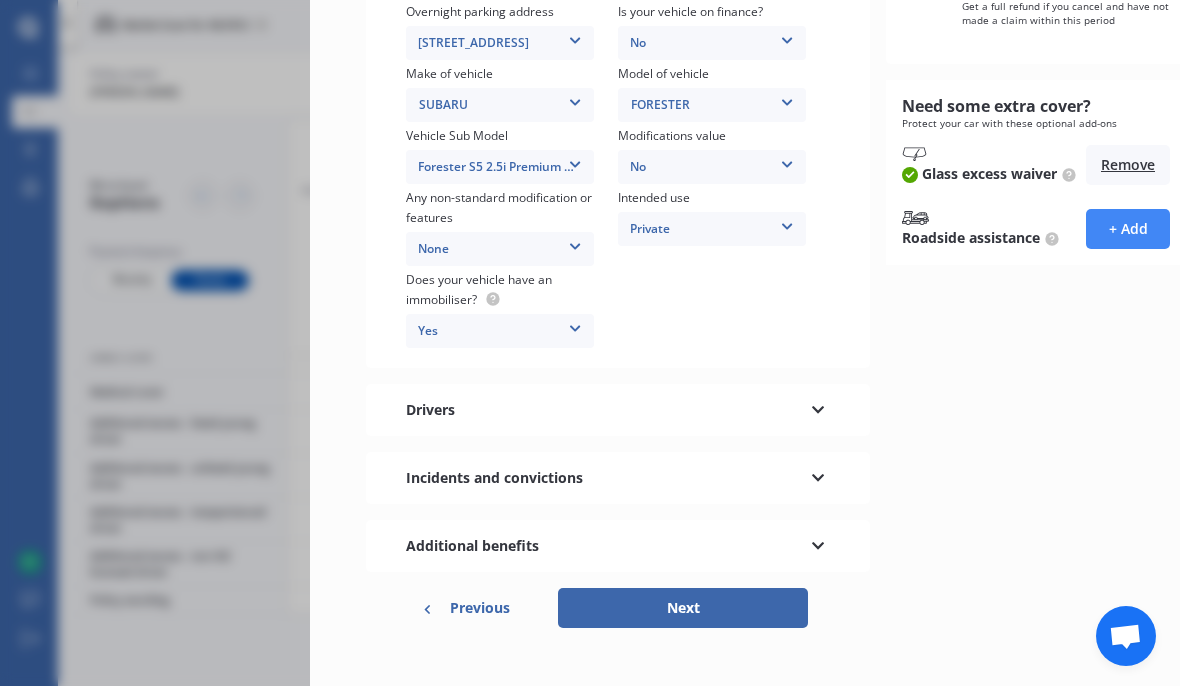 click at bounding box center (818, 544) 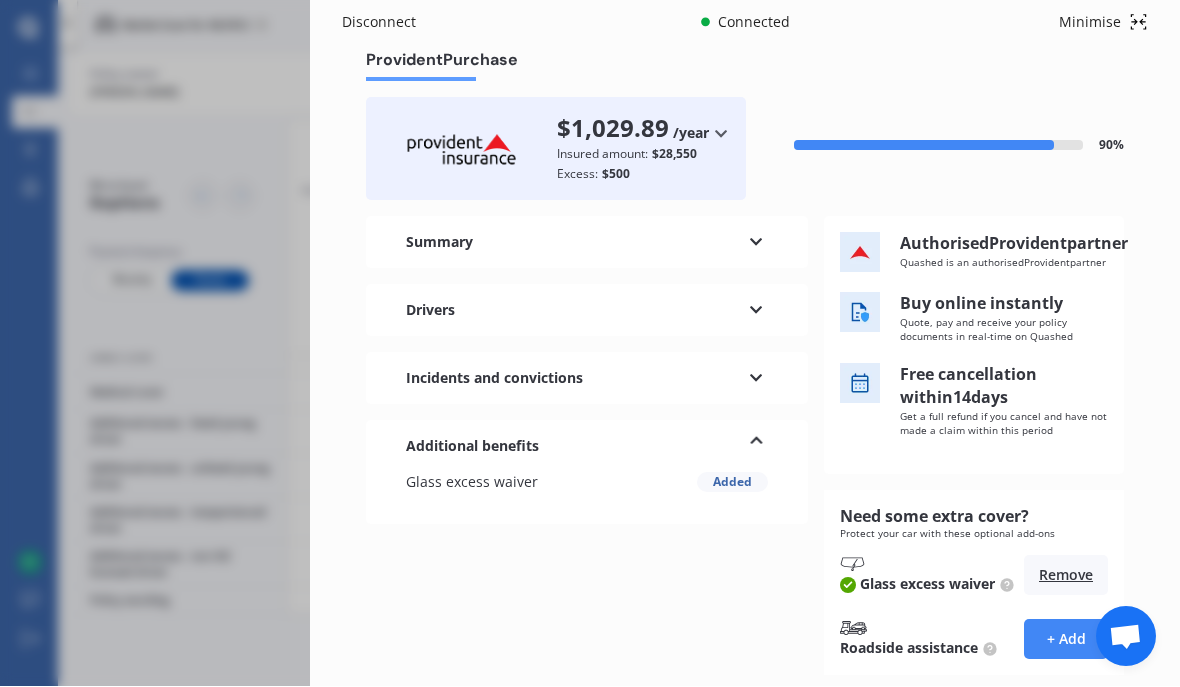 scroll, scrollTop: 20, scrollLeft: 0, axis: vertical 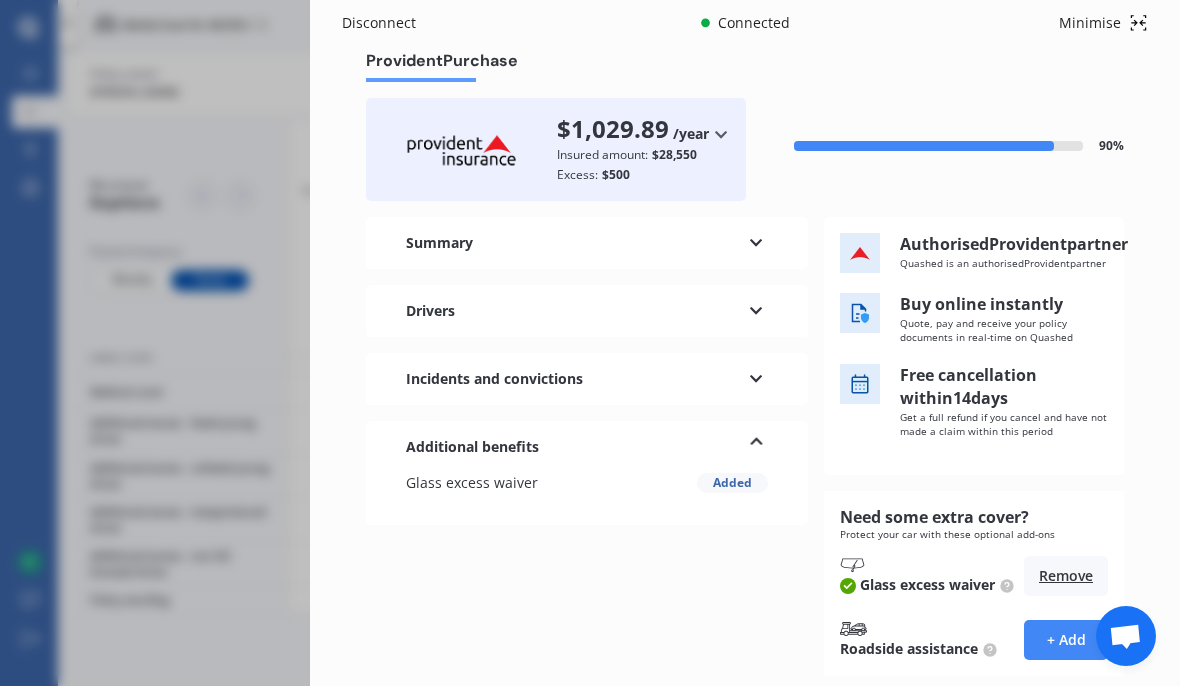 click at bounding box center [756, 309] 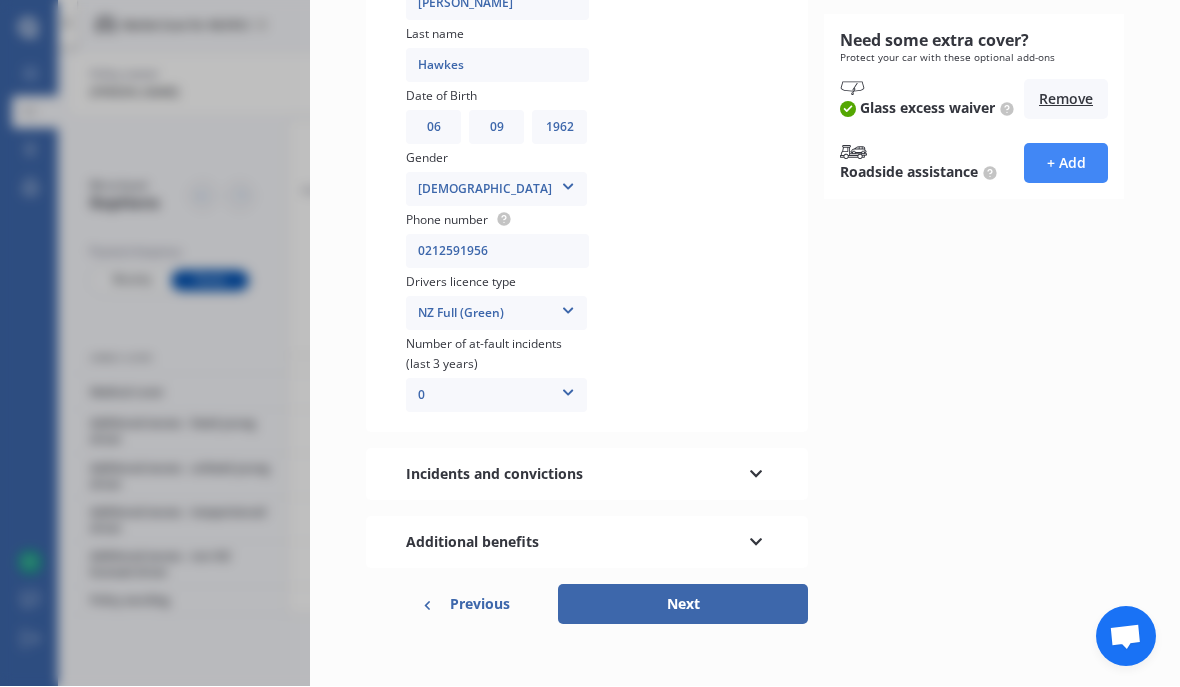 scroll, scrollTop: 496, scrollLeft: 0, axis: vertical 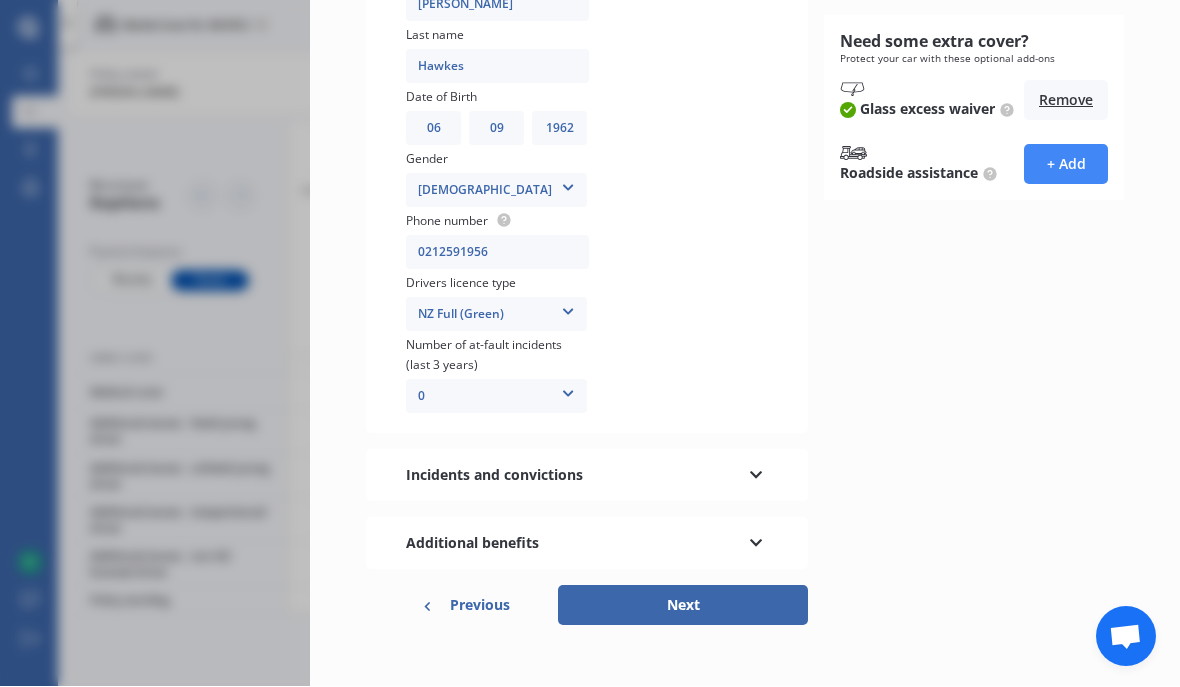 click at bounding box center (756, 473) 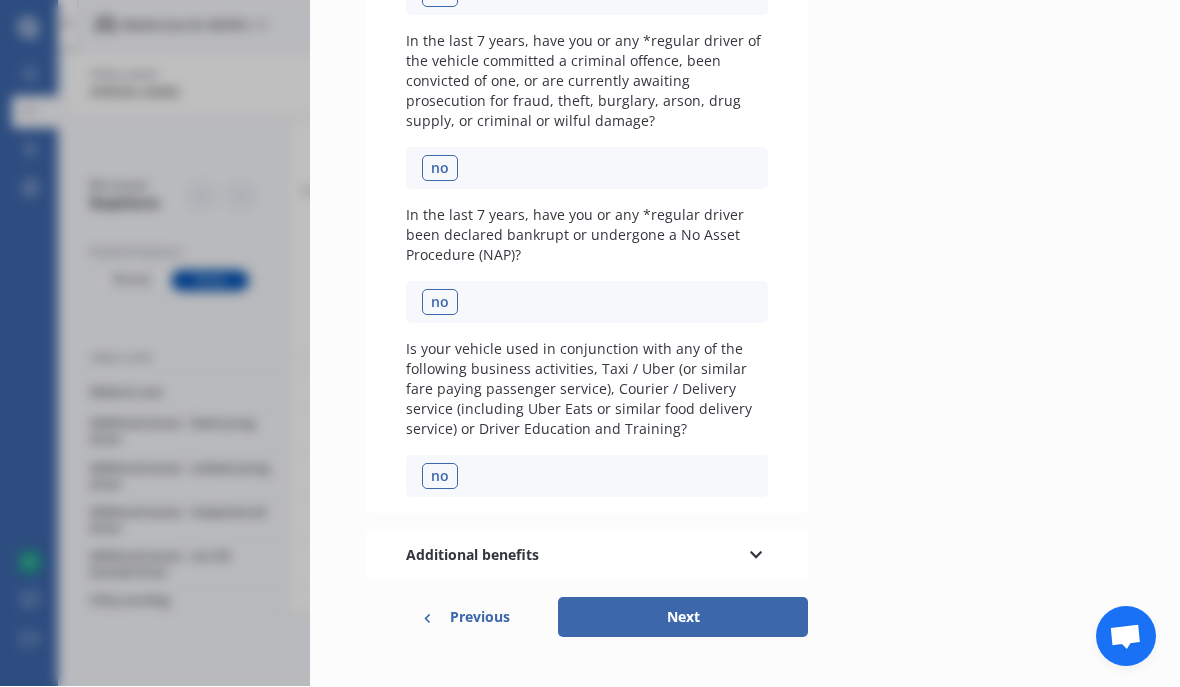 click on "Previous" at bounding box center [480, 618] 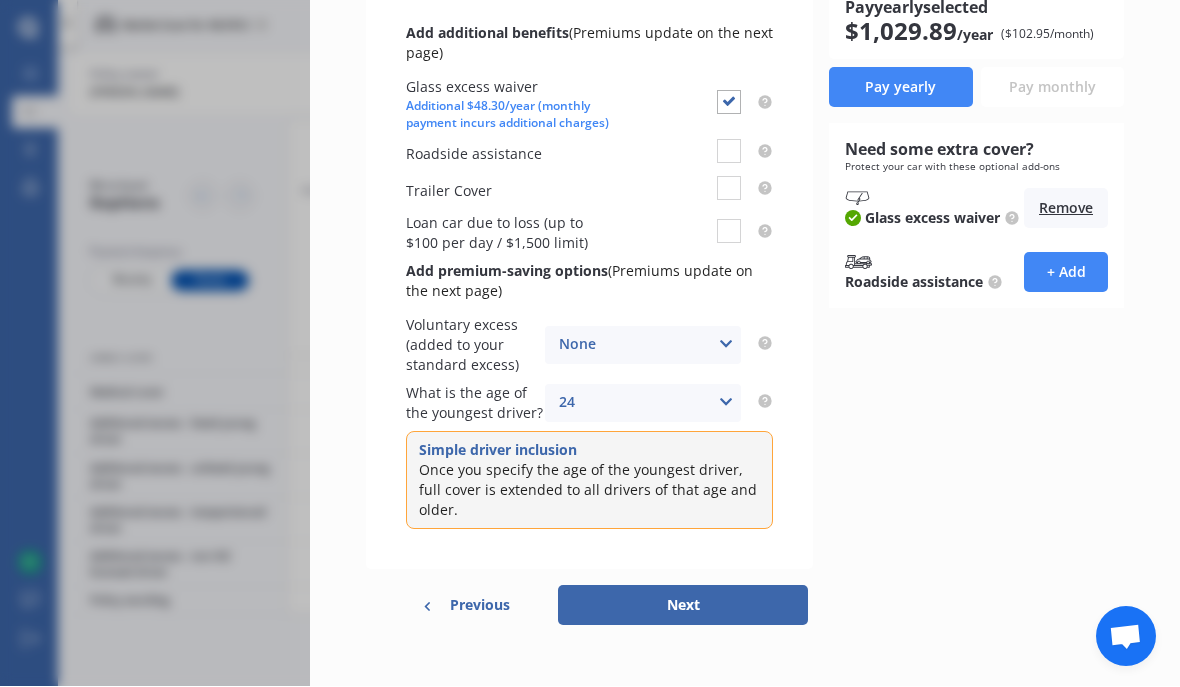 click at bounding box center [726, 403] 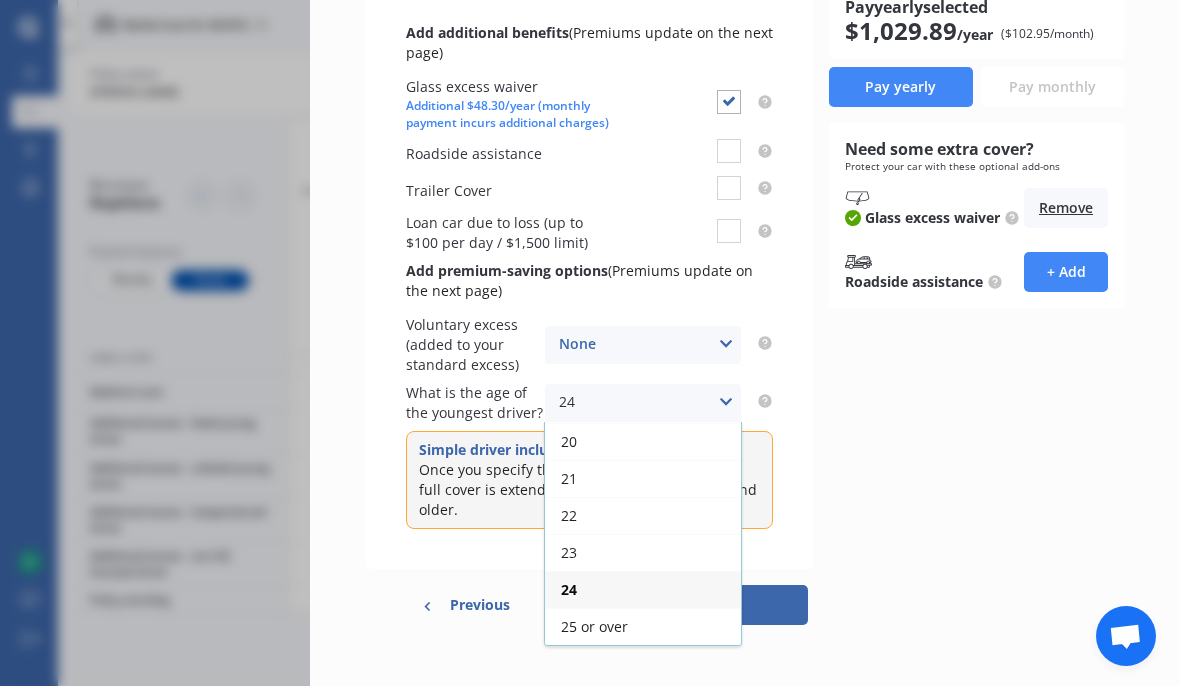 scroll, scrollTop: 147, scrollLeft: 0, axis: vertical 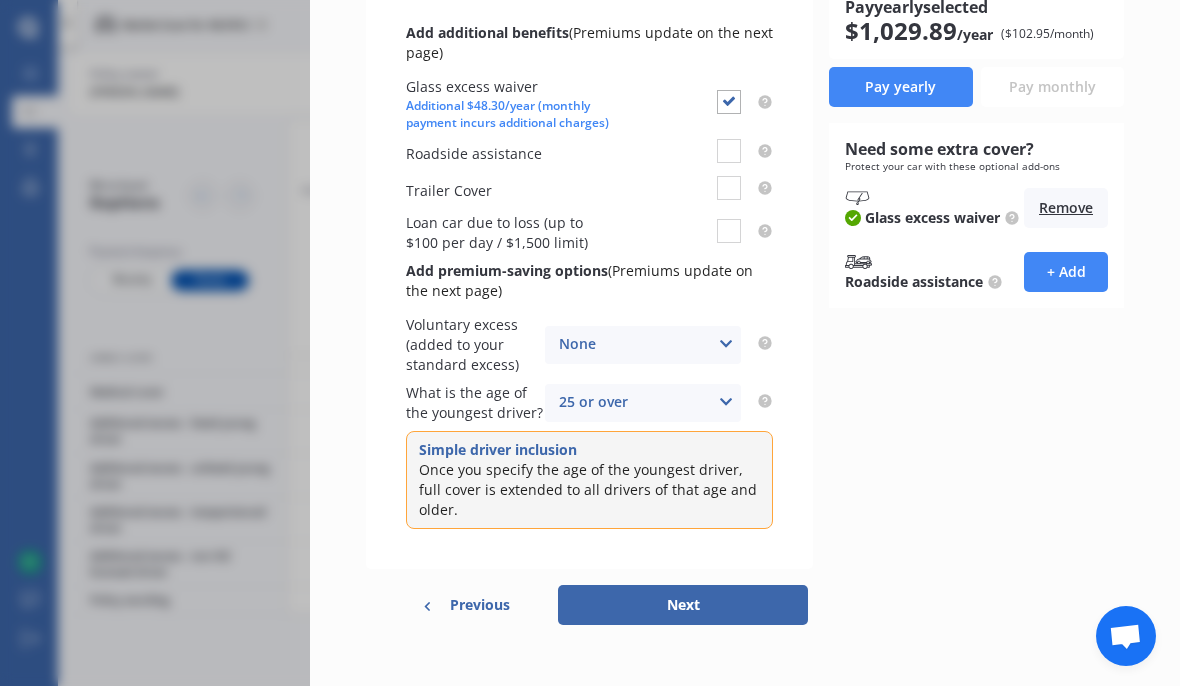 click on "Next" at bounding box center [683, 606] 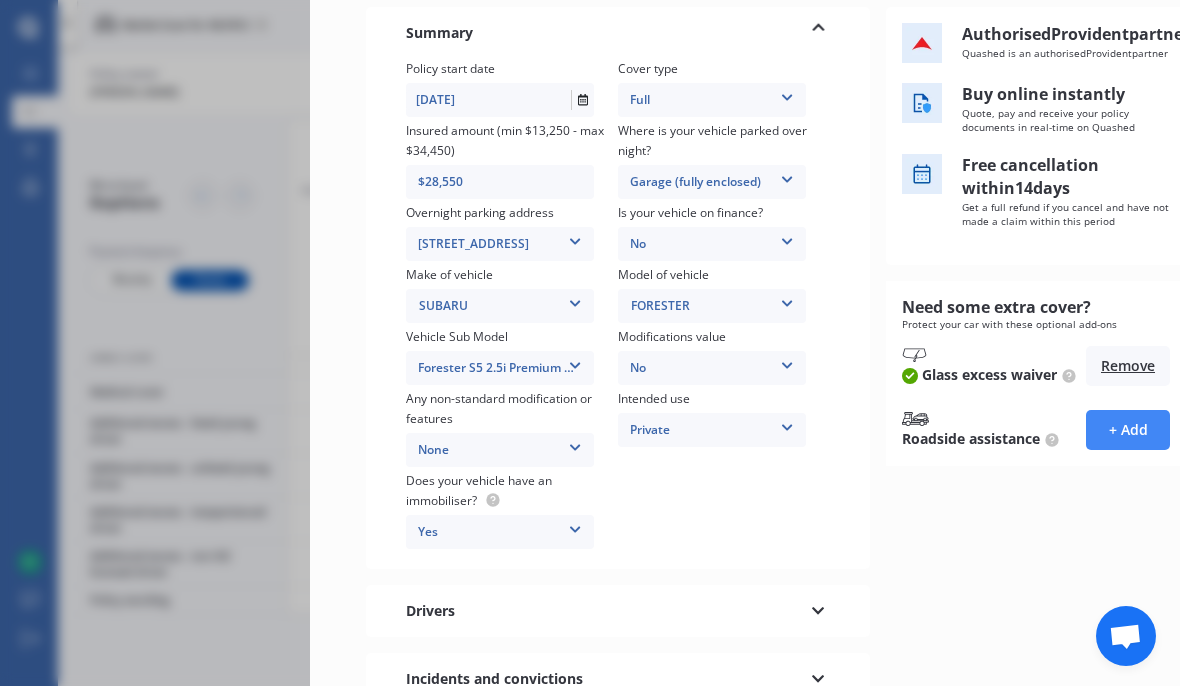 scroll, scrollTop: 315, scrollLeft: 0, axis: vertical 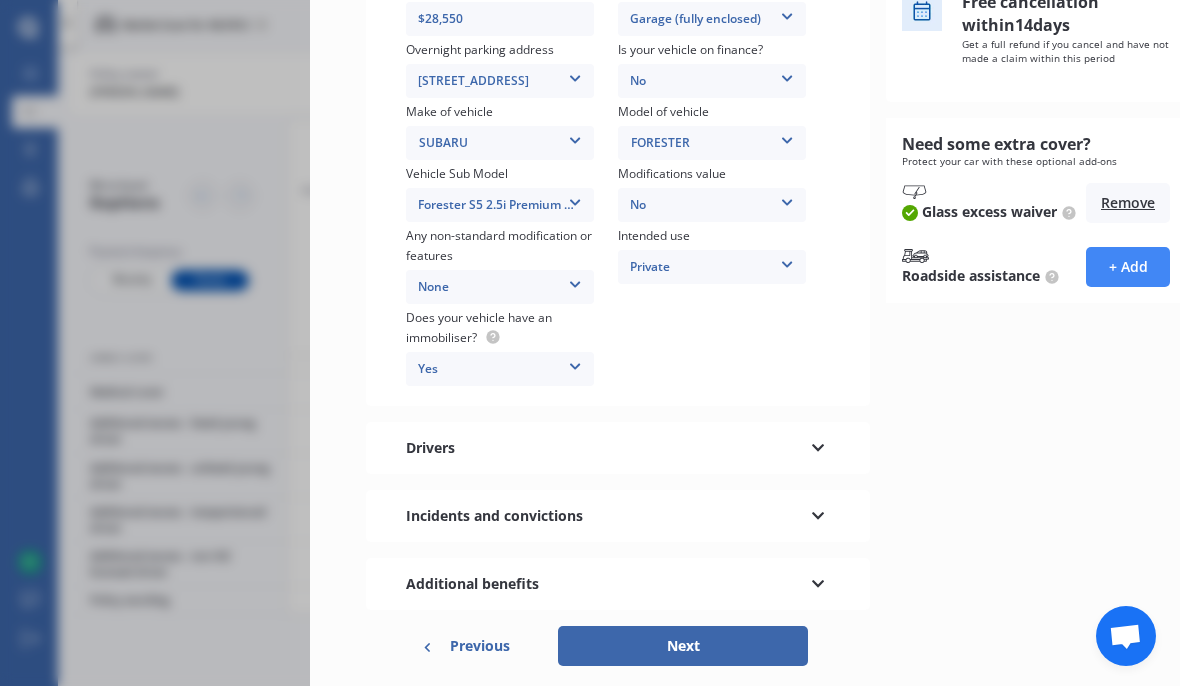 click on "Previous" at bounding box center (480, 647) 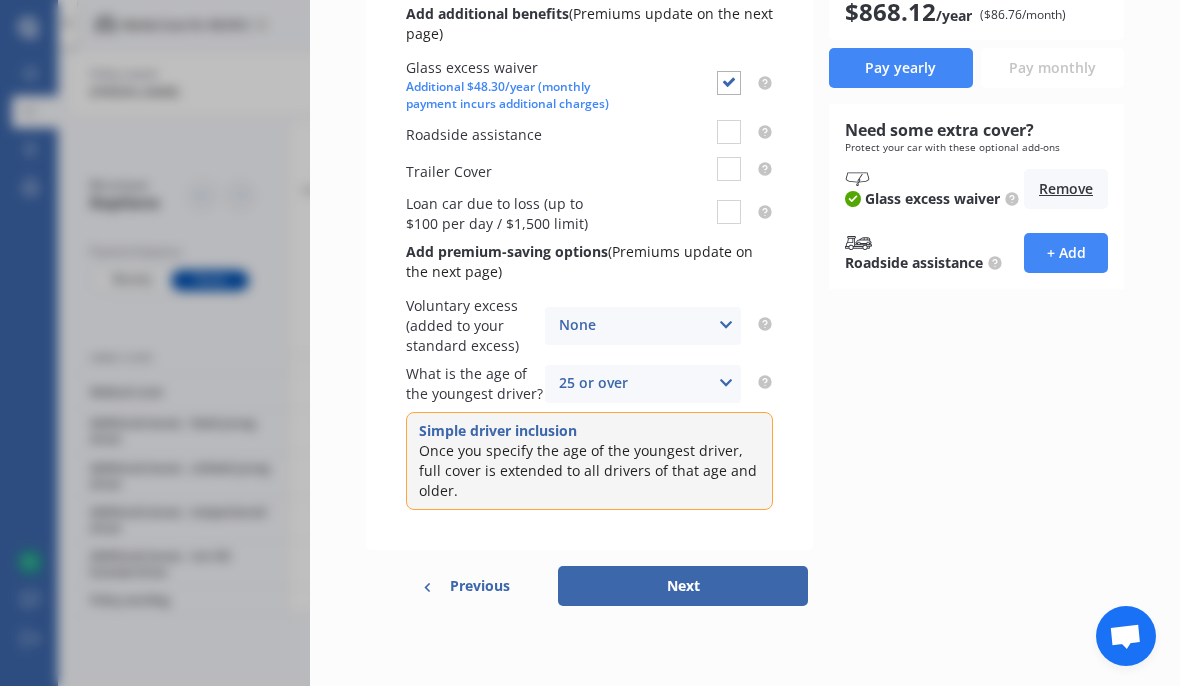 scroll, scrollTop: 254, scrollLeft: 0, axis: vertical 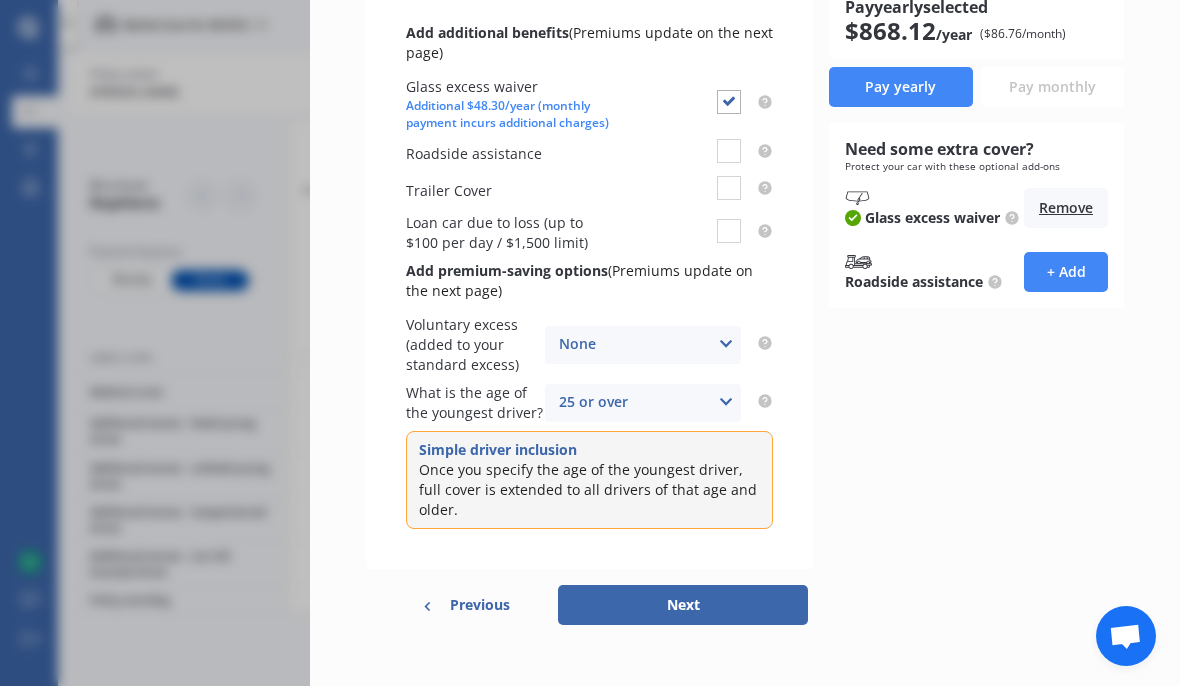 click 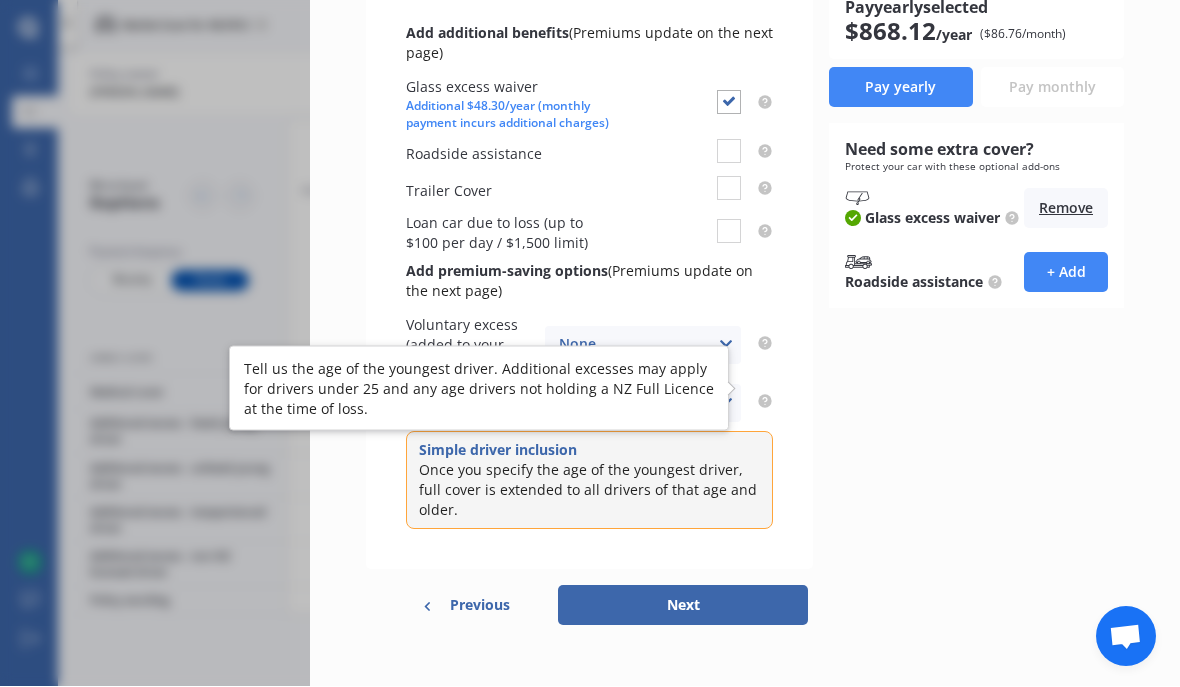 click on "Pay  yearly  selected $ 868.12 /year ($ 86.76 /month) Pay yearly Pay monthly Need some extra cover? Protect your car with these optional add-ons Glass excess waiver Remove Roadside assistance + Add" at bounding box center (976, 277) 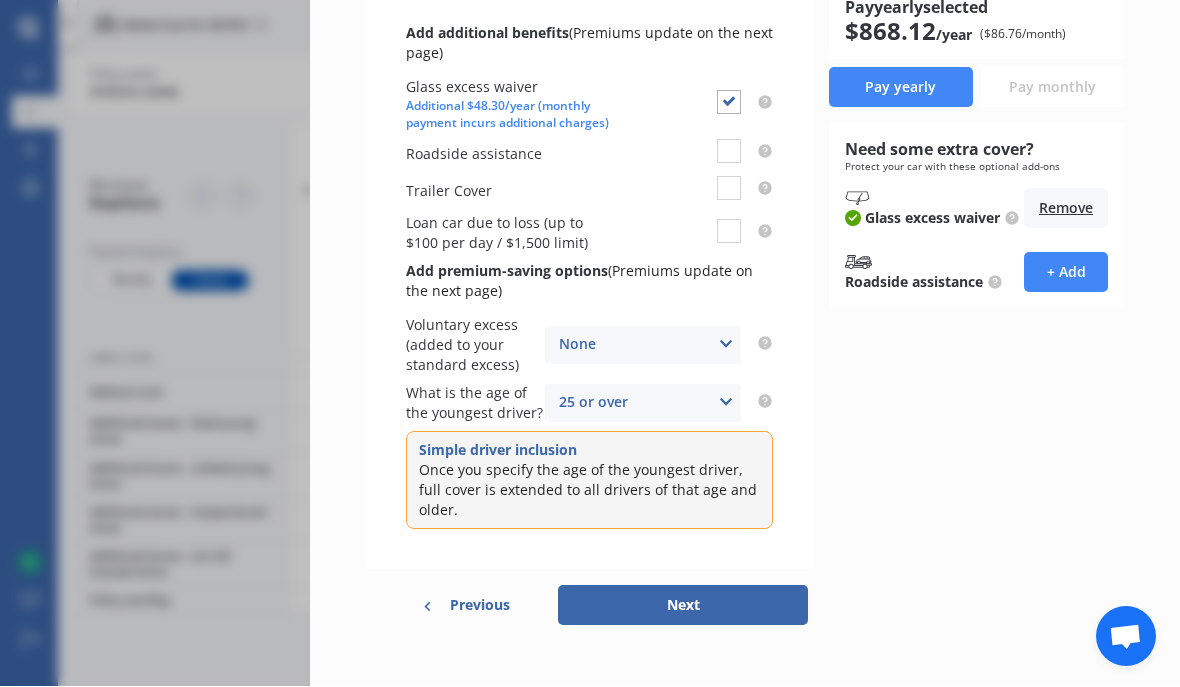 click at bounding box center [726, 403] 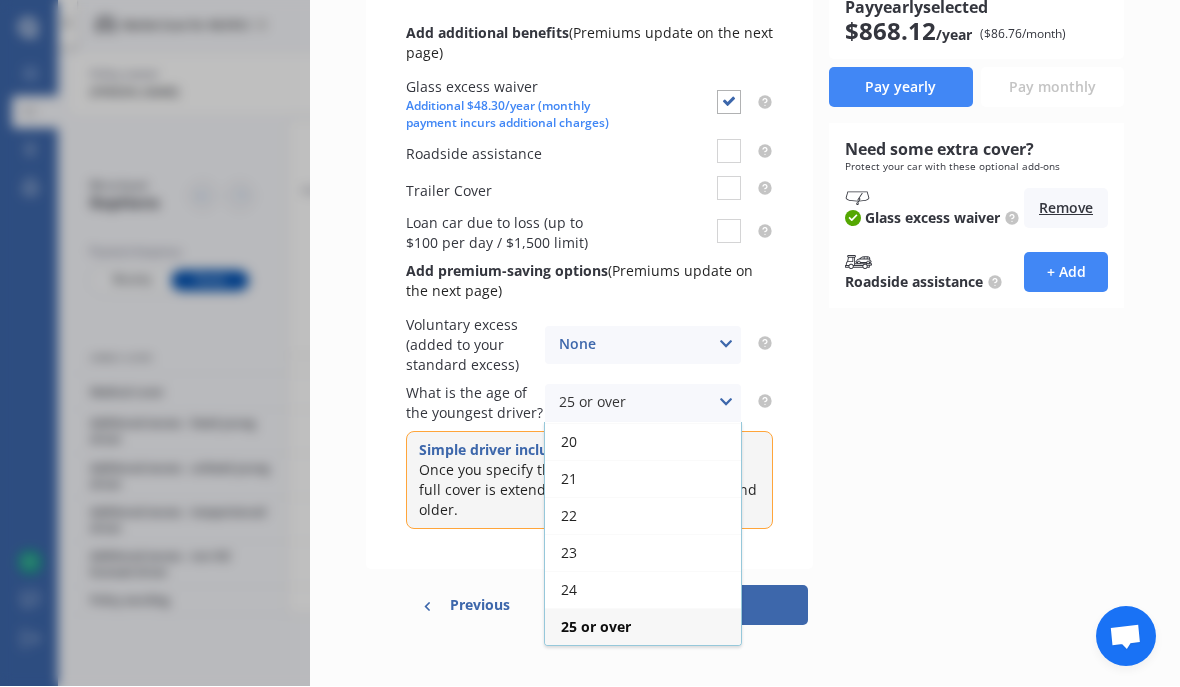 scroll, scrollTop: 147, scrollLeft: 0, axis: vertical 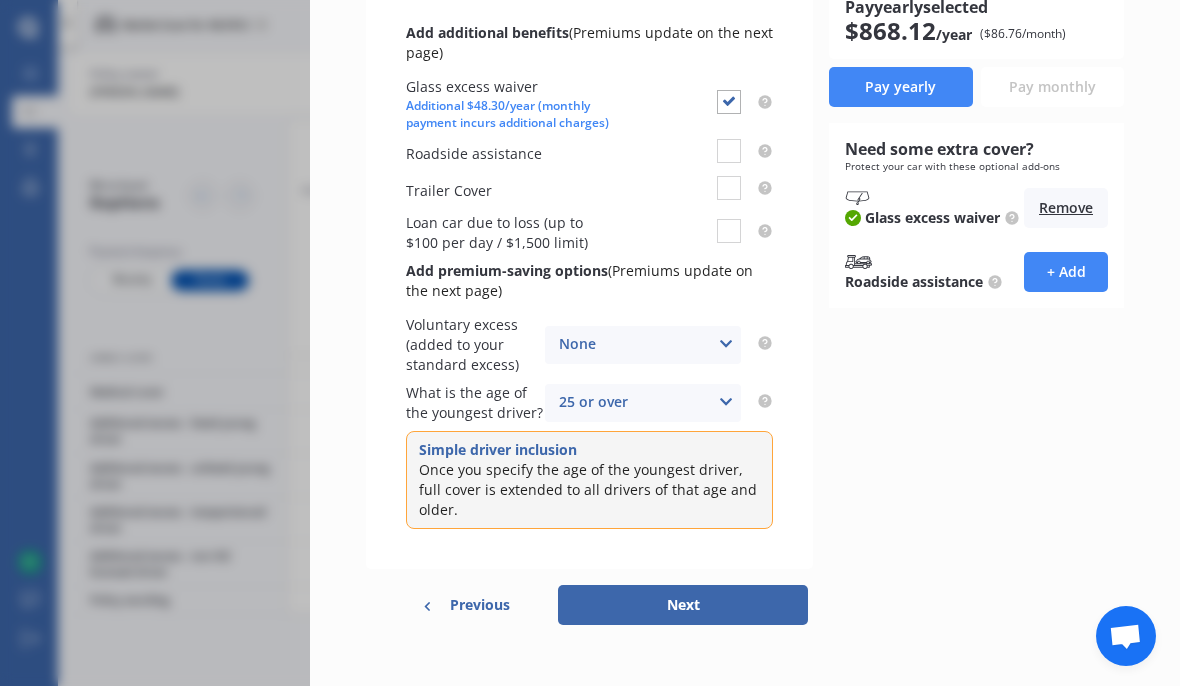 click on "Next" at bounding box center [683, 606] 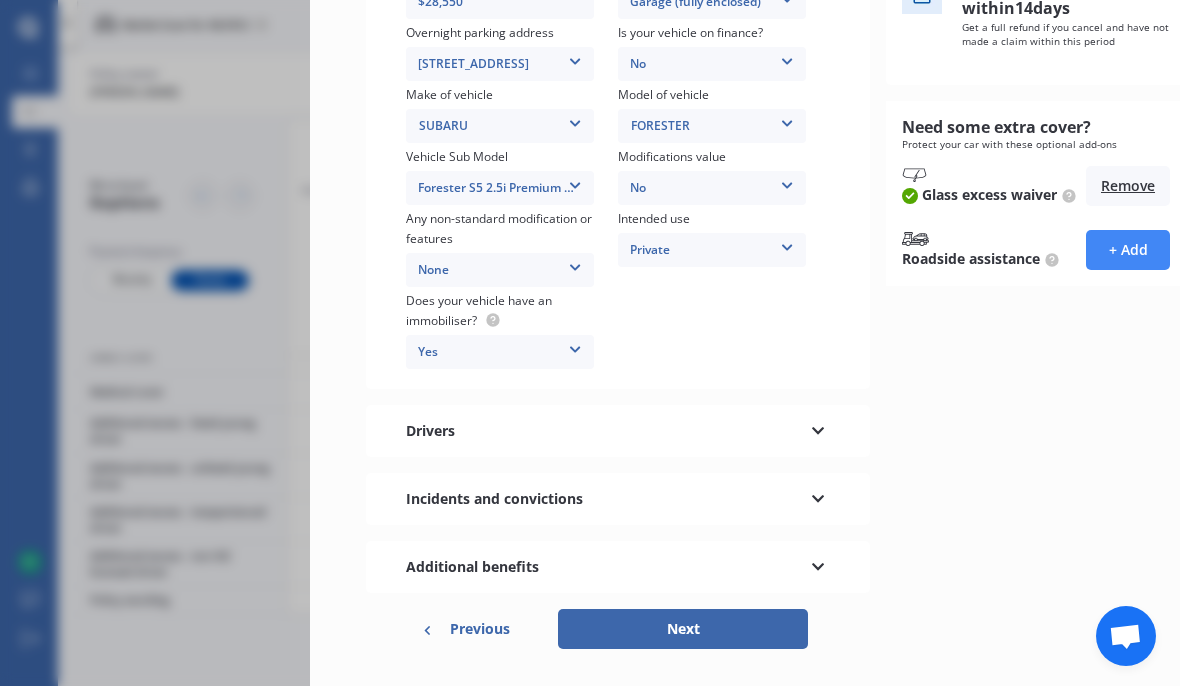 scroll, scrollTop: 428, scrollLeft: 0, axis: vertical 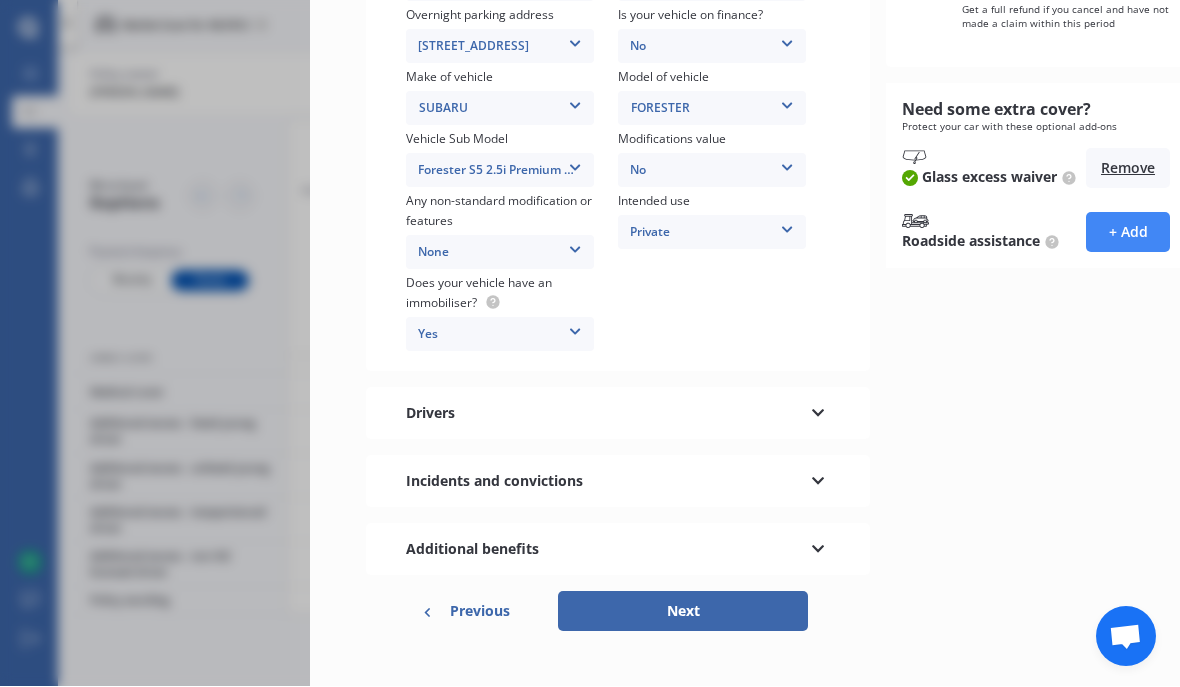 click on "Next" at bounding box center (683, 612) 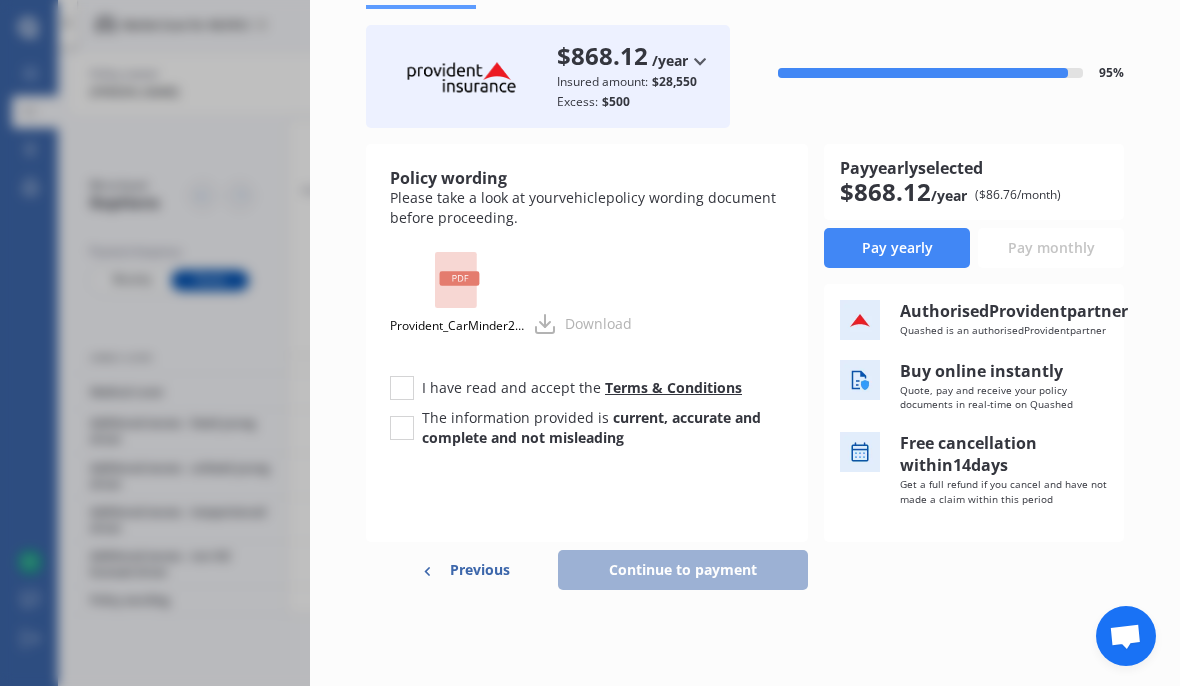 scroll, scrollTop: 0, scrollLeft: 0, axis: both 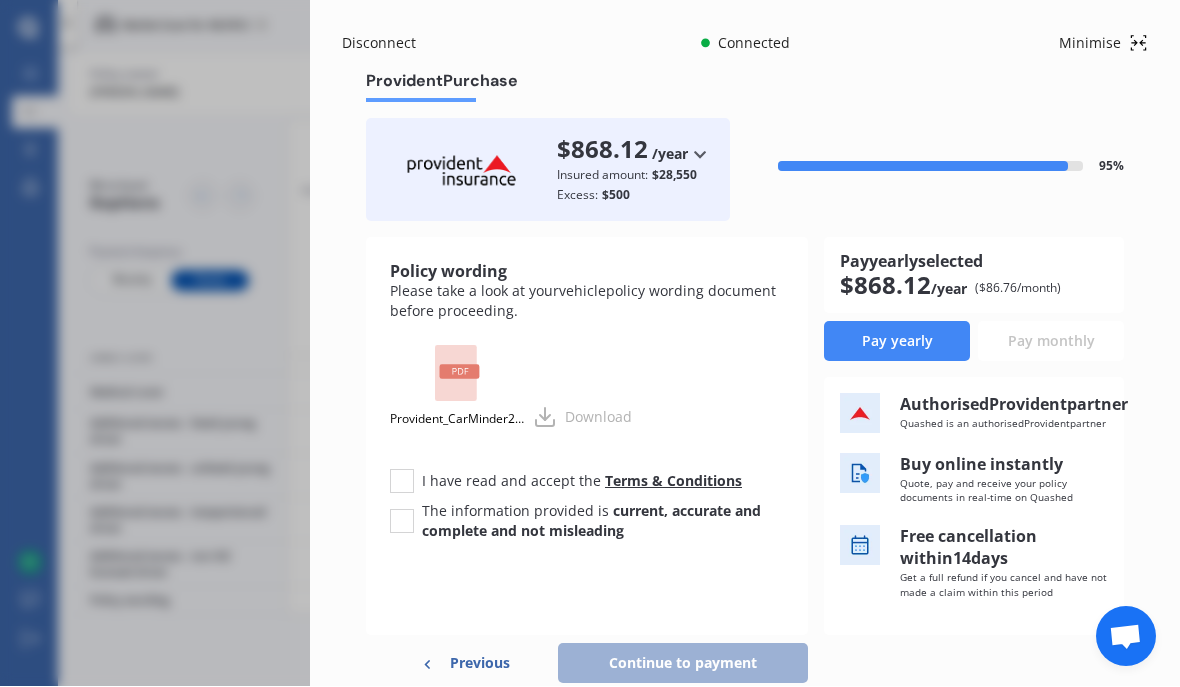 click on "Pay monthly" at bounding box center (1051, 342) 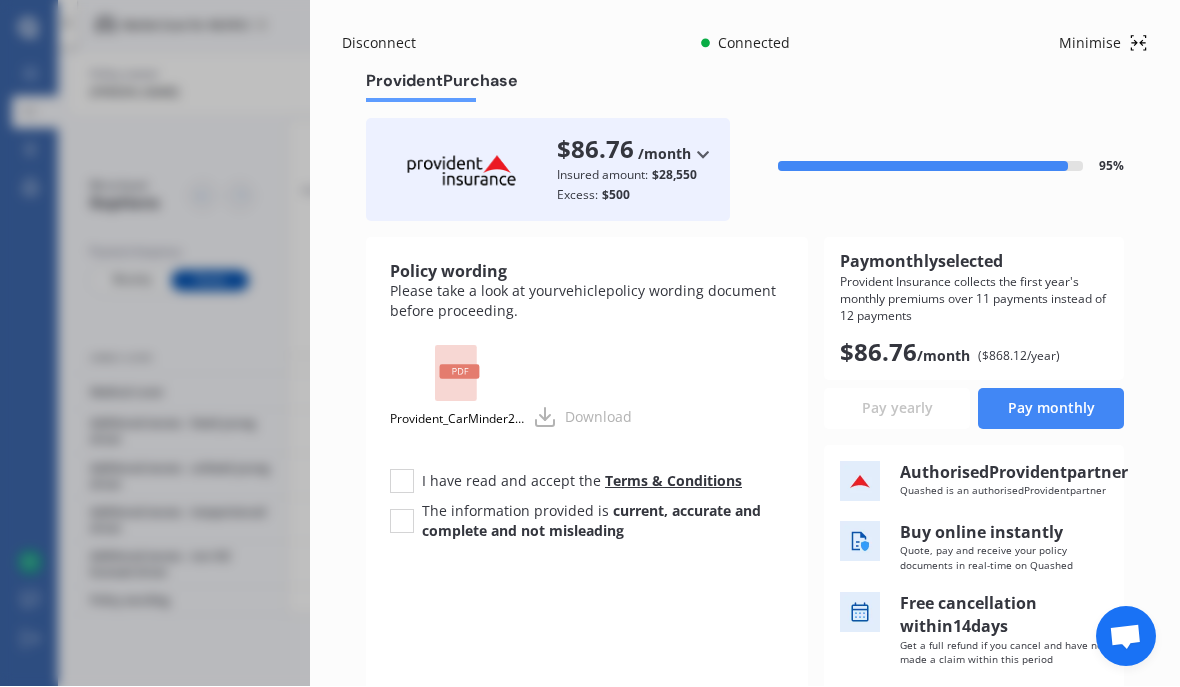 click on "Pay yearly" at bounding box center (897, 409) 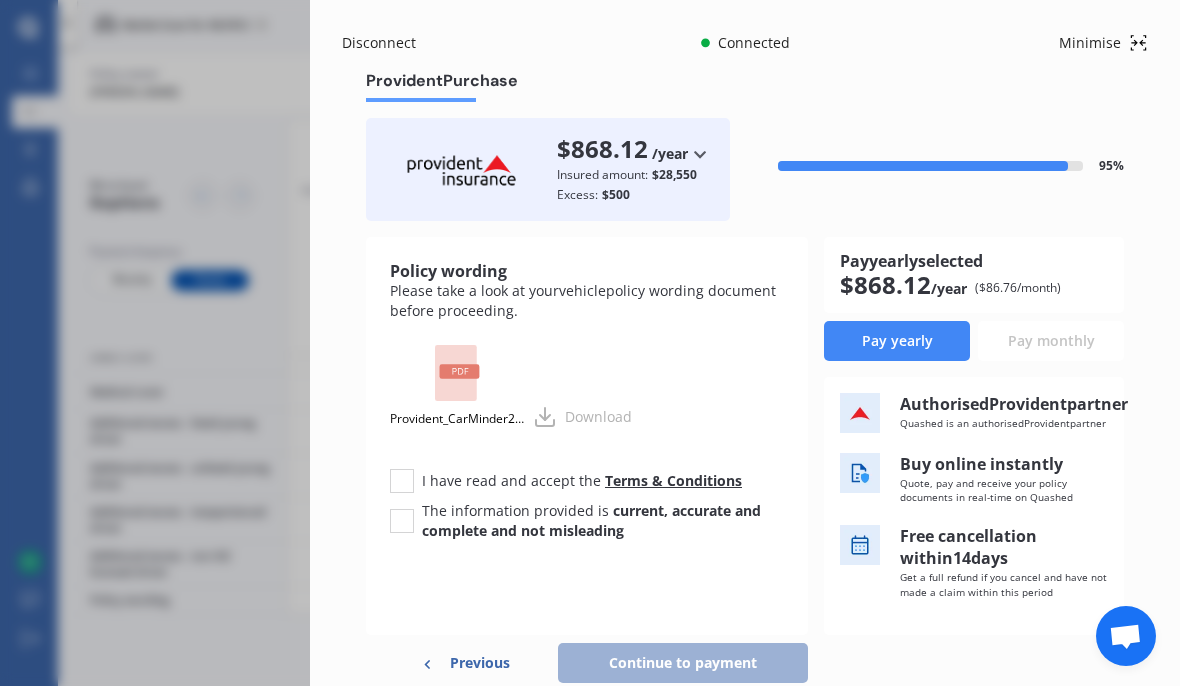 scroll, scrollTop: 0, scrollLeft: 0, axis: both 